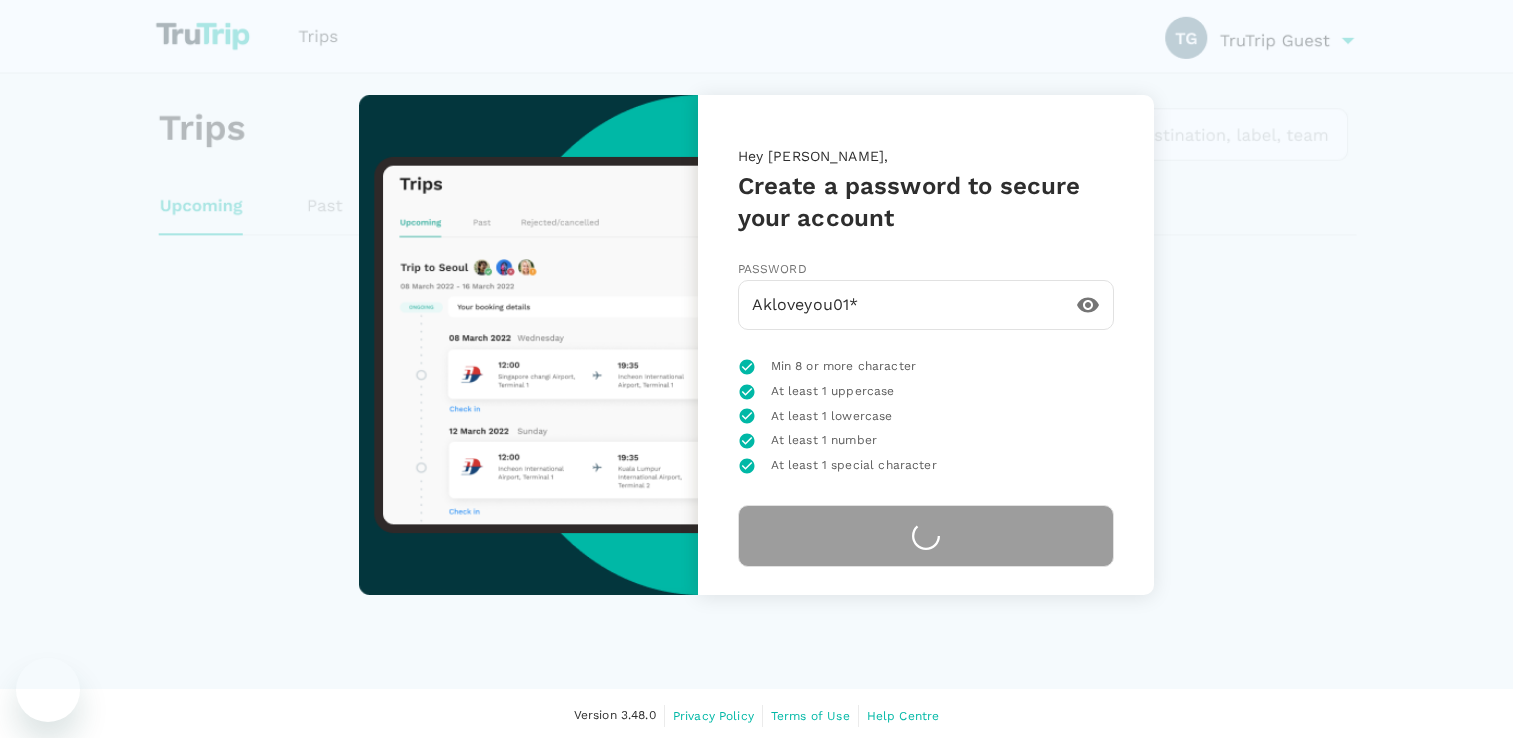 scroll, scrollTop: 0, scrollLeft: 0, axis: both 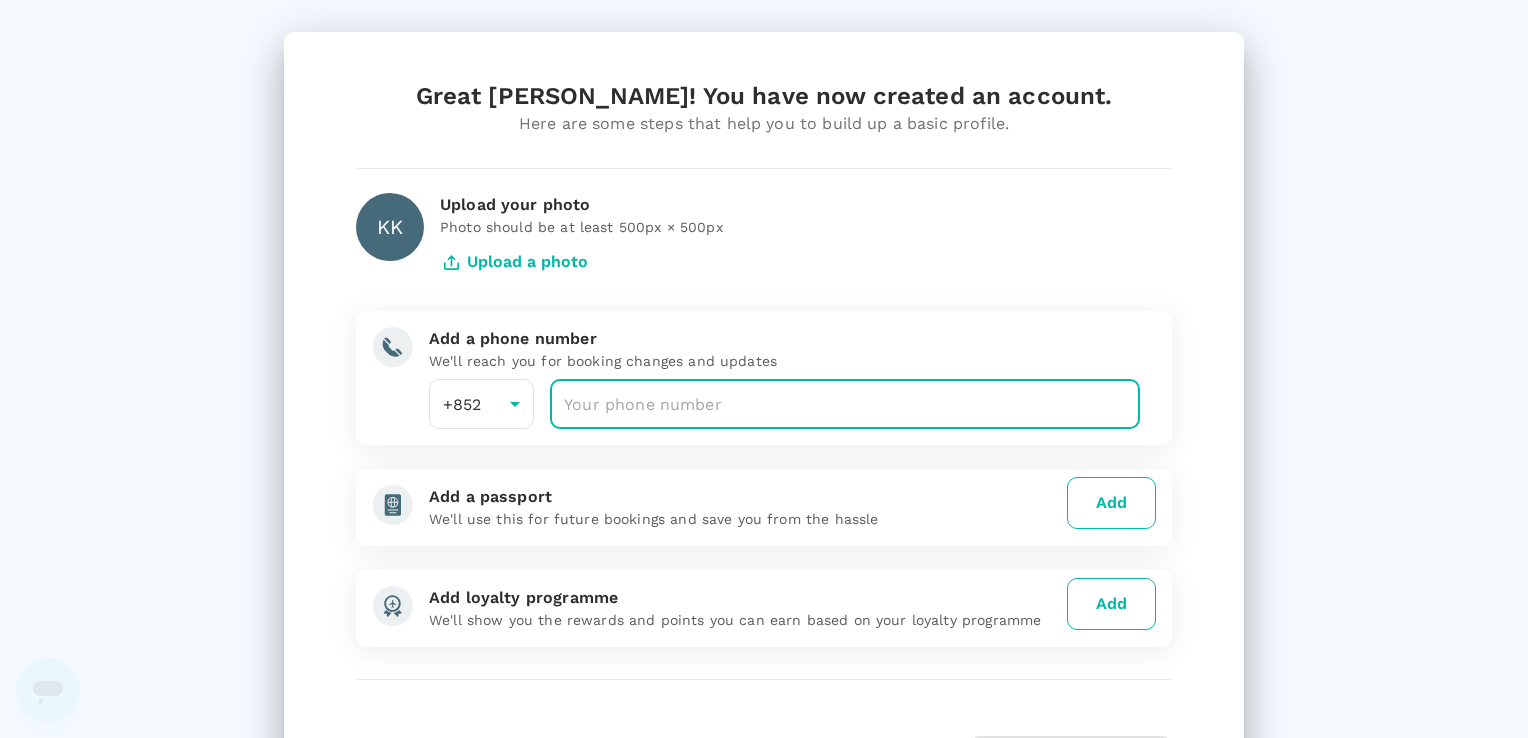 click at bounding box center [845, 404] 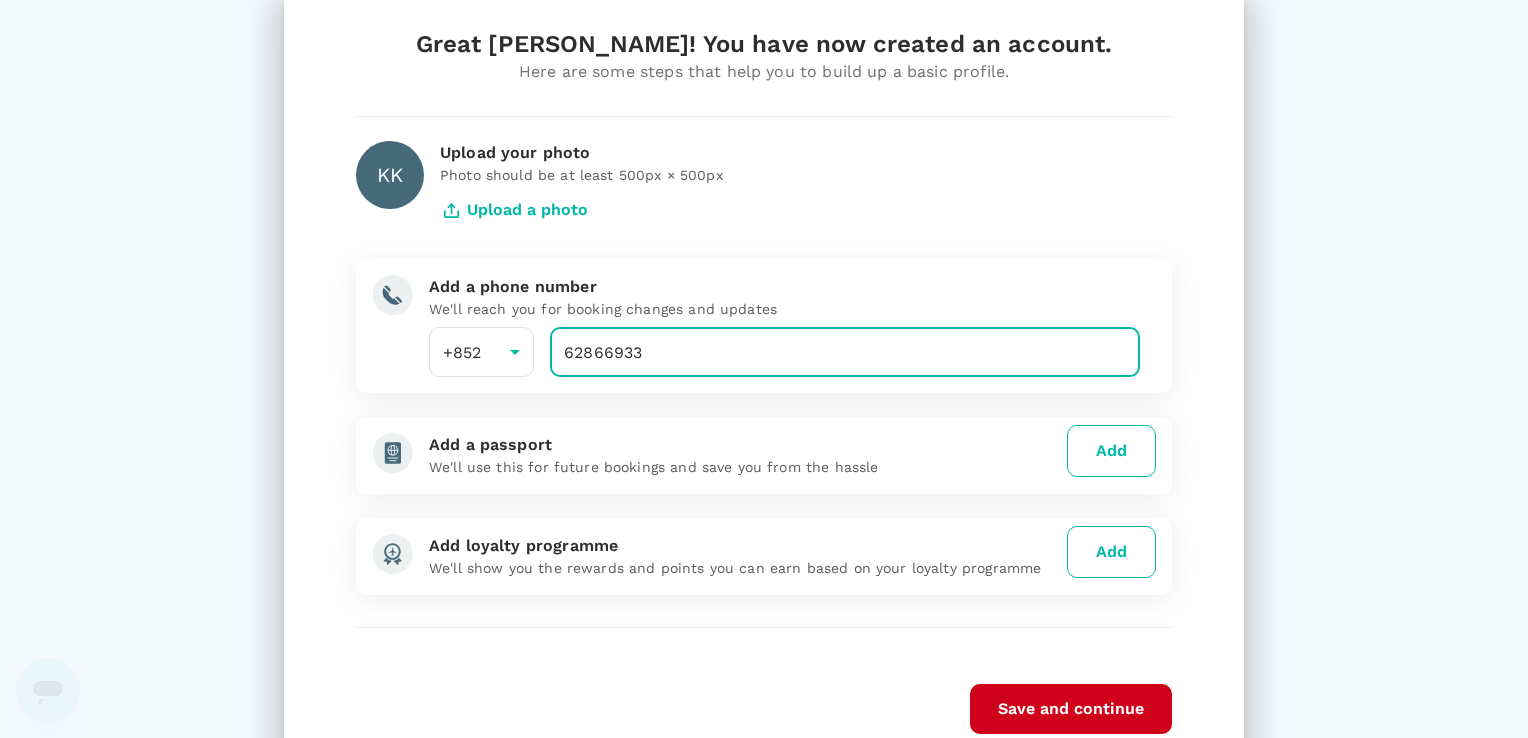 scroll, scrollTop: 100, scrollLeft: 0, axis: vertical 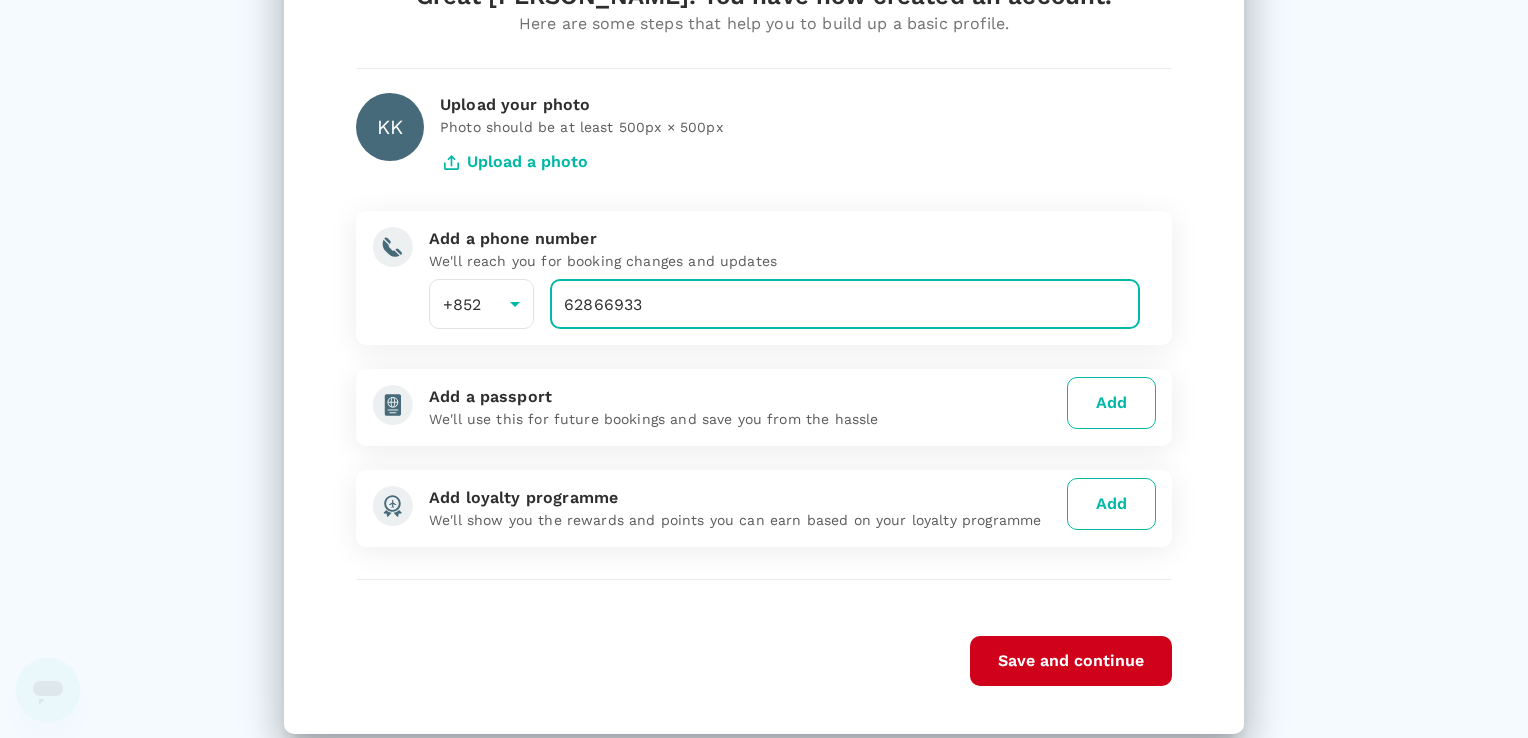 type on "62866933" 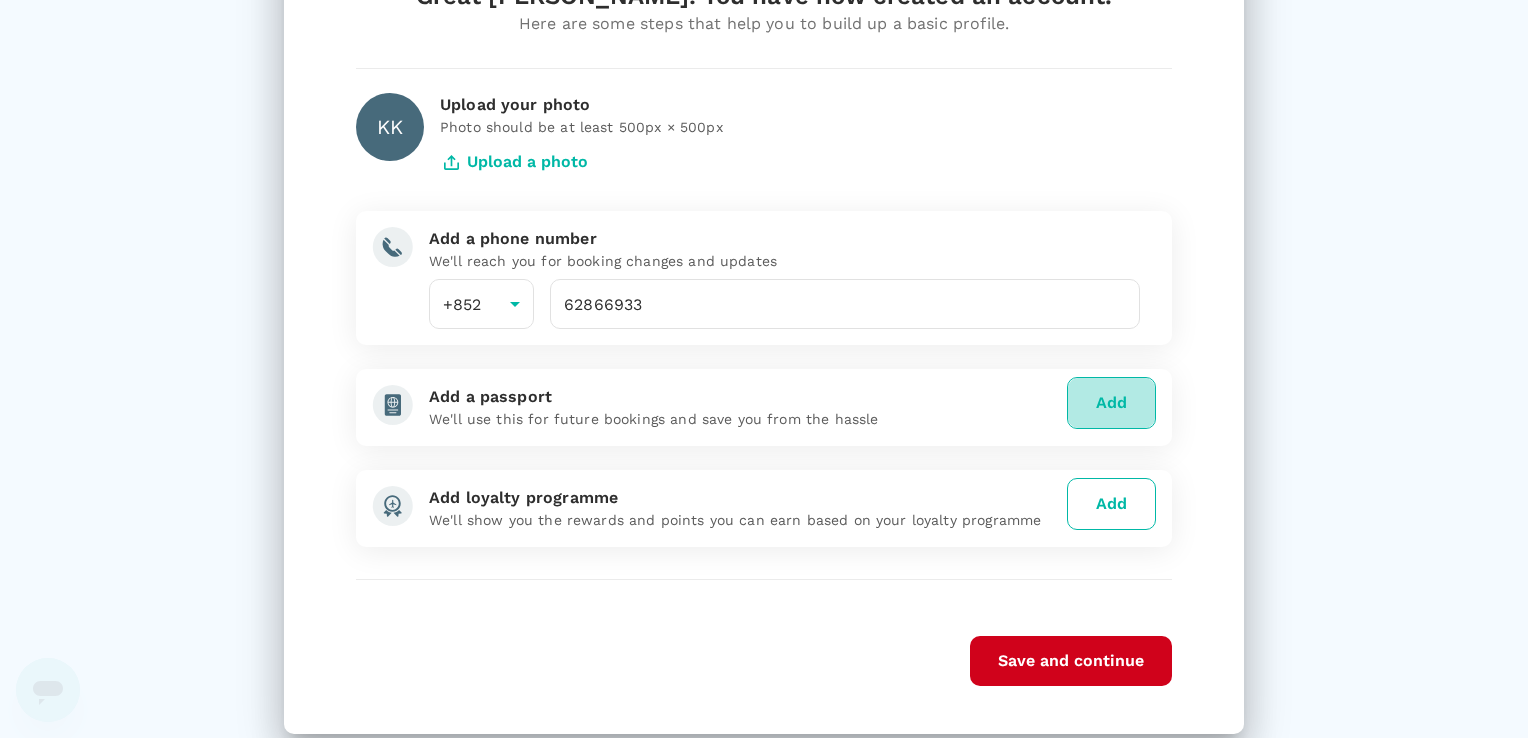 click on "Add" at bounding box center [1111, 403] 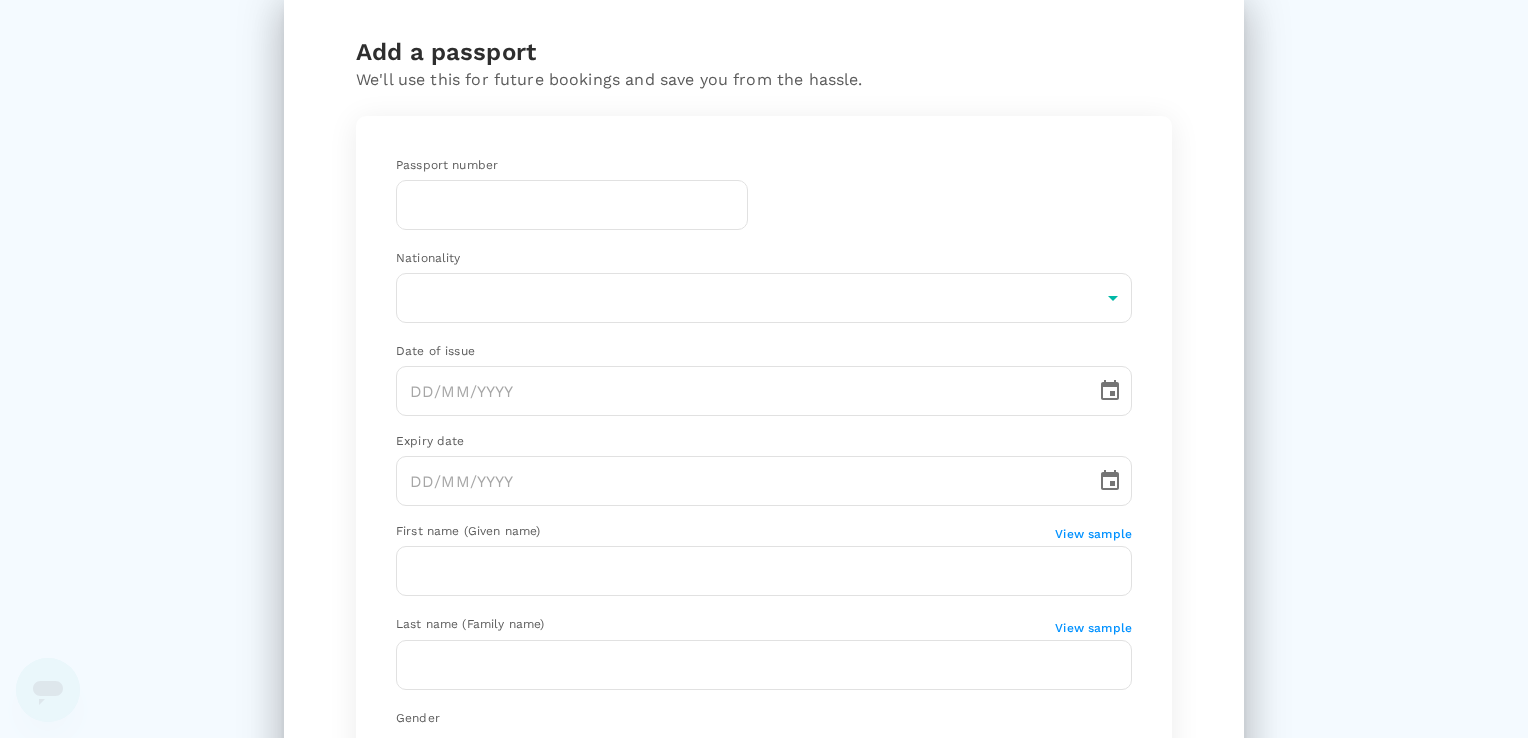 scroll, scrollTop: 0, scrollLeft: 0, axis: both 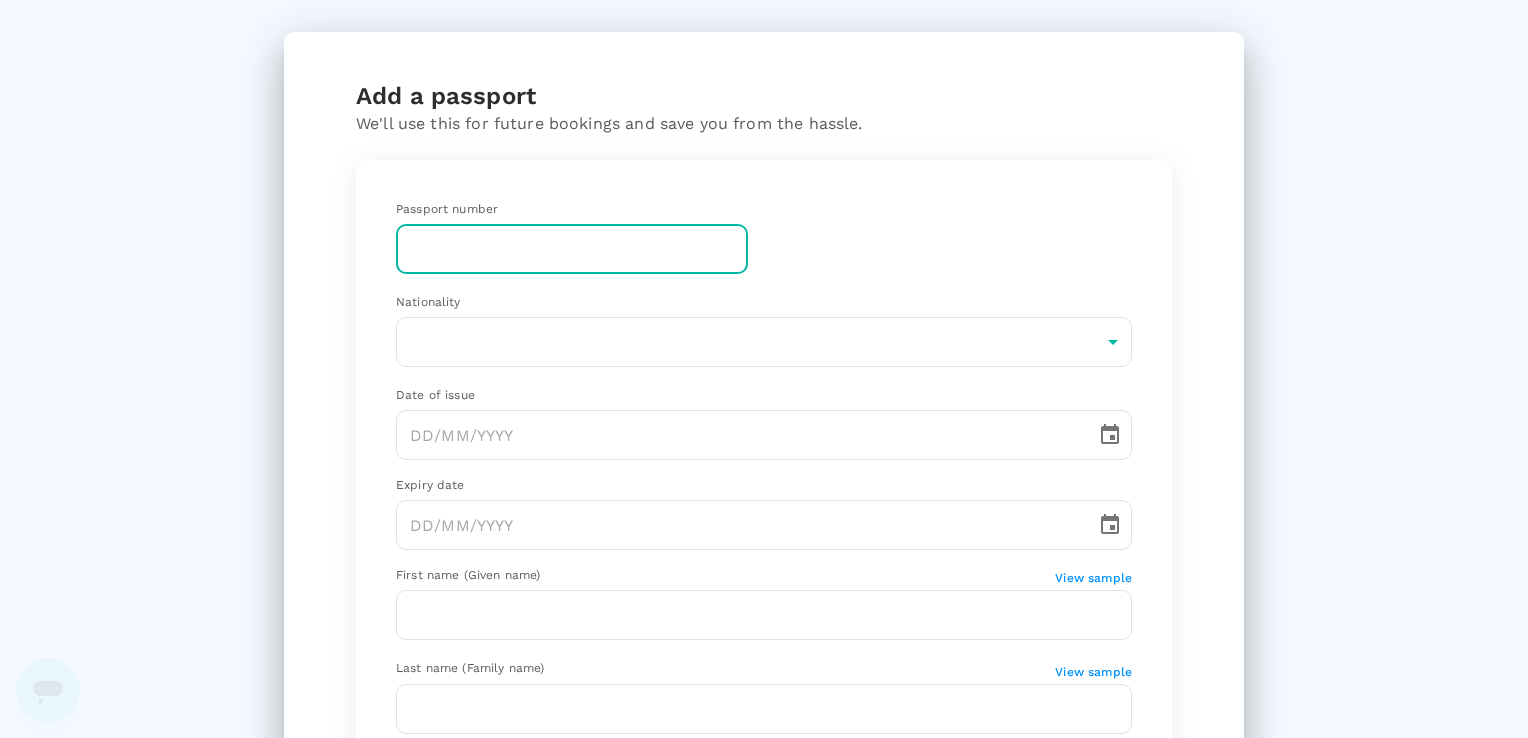 click at bounding box center (572, 249) 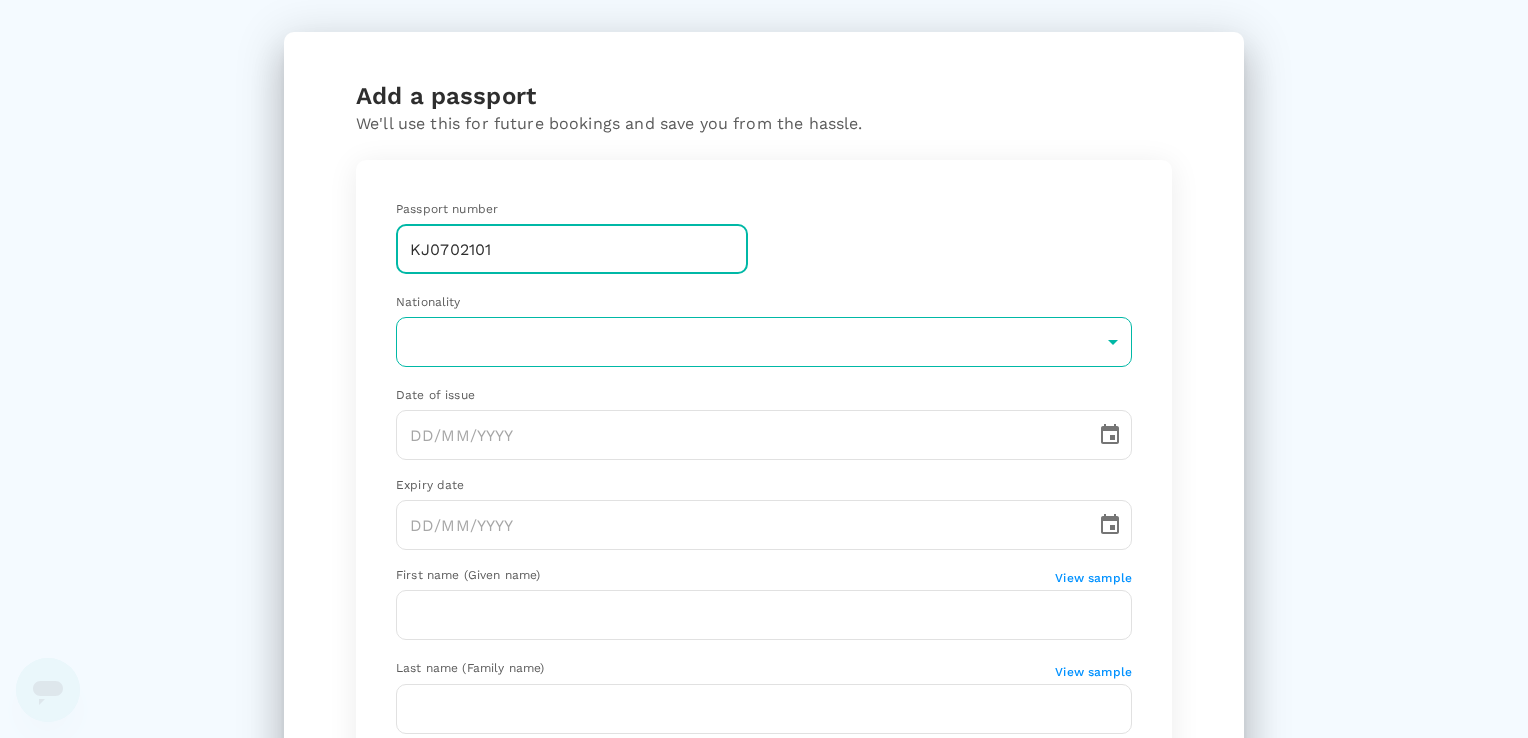 type on "KJ0702101" 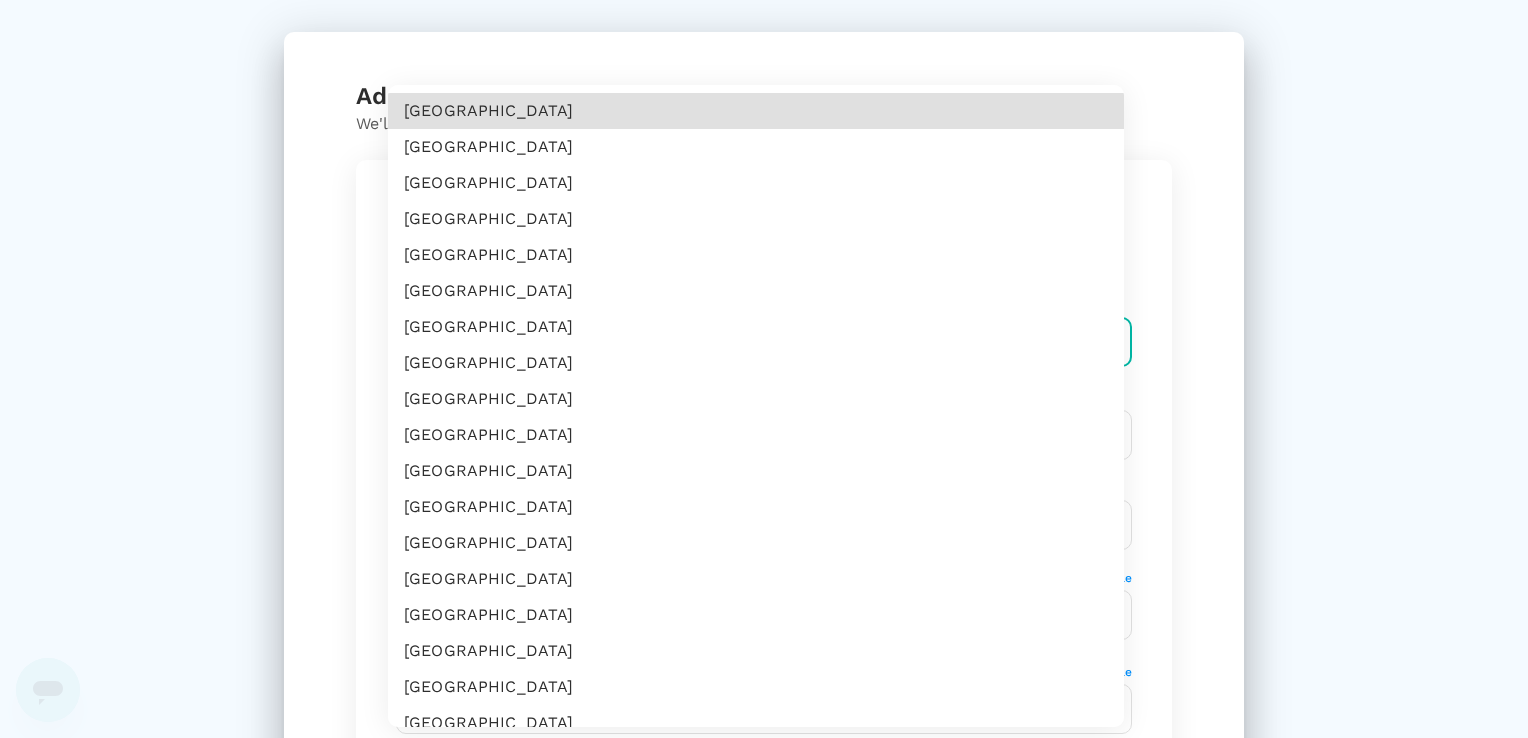 click on "Version 3.48.0 Privacy Policy Terms of Use Help Centre 03AFcWeA7Naqhi96ey4gimL5x2MOeVPv827FTQ9mYWChAt90w9LFVxuBxHaxRsqaBL6U1gYOtHd5gUl2xr_zYJnLcsqc9JEPCEGaduyAVL1fTe0U-wBlNFFTaYbmO75P-8wrZwzuukaA3-TCRyBxn5ZZk1Ivr7VK3_HI8GUzh6JjQCs2kBlk20IiB9SImhisEz-kQ1463NvawLJ0harad8fnC4CSyfVQTbpmQcpE4hjCP7GF7FvcXZgj7Ky3N8F8TGk1DcS1eBhCx5LIZBTNDZjEjYwQtrZxZCvGPjIWFZPe-sYd-nklyAFio0-46rKy7sRFqgh5t1qaDsHbwv0wCwGg3uHOr4KF8g1j9Wbw5QiVx3m8UkU0shj87Hj6UHciJqR7iIgn7adsnaH-gulNKJr3qpwI5GD-LohkEbWTqnefRkASAbza2EQ0yKREHXFWStfyDBwKTy4EkoJiqYE0EmBjYiV129Onbc43kdzpXn0w1veVXHn77FDtNsCUir0PGdaNbK56rL37gquz2qex0AQzamuCYBx4UrV1RkW8VG_HDmp3h5r1PC7fS4S73PExWvqgiT1SoEIx5tRdBLXHxNc0SUaZQ8ZyZWtbftm4TdrmvHTE_r0PAnoW7fpfYw8tIFX9iHh2aes32gOJ_0Q3XNyVyq-I6pAG6MV_RiMmSuUtBk9s-ApByZeS1HKgqjFa70PdKb48RYjLjn91p2HgYRjRpij8MVX1BBLaNqrs60P-KxgwYe8pkHHlbpCmdZRZsFTRCsplCl5E8065q6mg0QANWse4-i02XQz7Yihi6-szifYRpr2AGMEfZXJdNRNnY3HL7kSqV9KxpV7PmImoHcXn7OPuXjZjcFX69NzMVhltjjt_Yqc2fJhFqr4fLAWq5wiqCcMhTecub_tFPpVXxszD9K5zBu2yn9Bs8KQ1rKMTnof3v5dKGDpKI Add a passport" at bounding box center (764, 369) 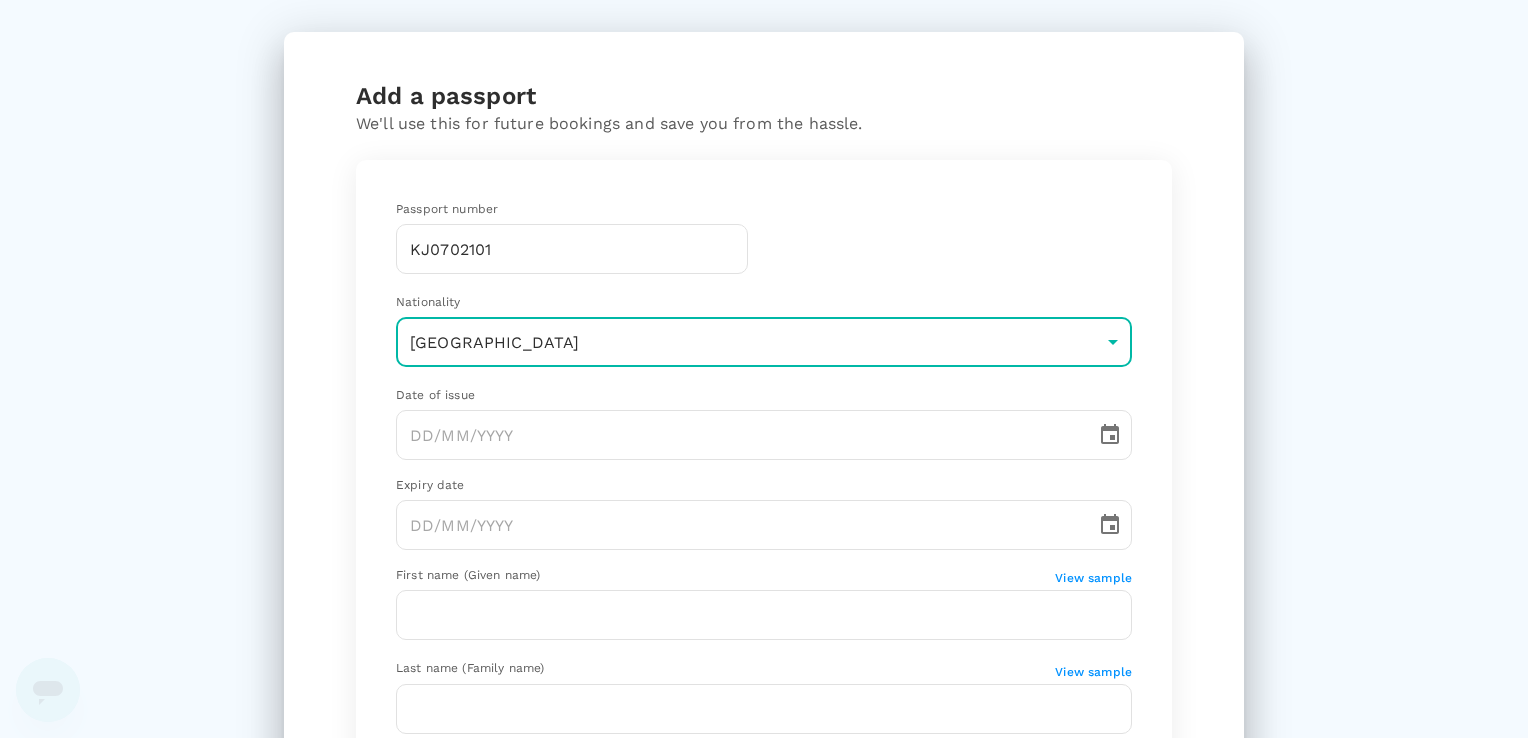 click on "Version 3.48.0 Privacy Policy Terms of Use Help Centre 03AFcWeA7Naqhi96ey4gimL5x2MOeVPv827FTQ9mYWChAt90w9LFVxuBxHaxRsqaBL6U1gYOtHd5gUl2xr_zYJnLcsqc9JEPCEGaduyAVL1fTe0U-wBlNFFTaYbmO75P-8wrZwzuukaA3-TCRyBxn5ZZk1Ivr7VK3_HI8GUzh6JjQCs2kBlk20IiB9SImhisEz-kQ1463NvawLJ0harad8fnC4CSyfVQTbpmQcpE4hjCP7GF7FvcXZgj7Ky3N8F8TGk1DcS1eBhCx5LIZBTNDZjEjYwQtrZxZCvGPjIWFZPe-sYd-nklyAFio0-46rKy7sRFqgh5t1qaDsHbwv0wCwGg3uHOr4KF8g1j9Wbw5QiVx3m8UkU0shj87Hj6UHciJqR7iIgn7adsnaH-gulNKJr3qpwI5GD-LohkEbWTqnefRkASAbza2EQ0yKREHXFWStfyDBwKTy4EkoJiqYE0EmBjYiV129Onbc43kdzpXn0w1veVXHn77FDtNsCUir0PGdaNbK56rL37gquz2qex0AQzamuCYBx4UrV1RkW8VG_HDmp3h5r1PC7fS4S73PExWvqgiT1SoEIx5tRdBLXHxNc0SUaZQ8ZyZWtbftm4TdrmvHTE_r0PAnoW7fpfYw8tIFX9iHh2aes32gOJ_0Q3XNyVyq-I6pAG6MV_RiMmSuUtBk9s-ApByZeS1HKgqjFa70PdKb48RYjLjn91p2HgYRjRpij8MVX1BBLaNqrs60P-KxgwYe8pkHHlbpCmdZRZsFTRCsplCl5E8065q6mg0QANWse4-i02XQz7Yihi6-szifYRpr2AGMEfZXJdNRNnY3HL7kSqV9KxpV7PmImoHcXn7OPuXjZjcFX69NzMVhltjjt_Yqc2fJhFqr4fLAWq5wiqCcMhTecub_tFPpVXxszD9K5zBu2yn9Bs8KQ1rKMTnof3v5dKGDpKI Add a passport" at bounding box center [764, 369] 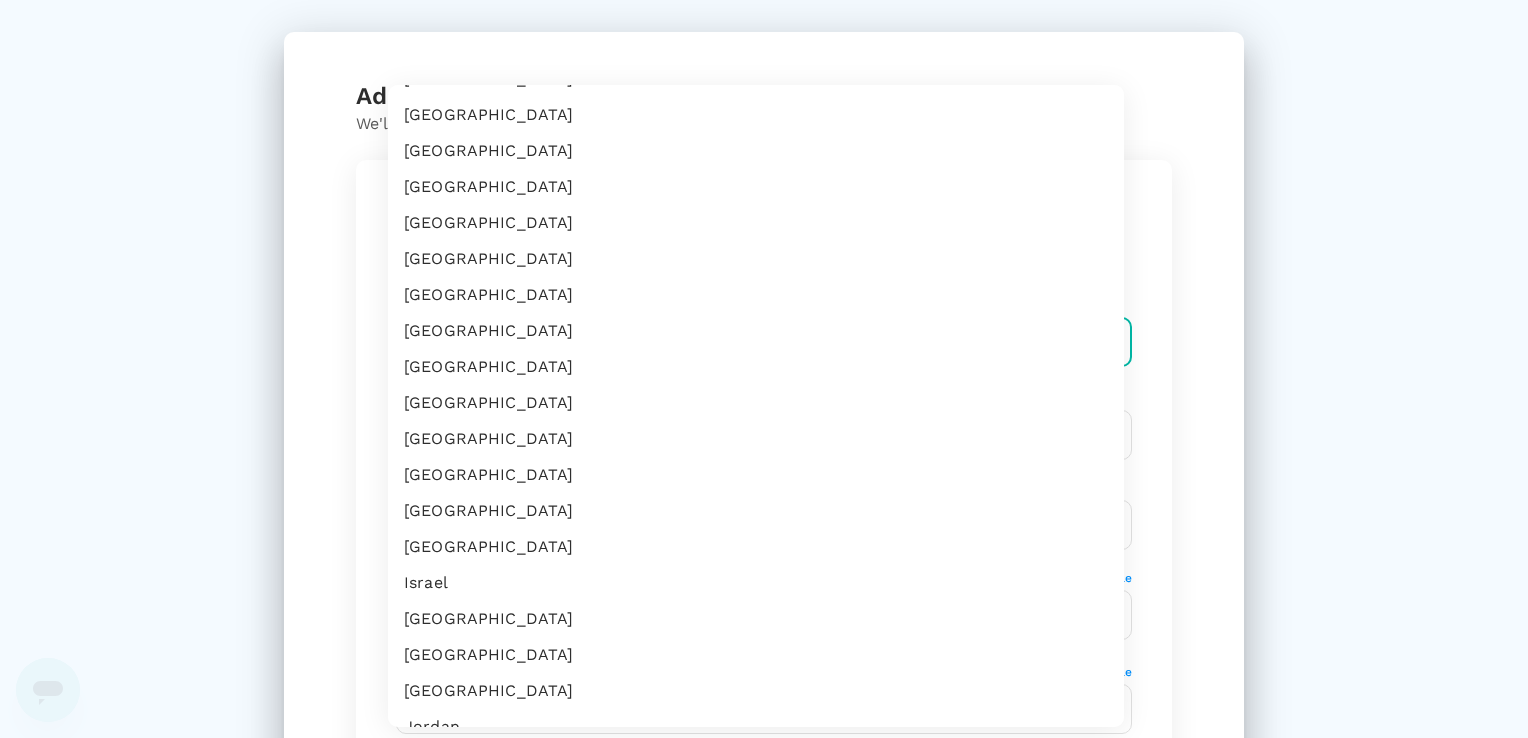 scroll, scrollTop: 2600, scrollLeft: 0, axis: vertical 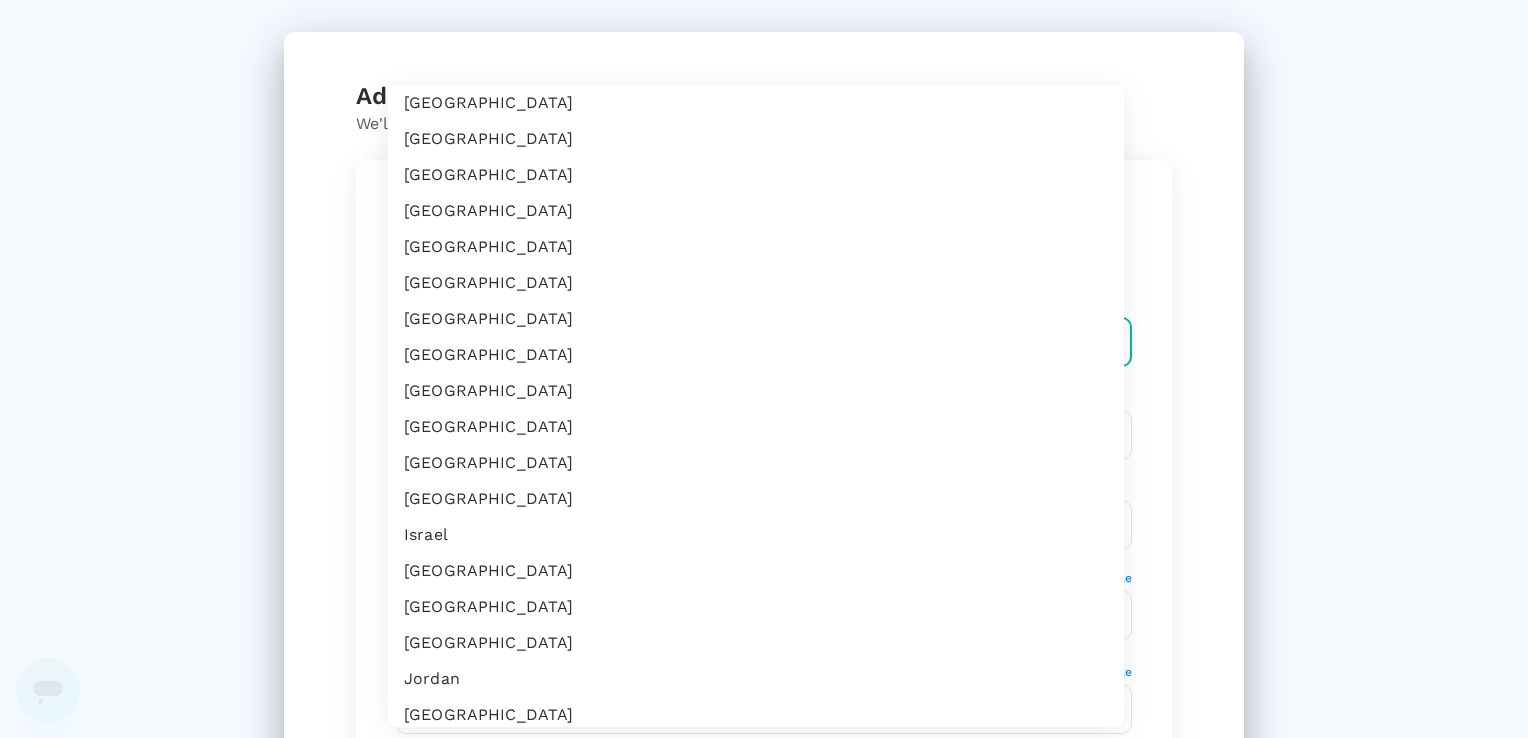 click on "[GEOGRAPHIC_DATA]" at bounding box center [756, 247] 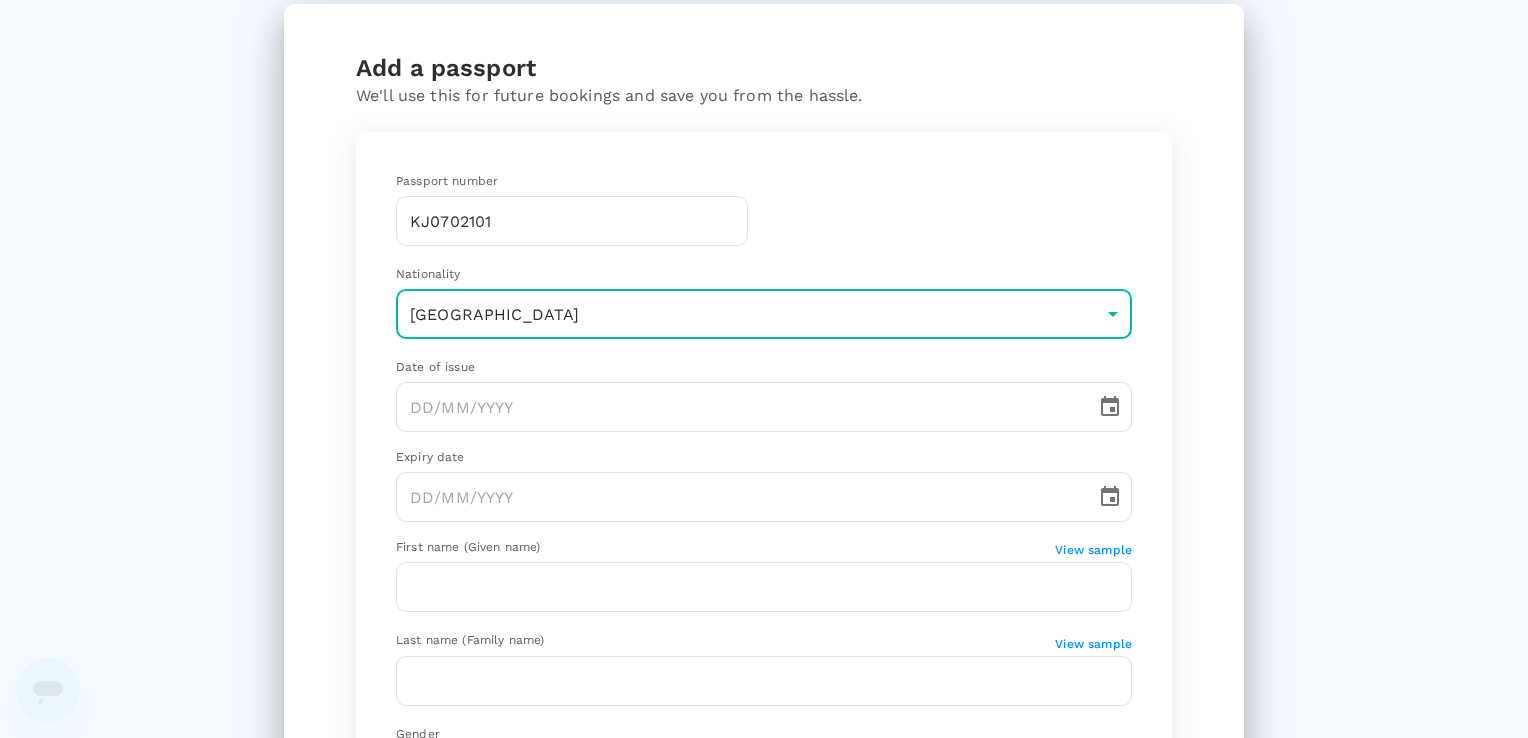 scroll, scrollTop: 0, scrollLeft: 0, axis: both 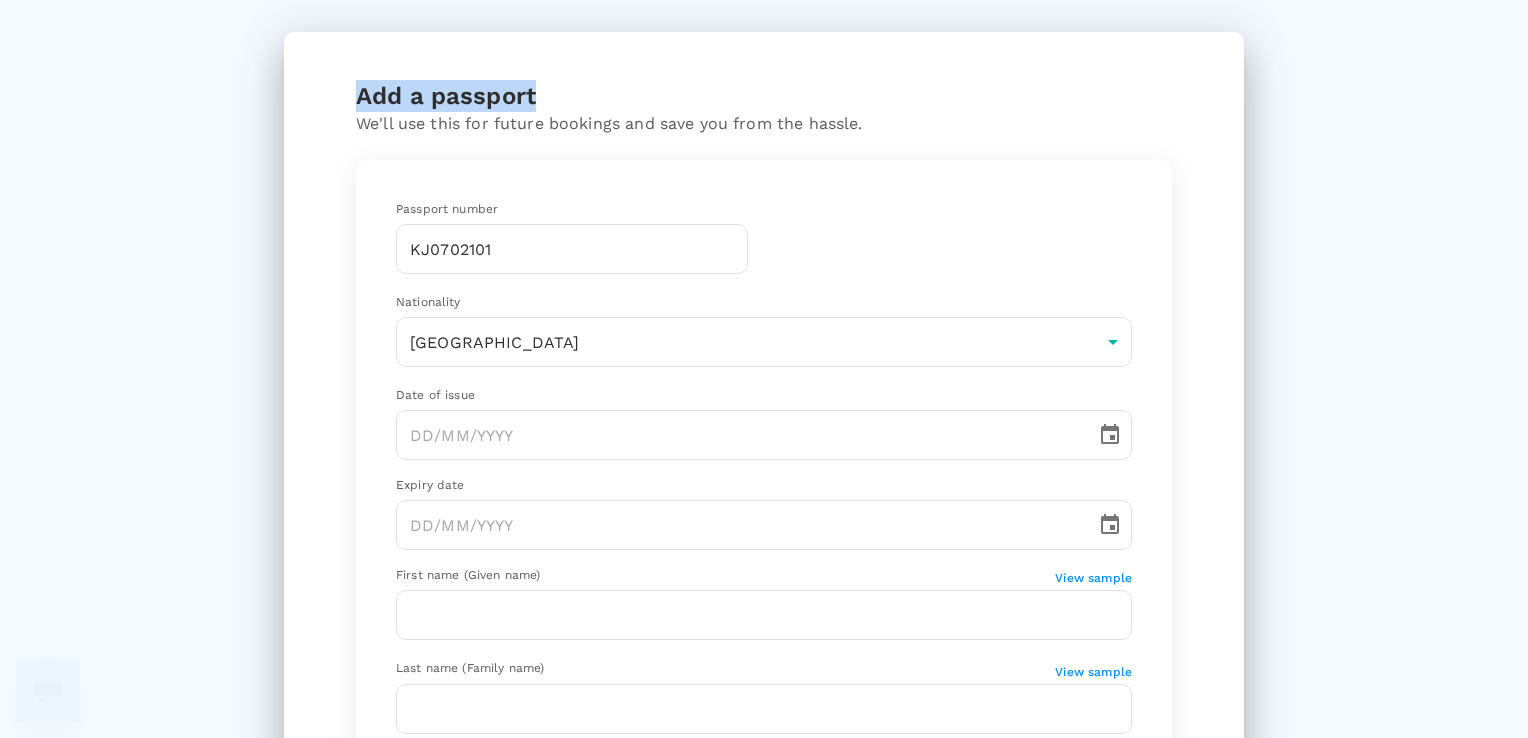 drag, startPoint x: 871, startPoint y: 61, endPoint x: 1927, endPoint y: 129, distance: 1058.1871 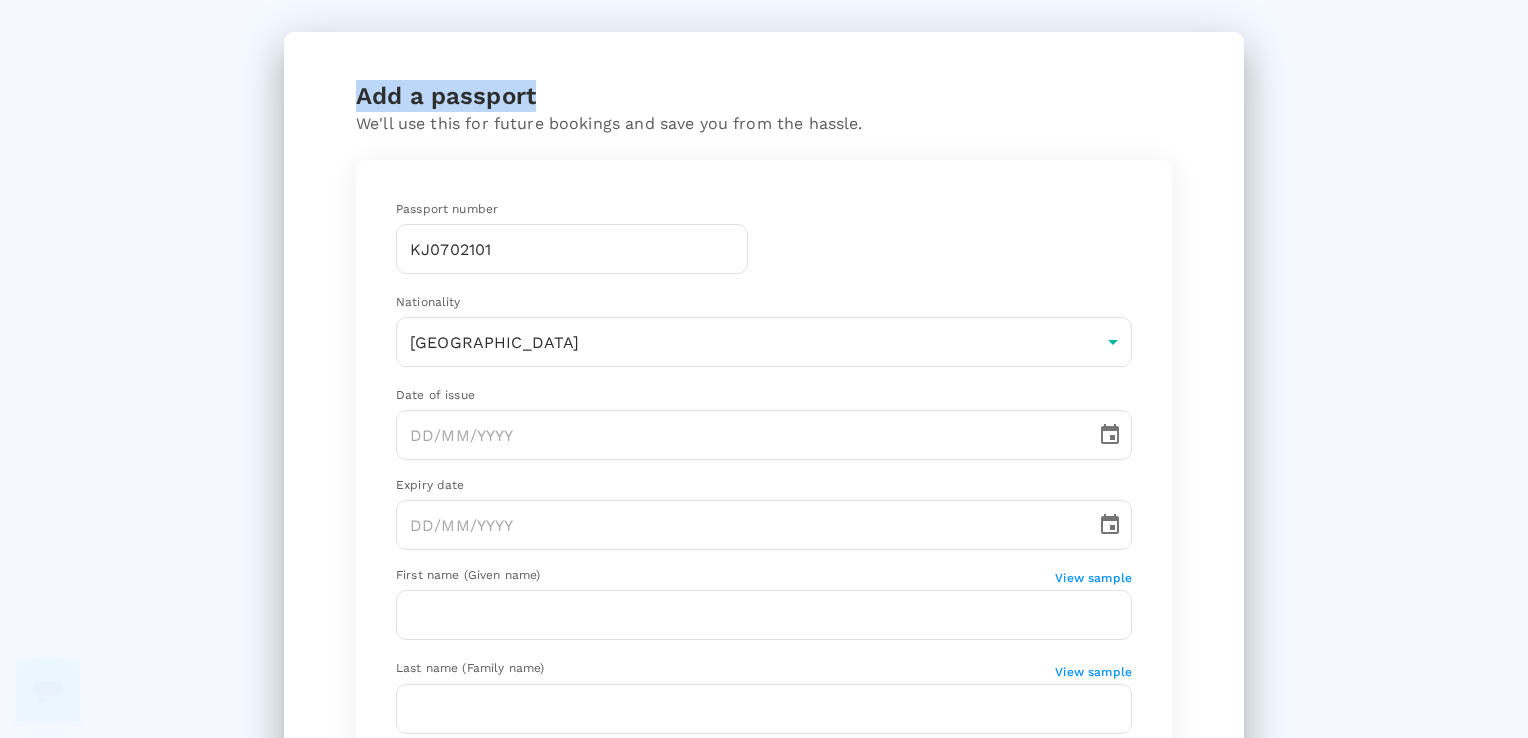 click on "Version 3.48.0 Privacy Policy Terms of Use Help Centre 03AFcWeA7Naqhi96ey4gimL5x2MOeVPv827FTQ9mYWChAt90w9LFVxuBxHaxRsqaBL6U1gYOtHd5gUl2xr_zYJnLcsqc9JEPCEGaduyAVL1fTe0U-wBlNFFTaYbmO75P-8wrZwzuukaA3-TCRyBxn5ZZk1Ivr7VK3_HI8GUzh6JjQCs2kBlk20IiB9SImhisEz-kQ1463NvawLJ0harad8fnC4CSyfVQTbpmQcpE4hjCP7GF7FvcXZgj7Ky3N8F8TGk1DcS1eBhCx5LIZBTNDZjEjYwQtrZxZCvGPjIWFZPe-sYd-nklyAFio0-46rKy7sRFqgh5t1qaDsHbwv0wCwGg3uHOr4KF8g1j9Wbw5QiVx3m8UkU0shj87Hj6UHciJqR7iIgn7adsnaH-gulNKJr3qpwI5GD-LohkEbWTqnefRkASAbza2EQ0yKREHXFWStfyDBwKTy4EkoJiqYE0EmBjYiV129Onbc43kdzpXn0w1veVXHn77FDtNsCUir0PGdaNbK56rL37gquz2qex0AQzamuCYBx4UrV1RkW8VG_HDmp3h5r1PC7fS4S73PExWvqgiT1SoEIx5tRdBLXHxNc0SUaZQ8ZyZWtbftm4TdrmvHTE_r0PAnoW7fpfYw8tIFX9iHh2aes32gOJ_0Q3XNyVyq-I6pAG6MV_RiMmSuUtBk9s-ApByZeS1HKgqjFa70PdKb48RYjLjn91p2HgYRjRpij8MVX1BBLaNqrs60P-KxgwYe8pkHHlbpCmdZRZsFTRCsplCl5E8065q6mg0QANWse4-i02XQz7Yihi6-szifYRpr2AGMEfZXJdNRNnY3HL7kSqV9KxpV7PmImoHcXn7OPuXjZjcFX69NzMVhltjjt_Yqc2fJhFqr4fLAWq5wiqCcMhTecub_tFPpVXxszD9K5zBu2yn9Bs8KQ1rKMTnof3v5dKGDpKI Add a passport" at bounding box center (764, 369) 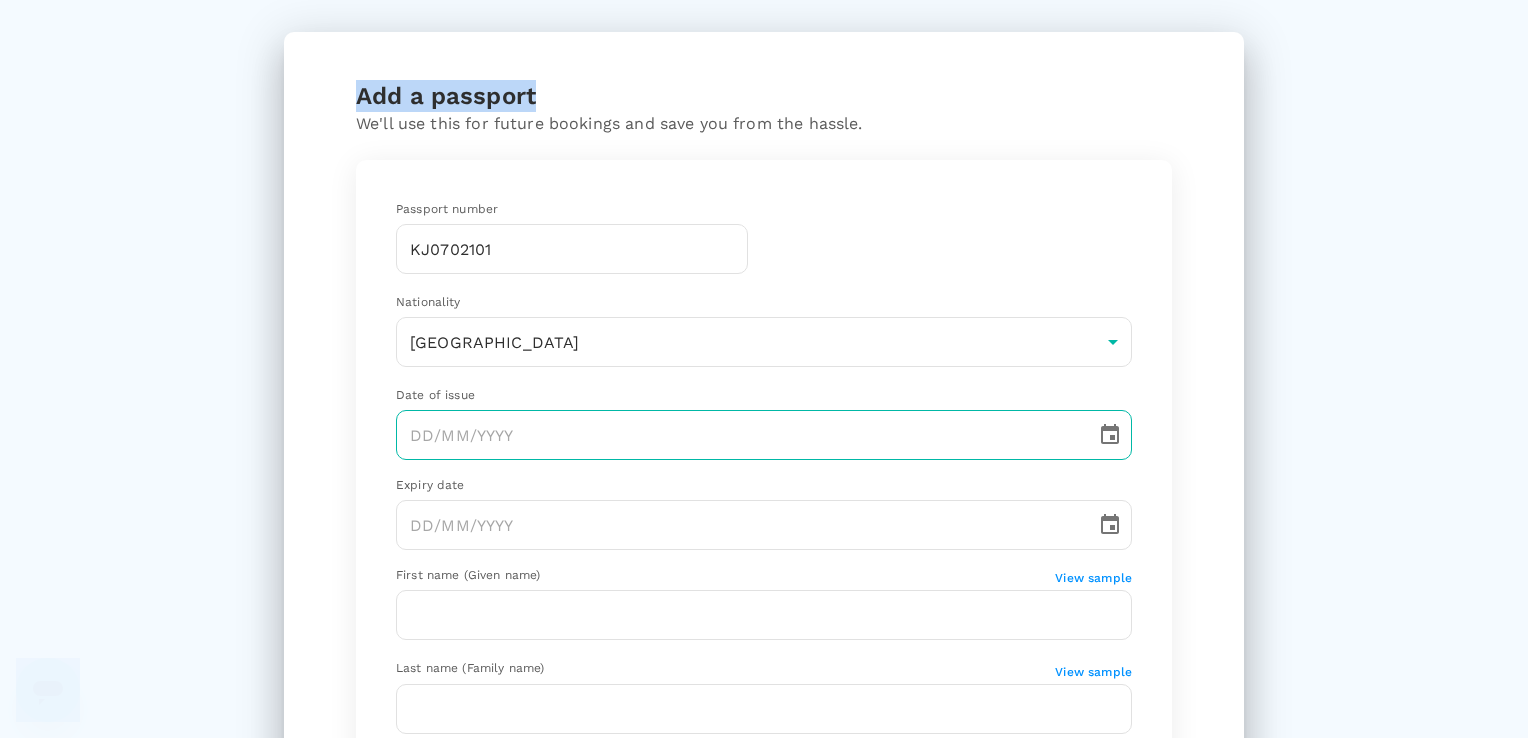 type on "DD/MM/YYYY" 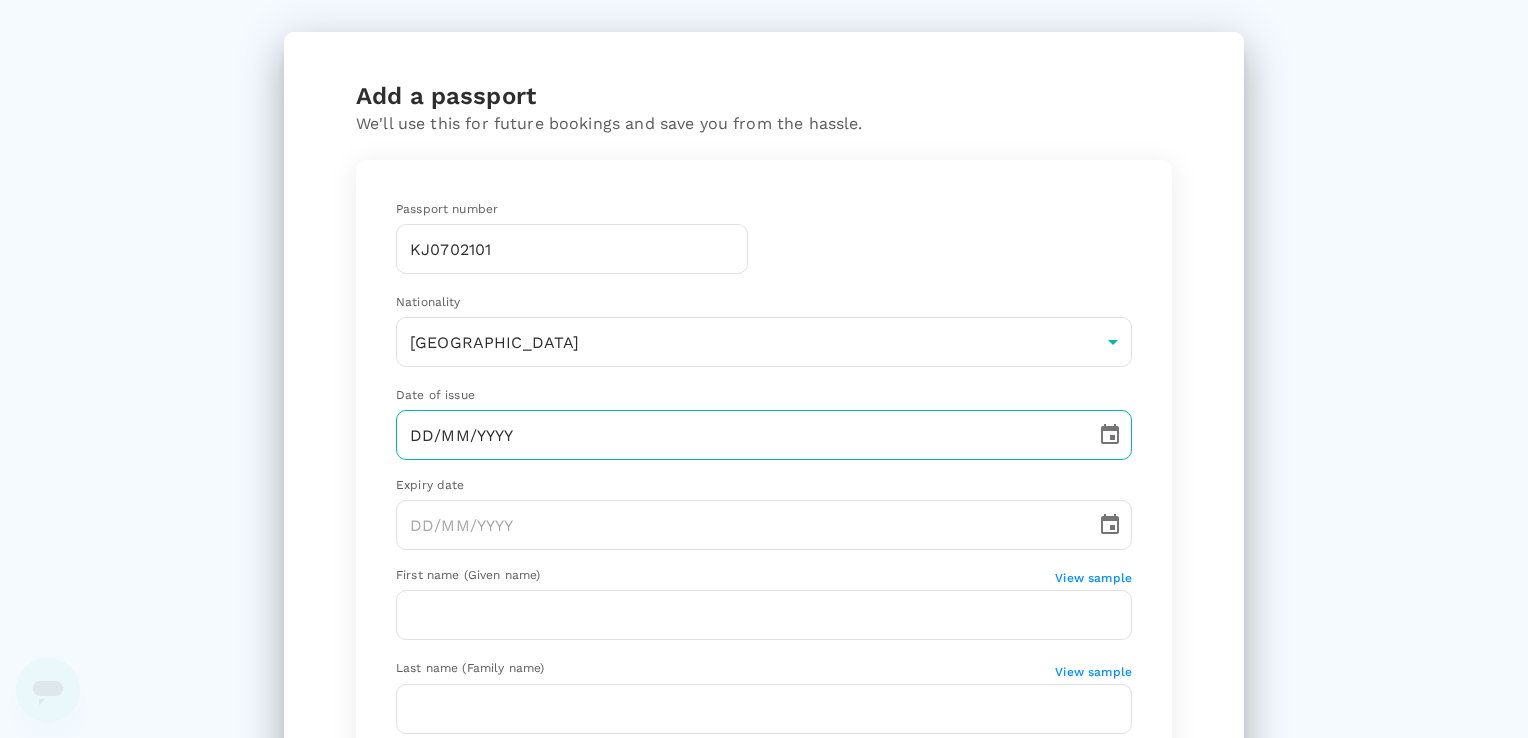 click on "DD/MM/YYYY" at bounding box center (739, 435) 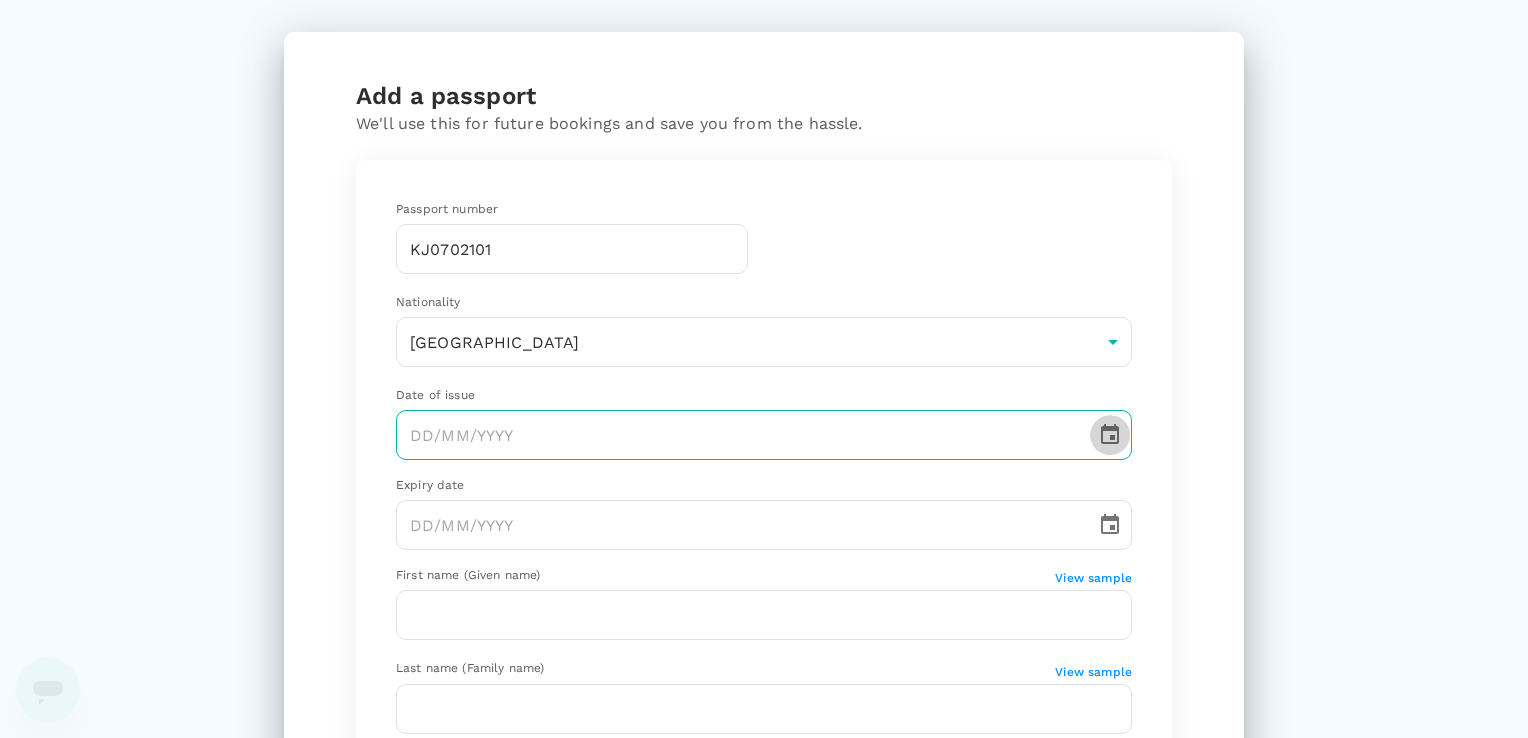 click 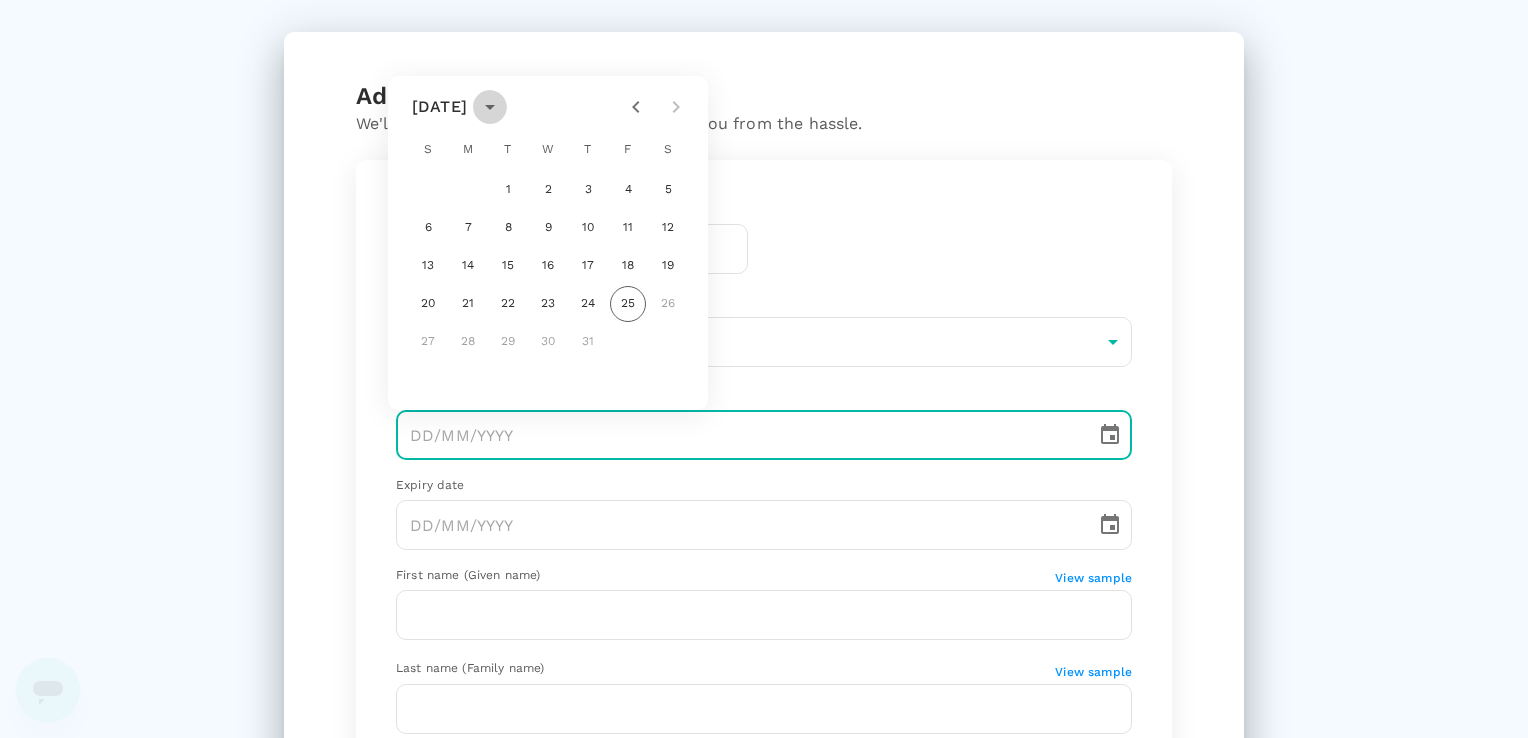 click 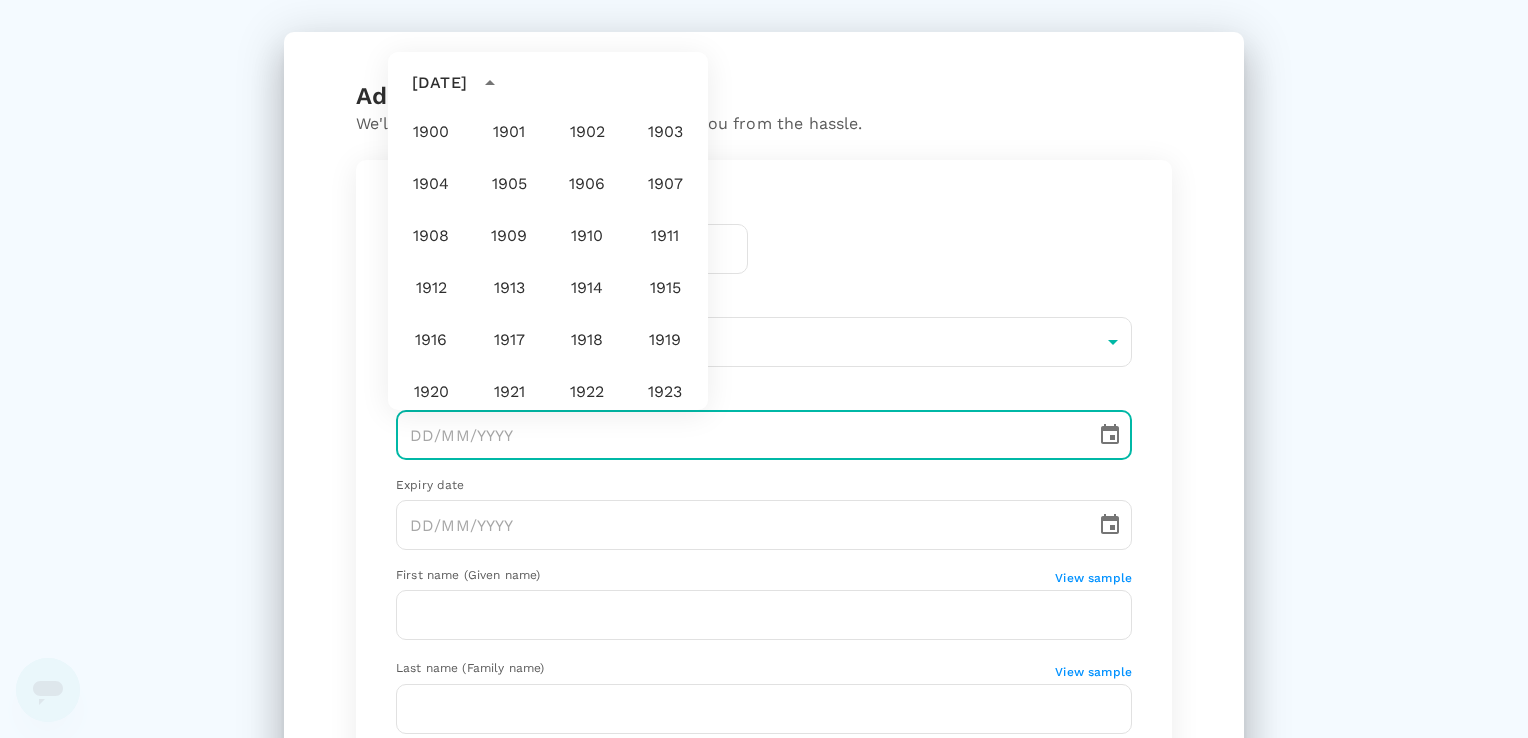 scroll, scrollTop: 1486, scrollLeft: 0, axis: vertical 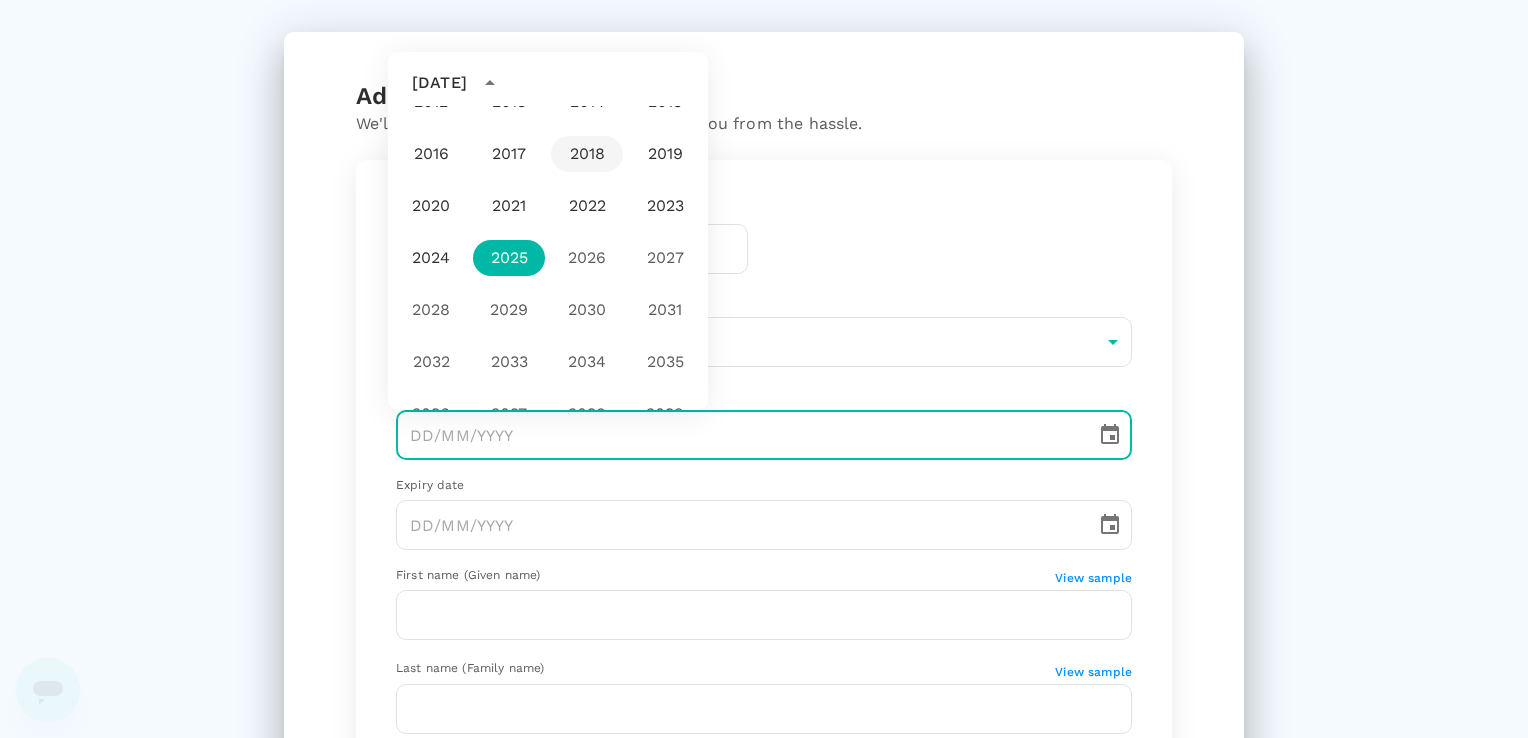click on "2018" at bounding box center [587, 154] 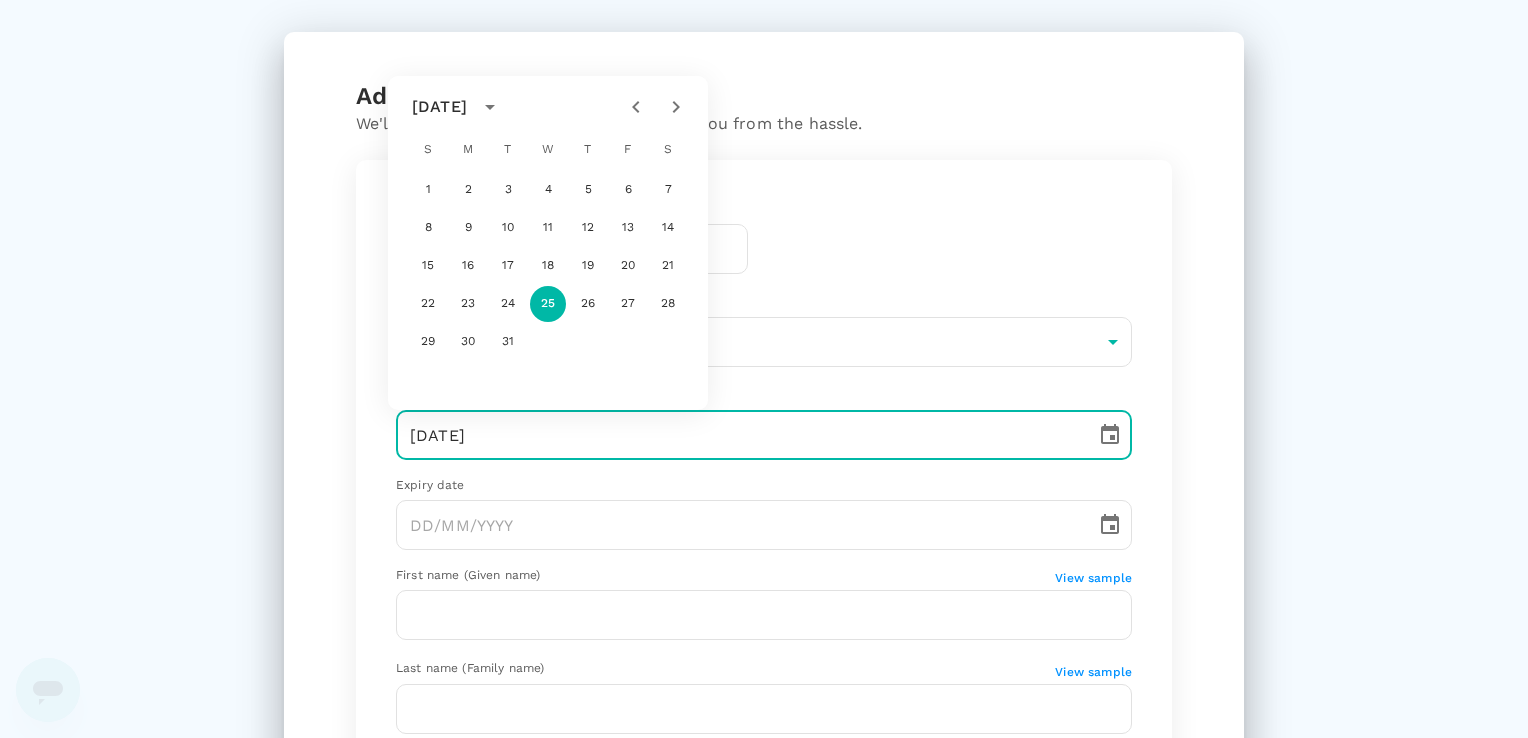 click 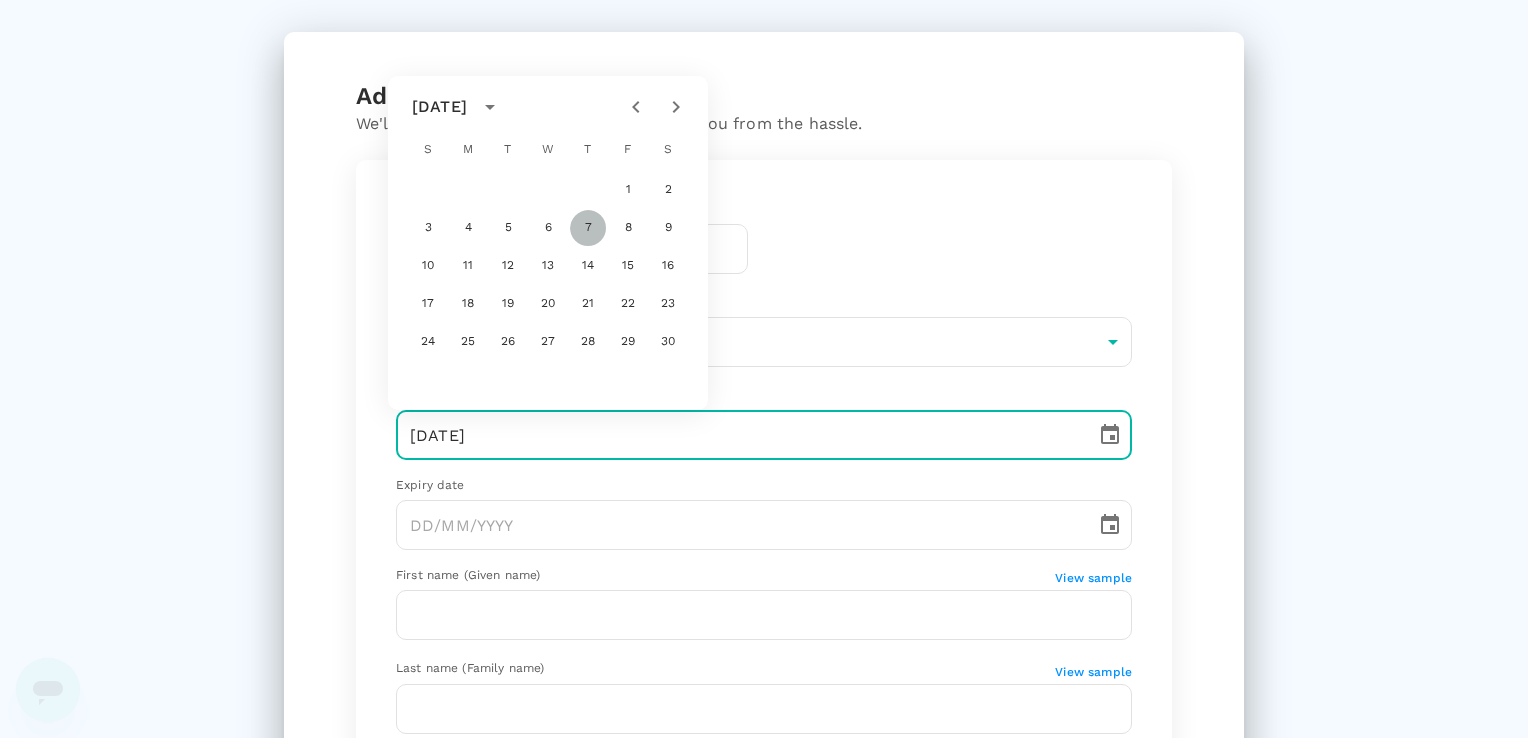 click on "7" at bounding box center [588, 228] 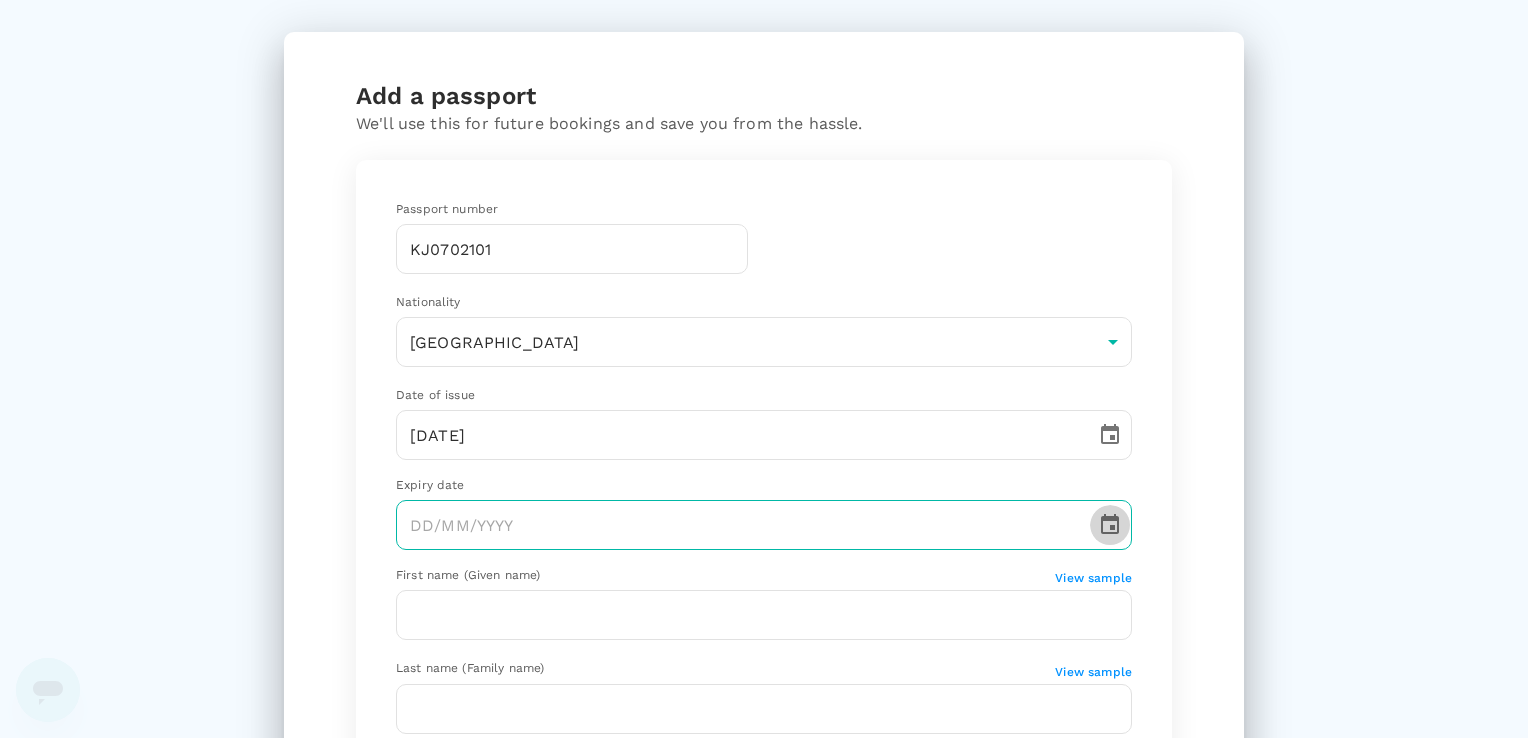 click 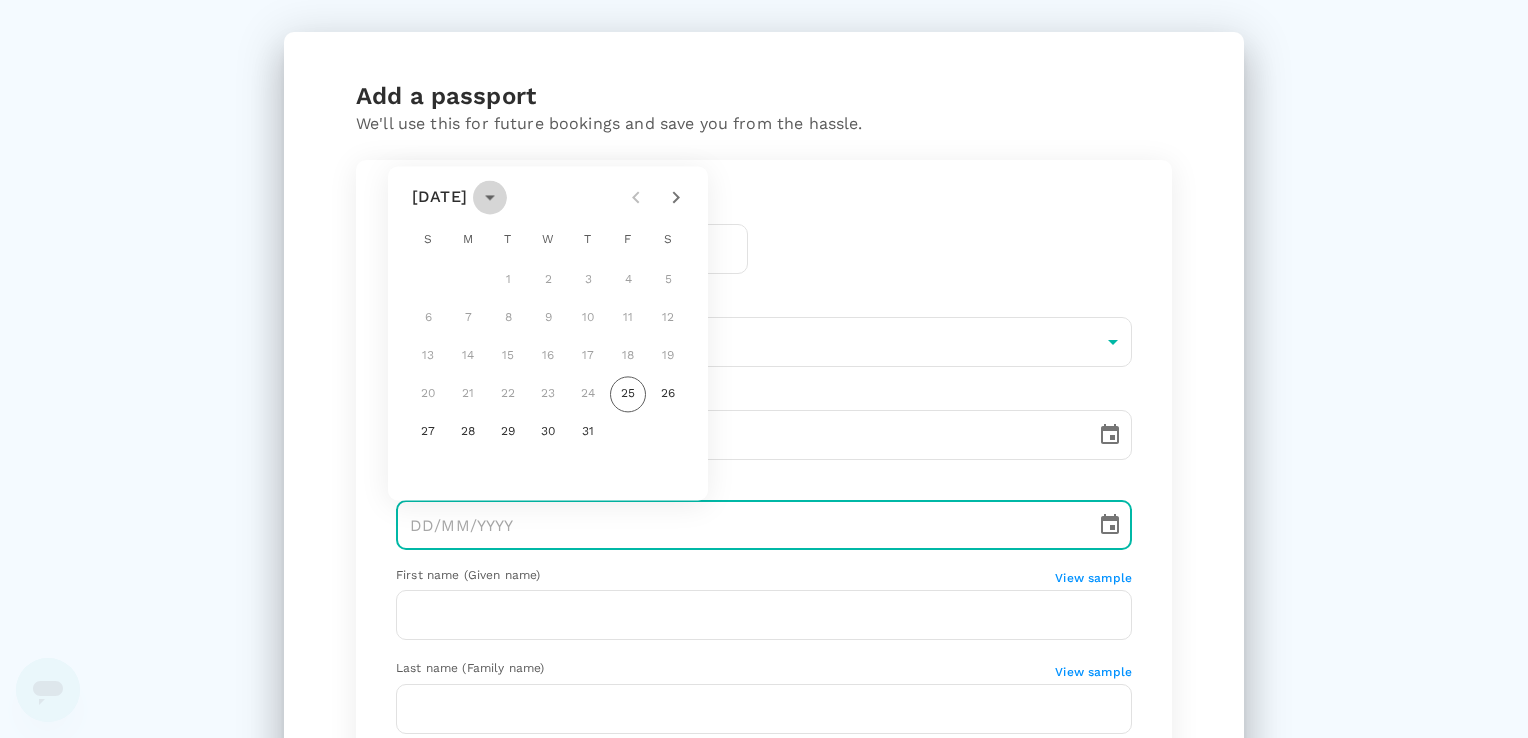 click 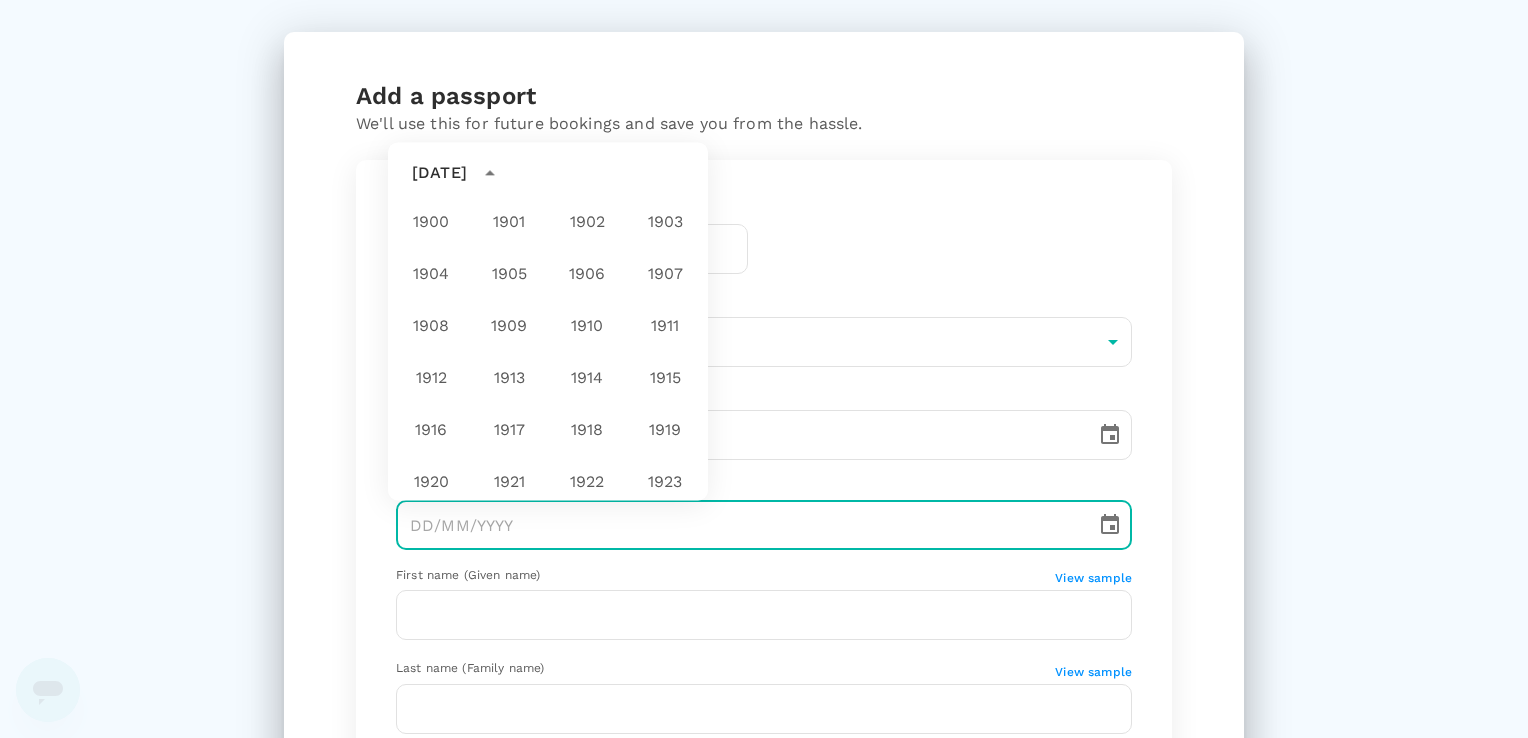 scroll, scrollTop: 1486, scrollLeft: 0, axis: vertical 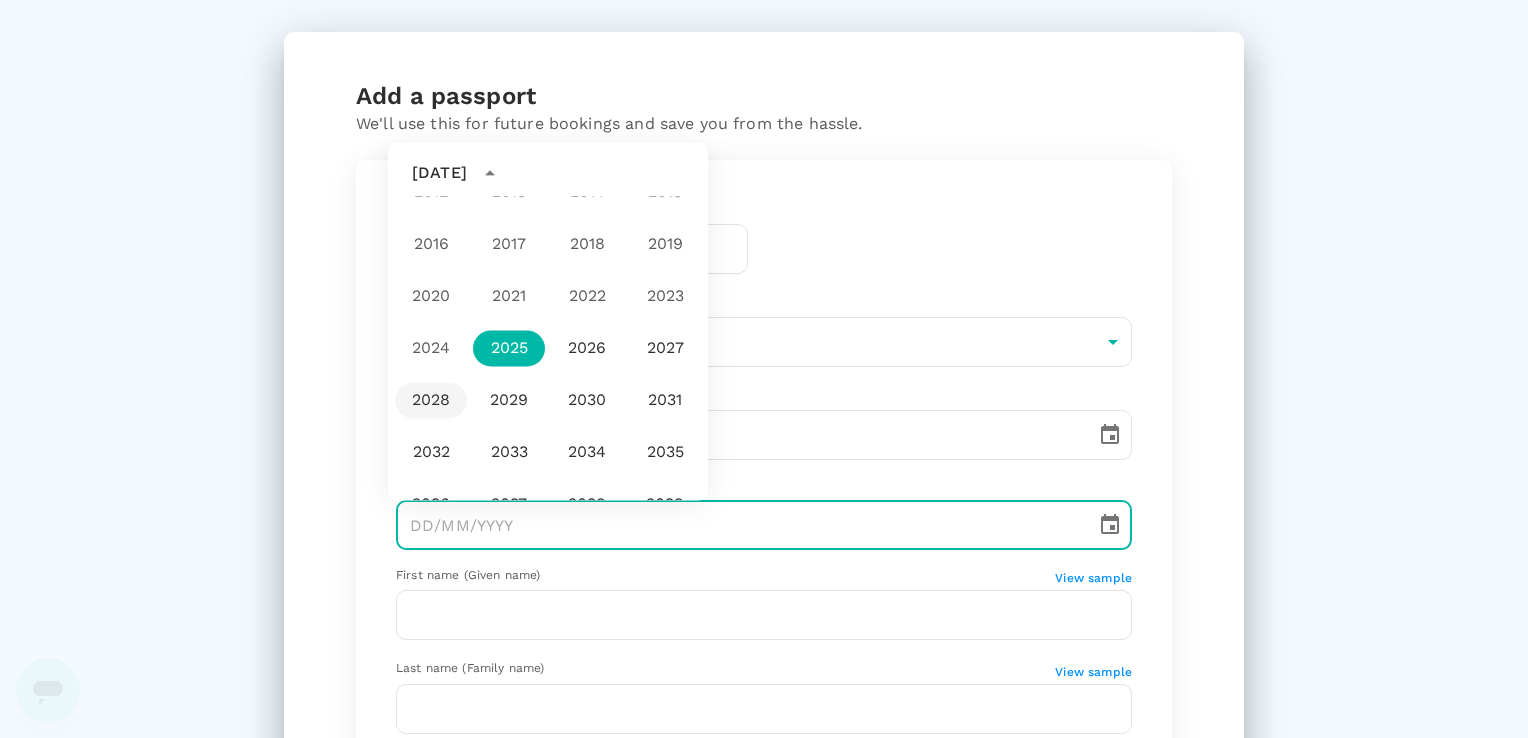 click on "2028" at bounding box center [431, 400] 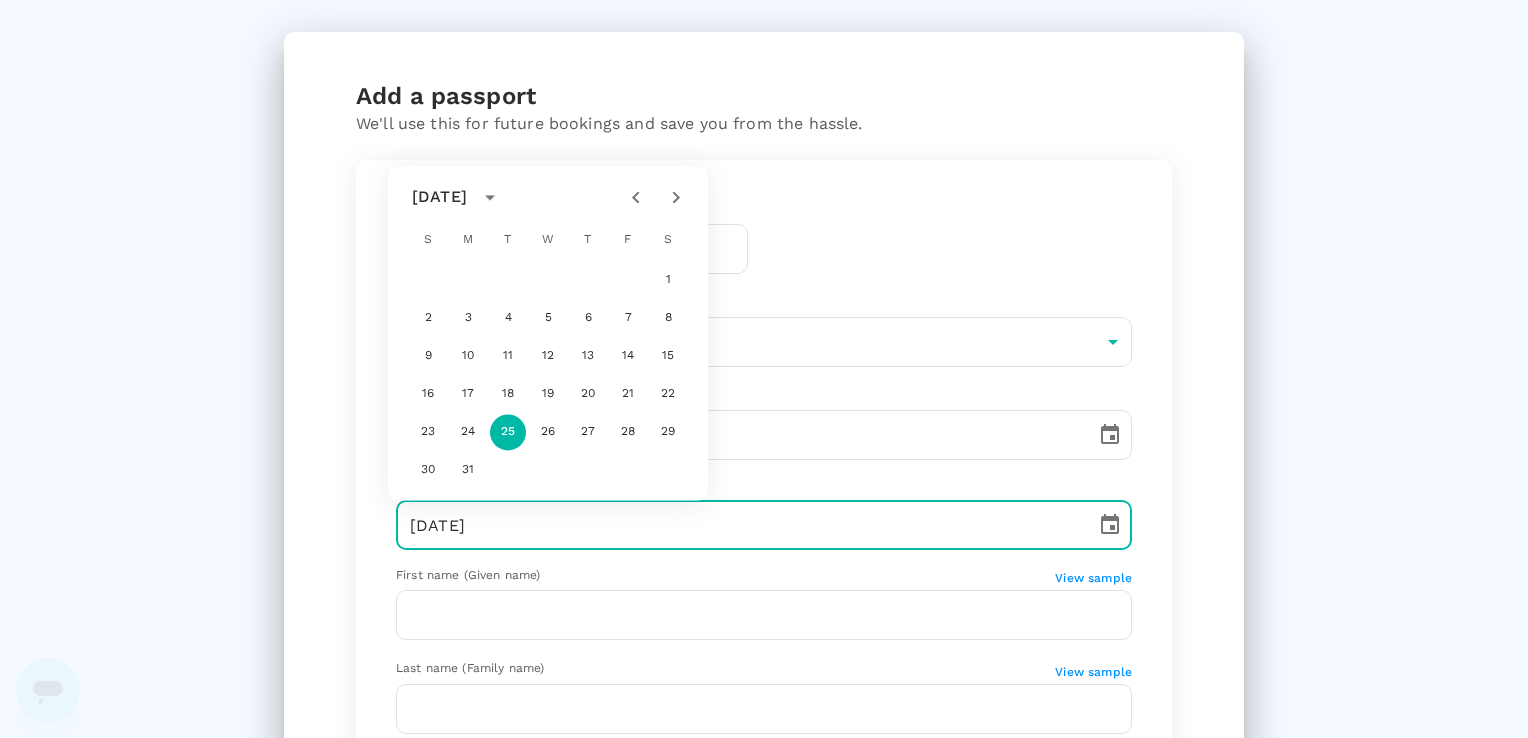 click 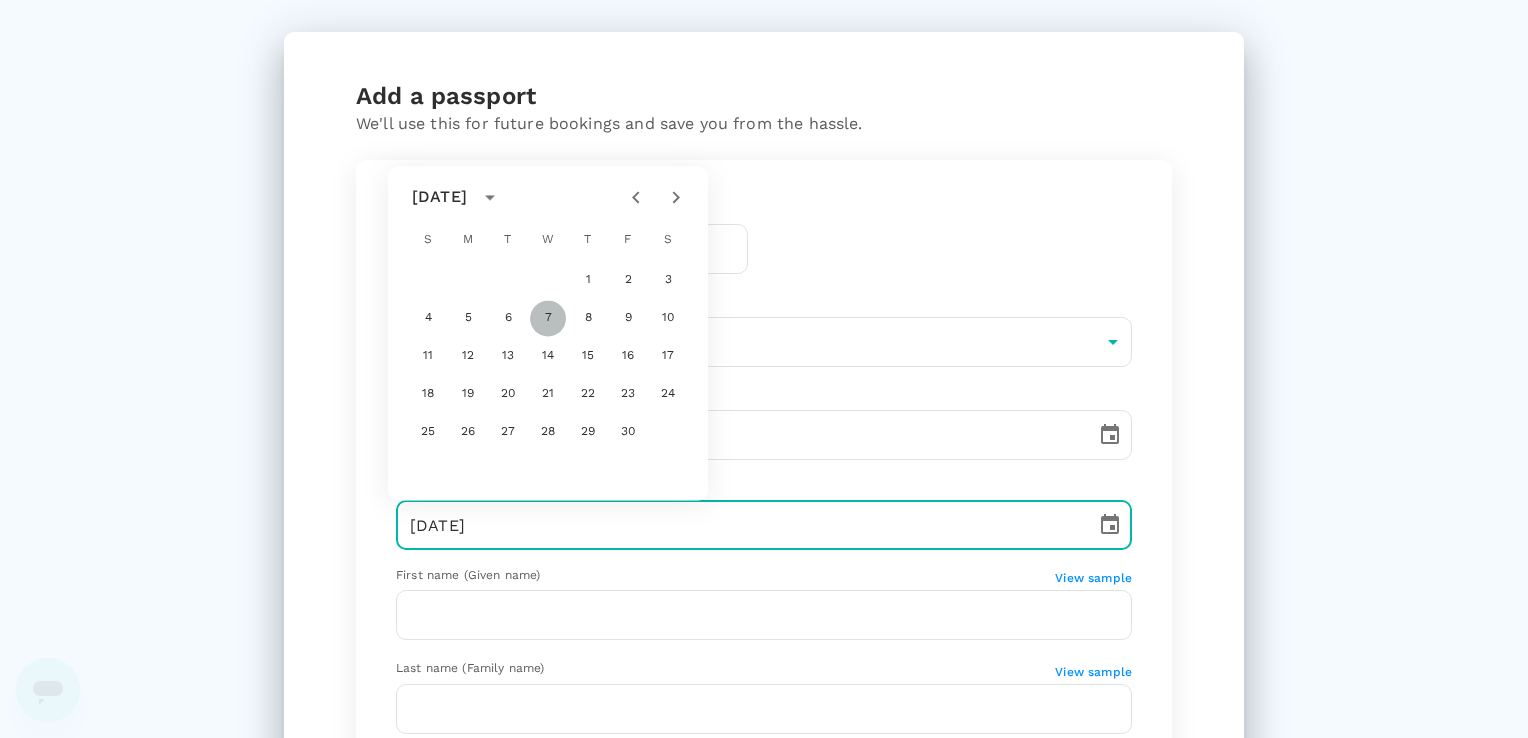 click on "7" at bounding box center [548, 318] 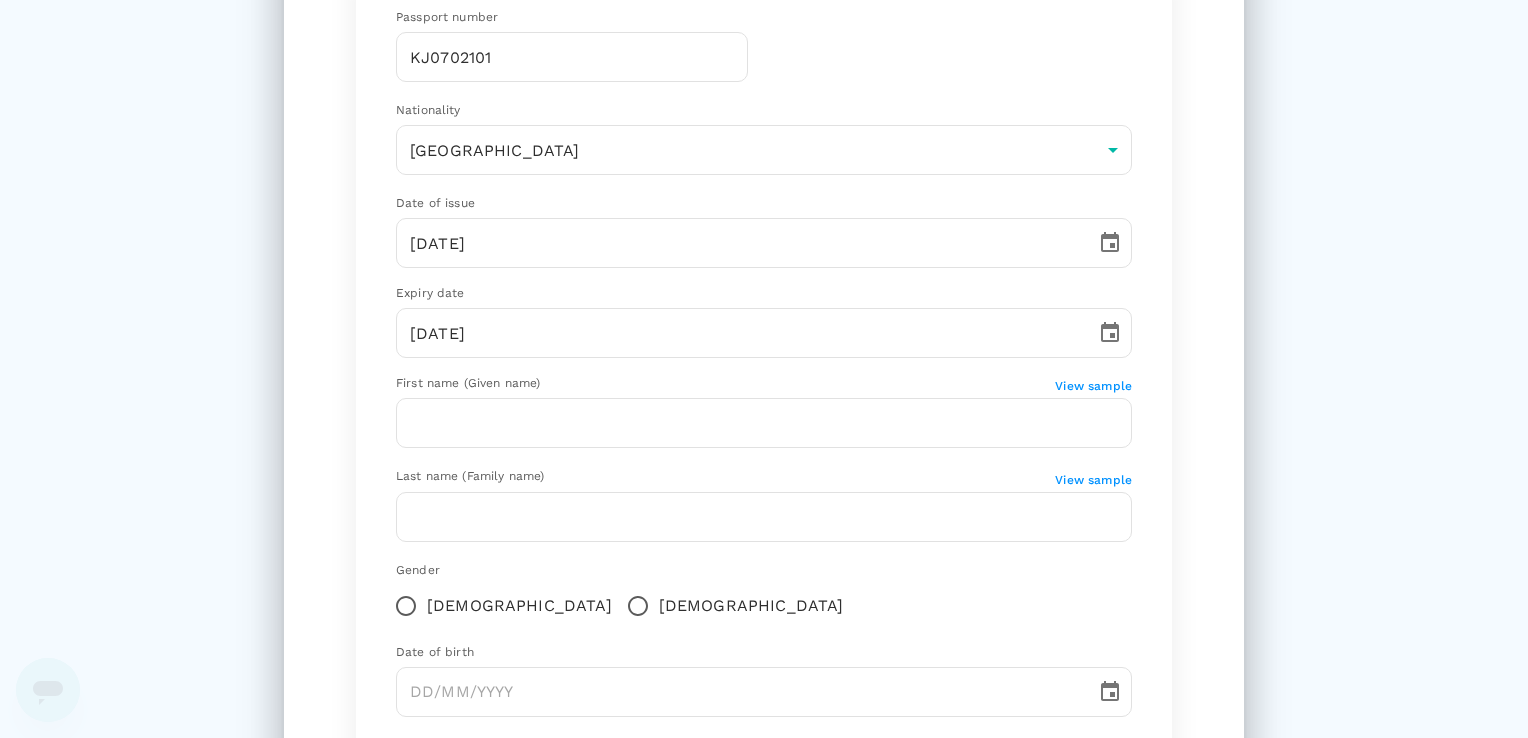 scroll, scrollTop: 200, scrollLeft: 0, axis: vertical 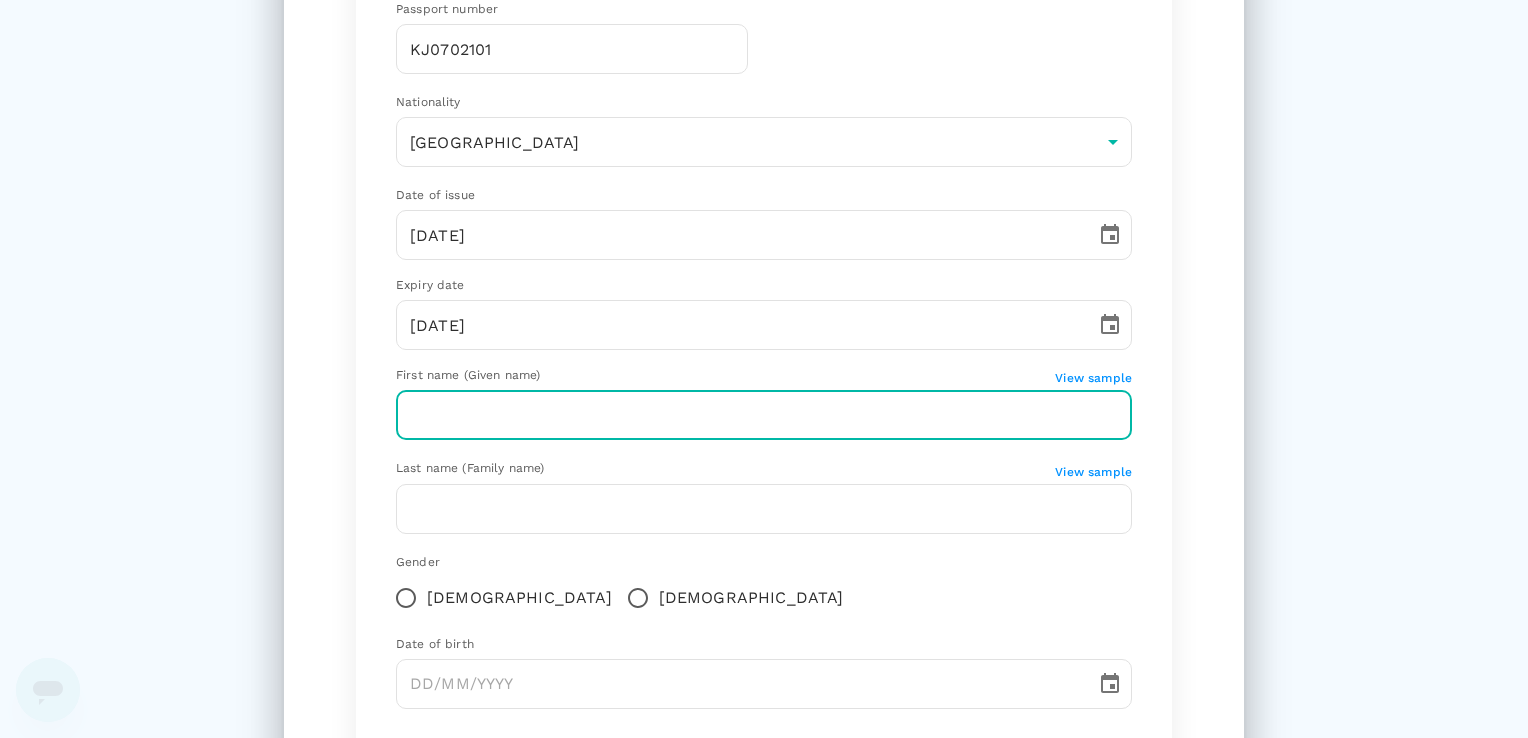 click at bounding box center [764, 415] 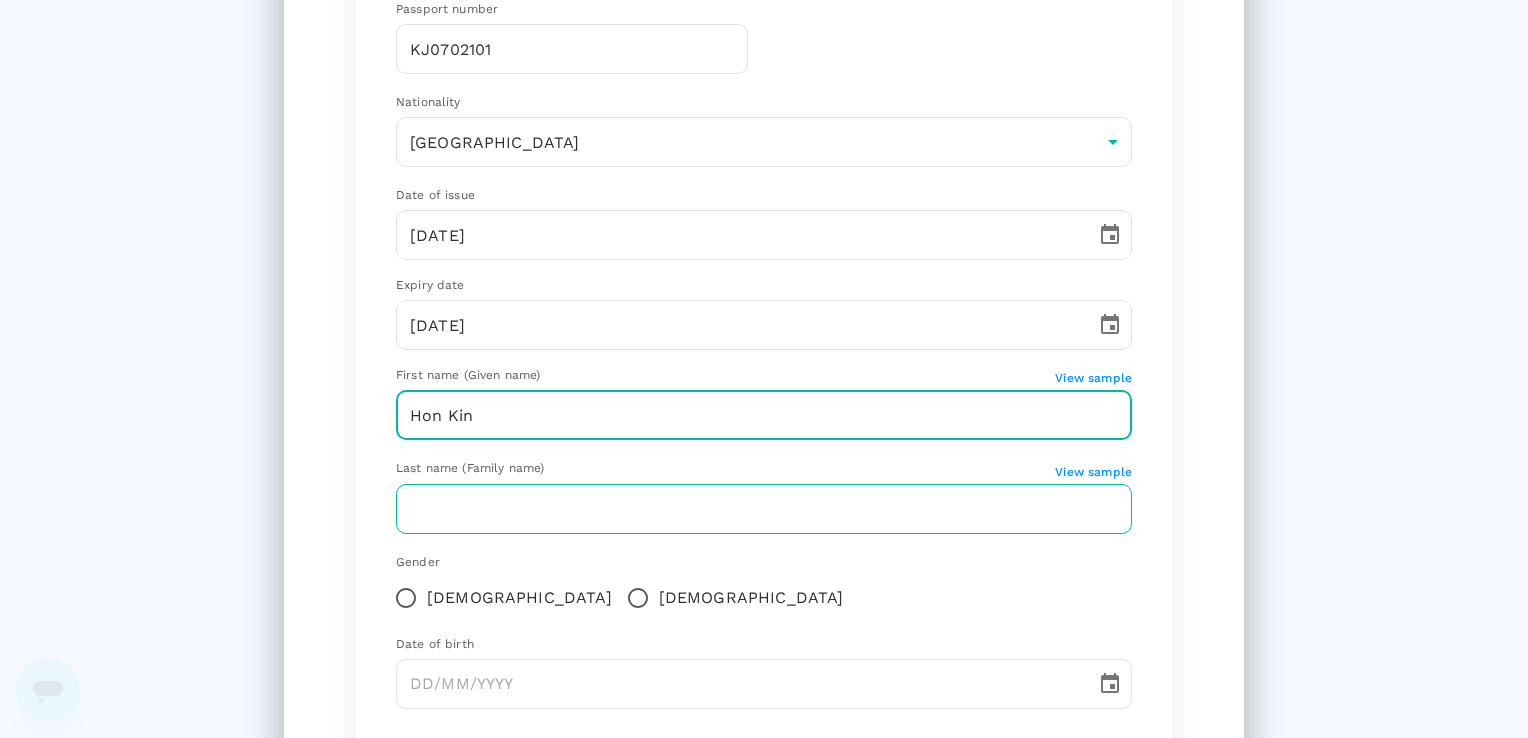 type on "Hon Kin" 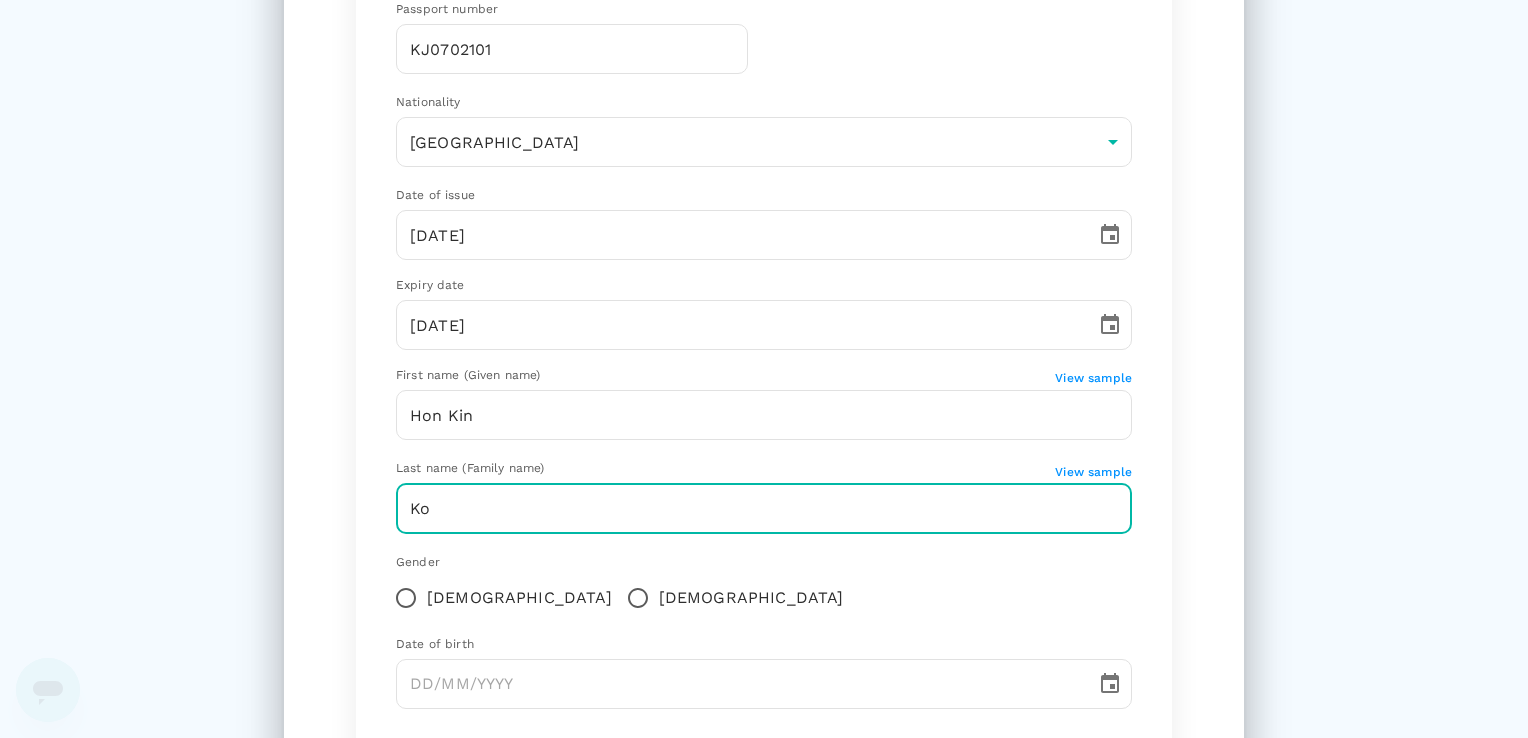 type on "Ko" 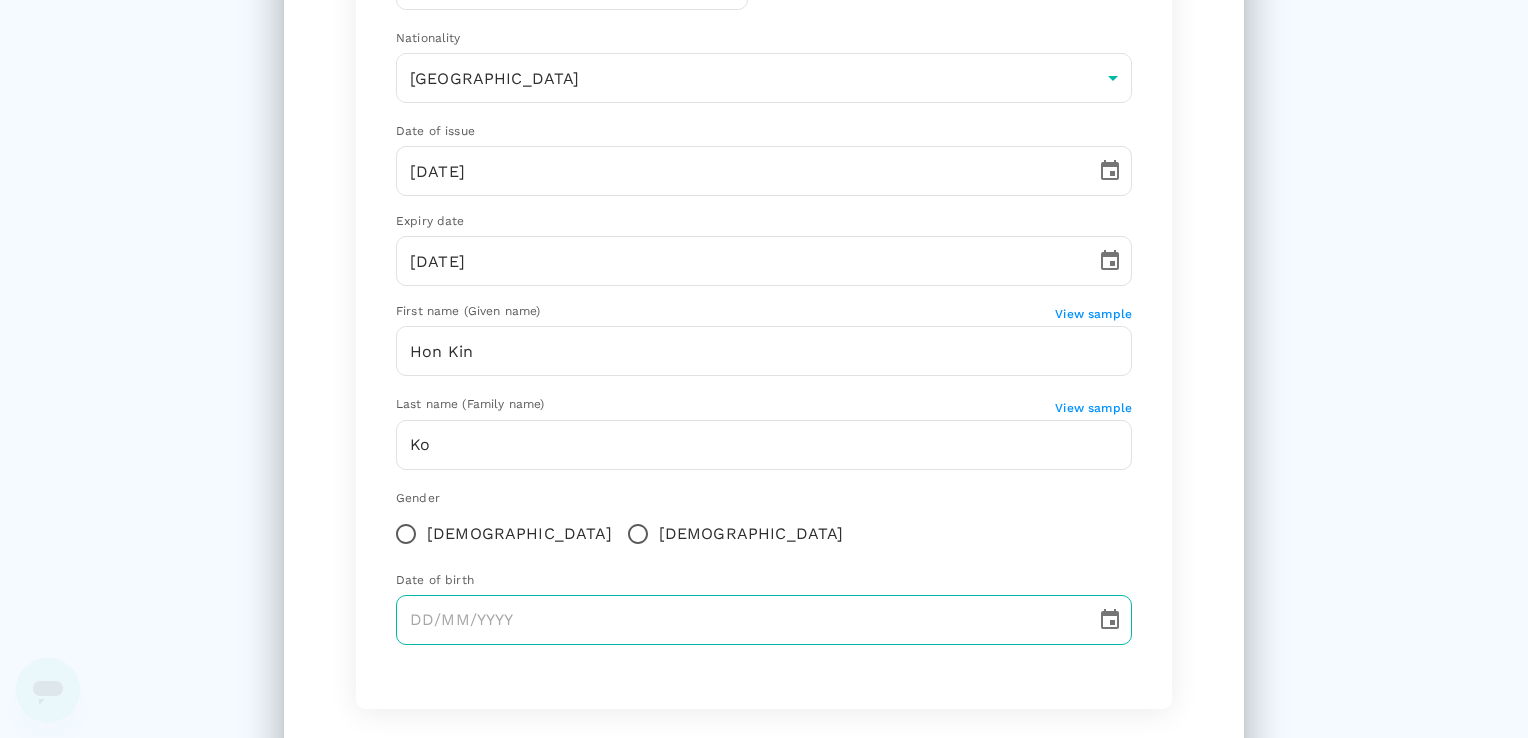 scroll, scrollTop: 300, scrollLeft: 0, axis: vertical 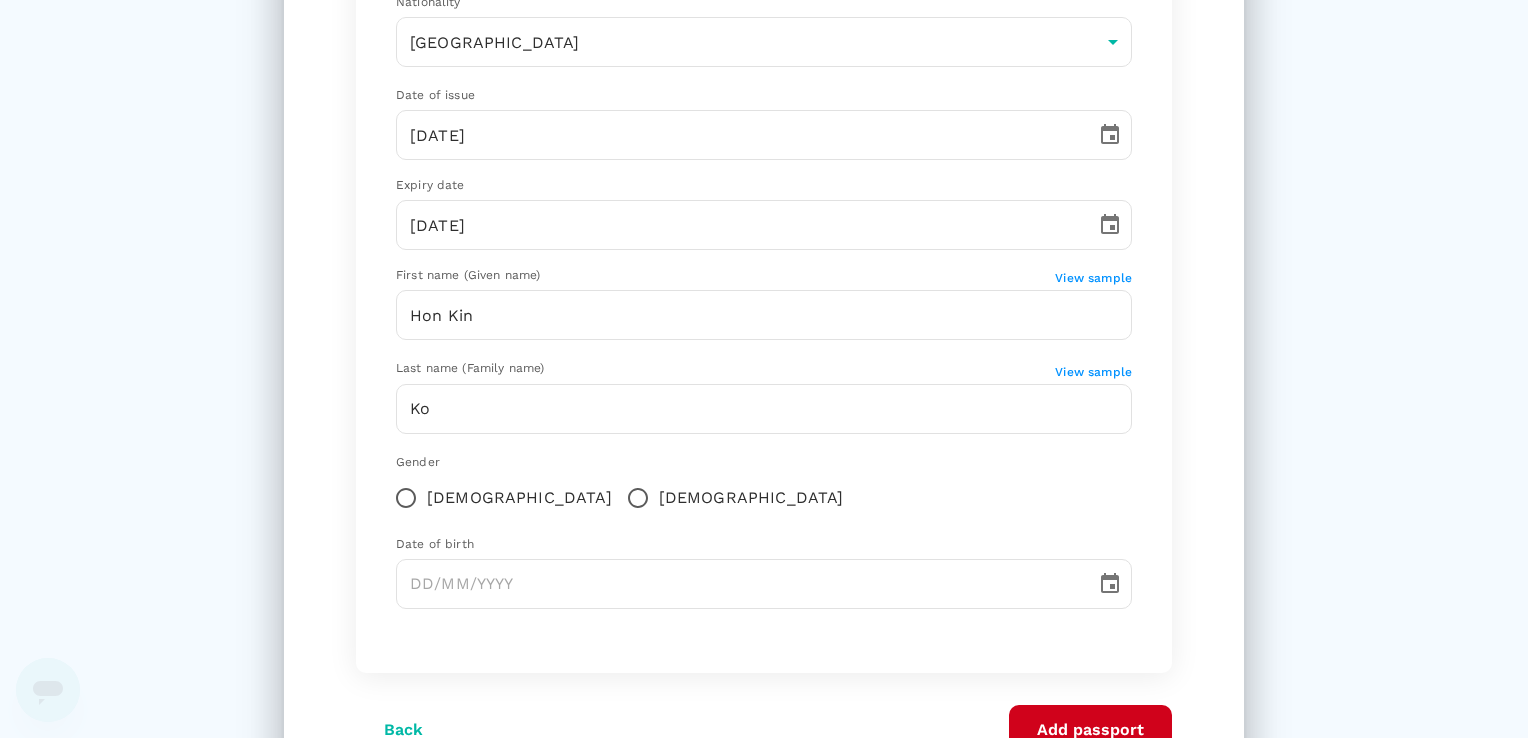 click on "[DEMOGRAPHIC_DATA]" at bounding box center (638, 498) 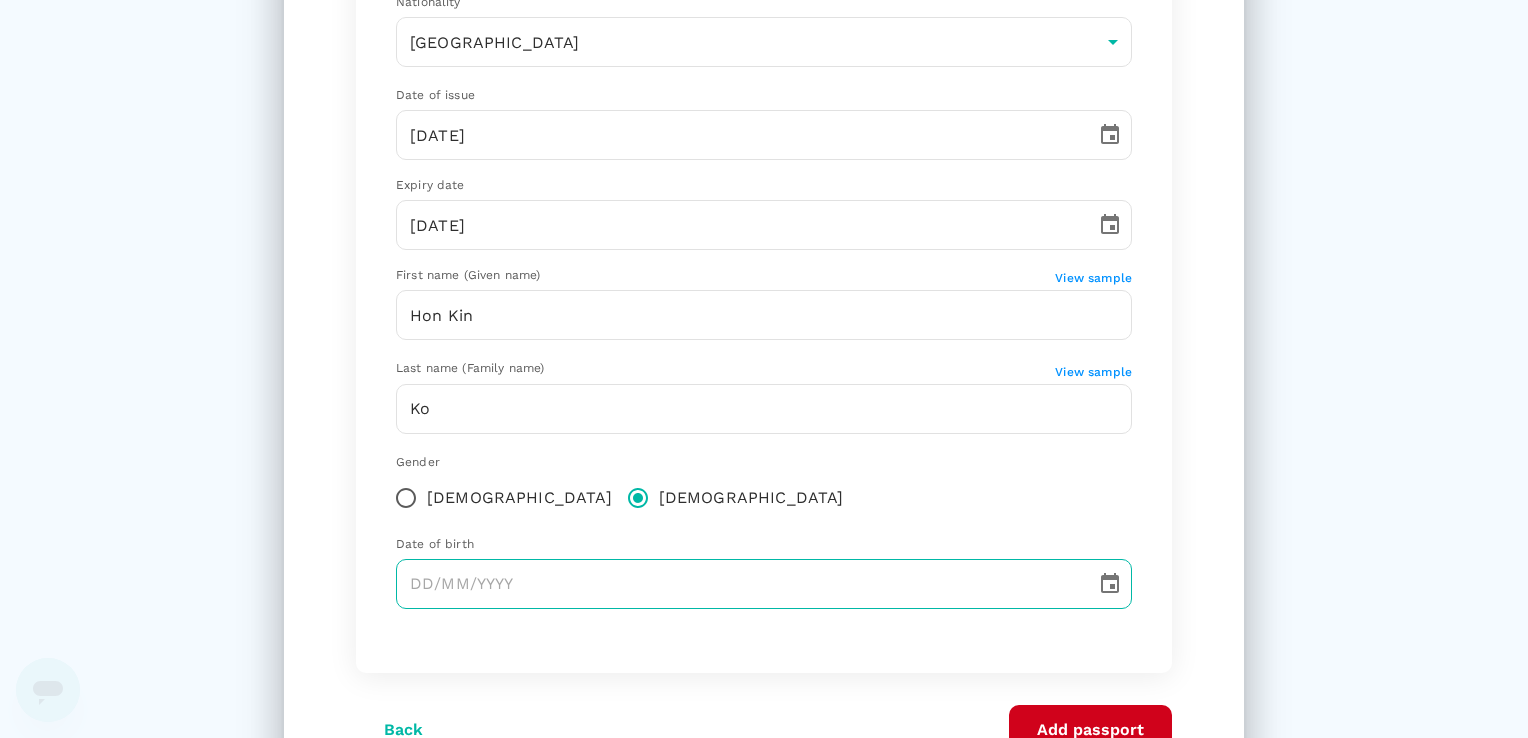 type on "DD/MM/YYYY" 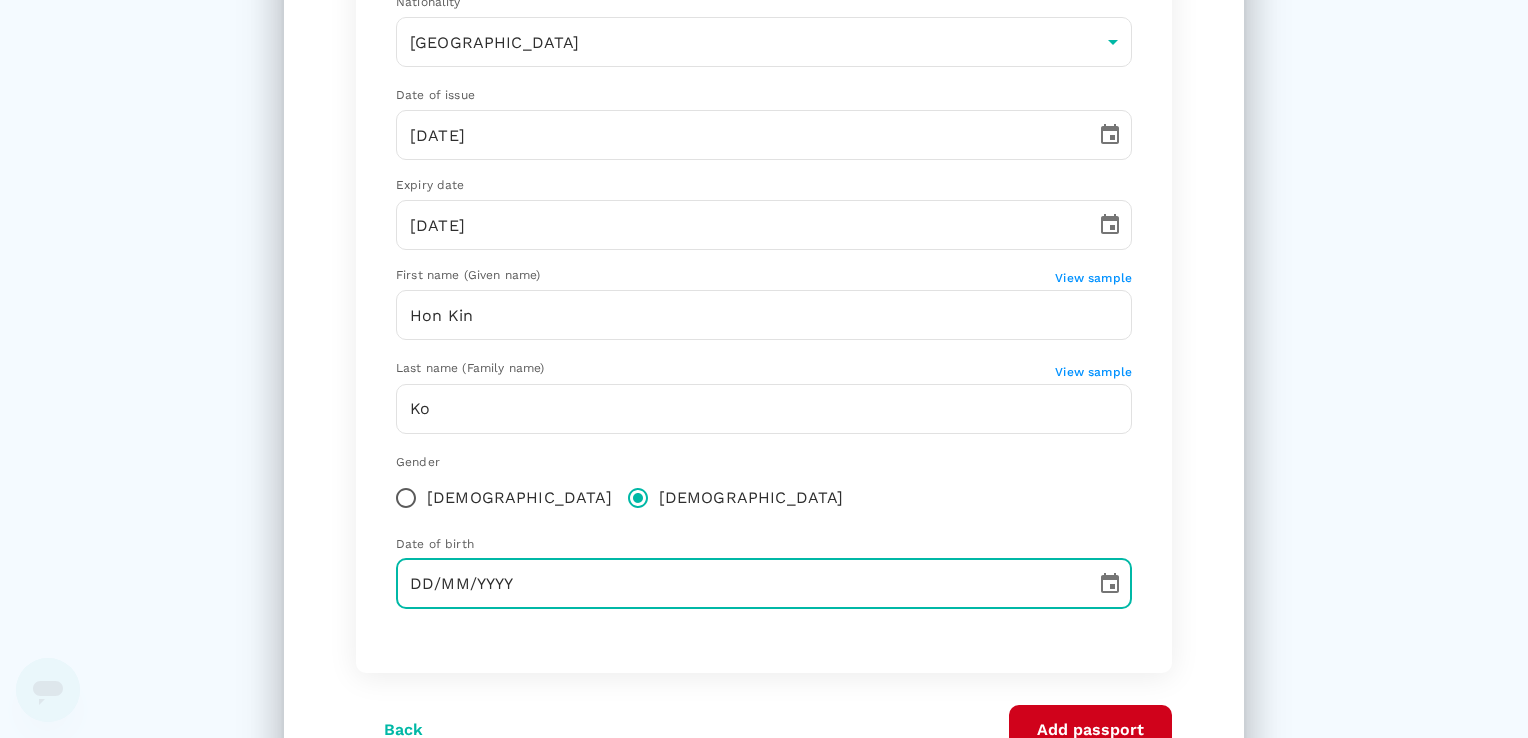 click on "DD/MM/YYYY" at bounding box center [739, 584] 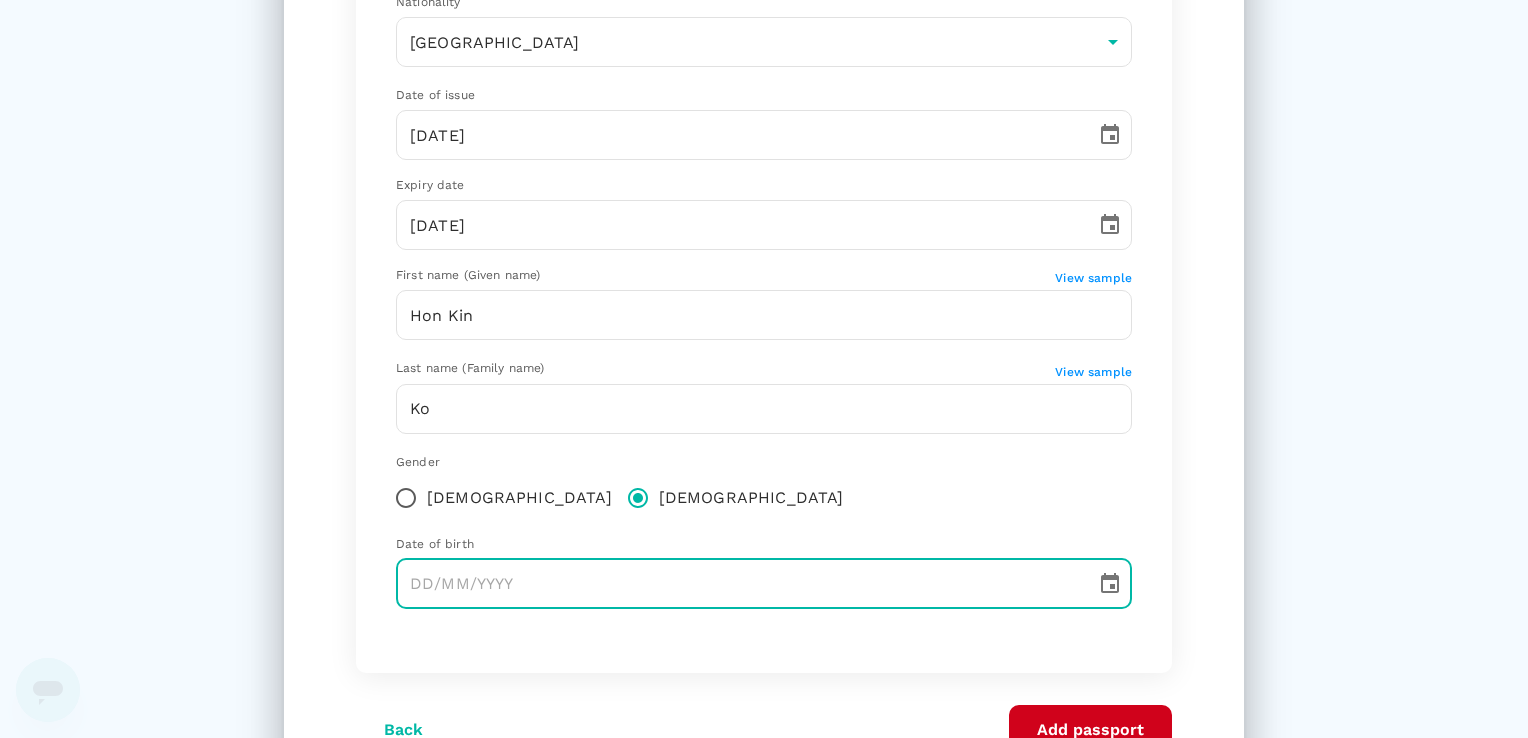 click 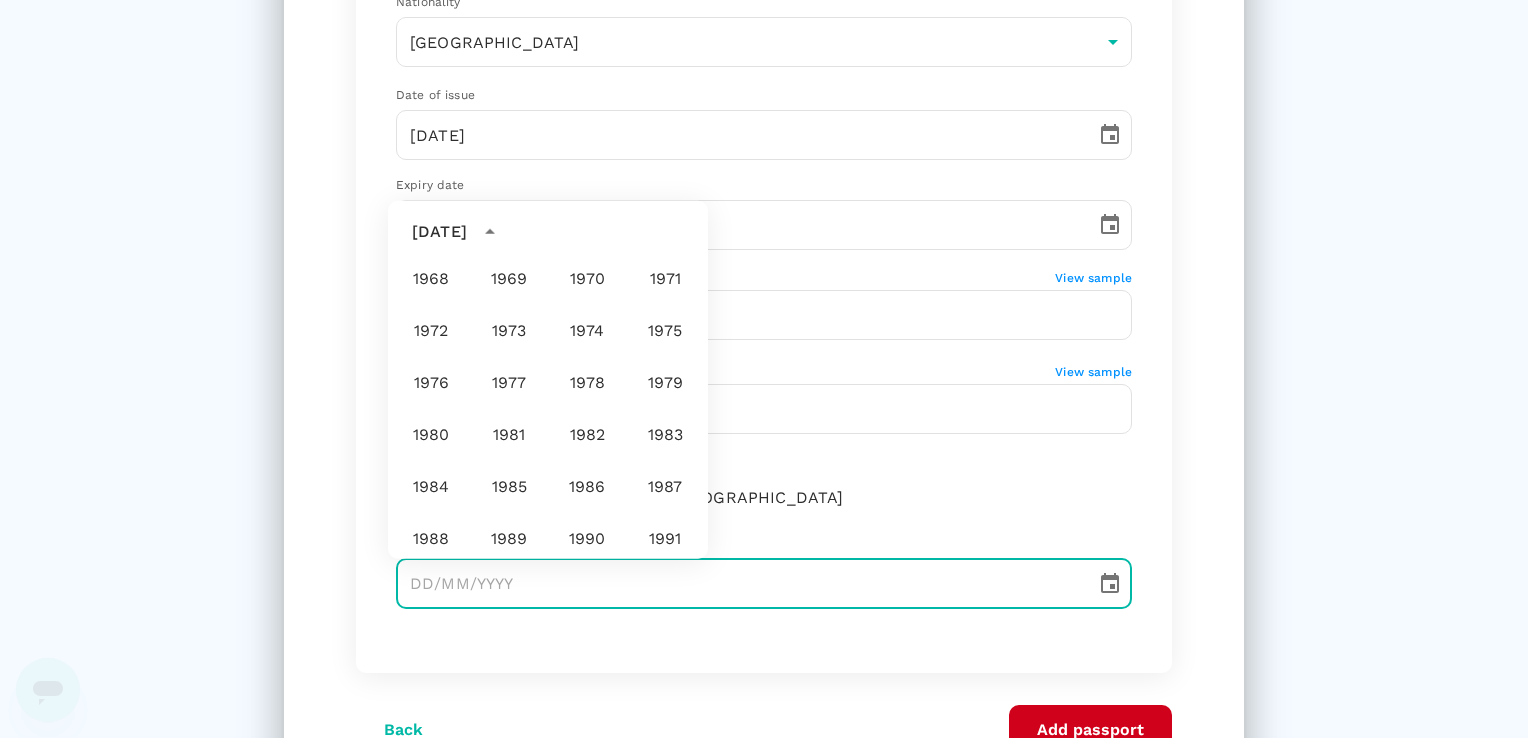scroll, scrollTop: 786, scrollLeft: 0, axis: vertical 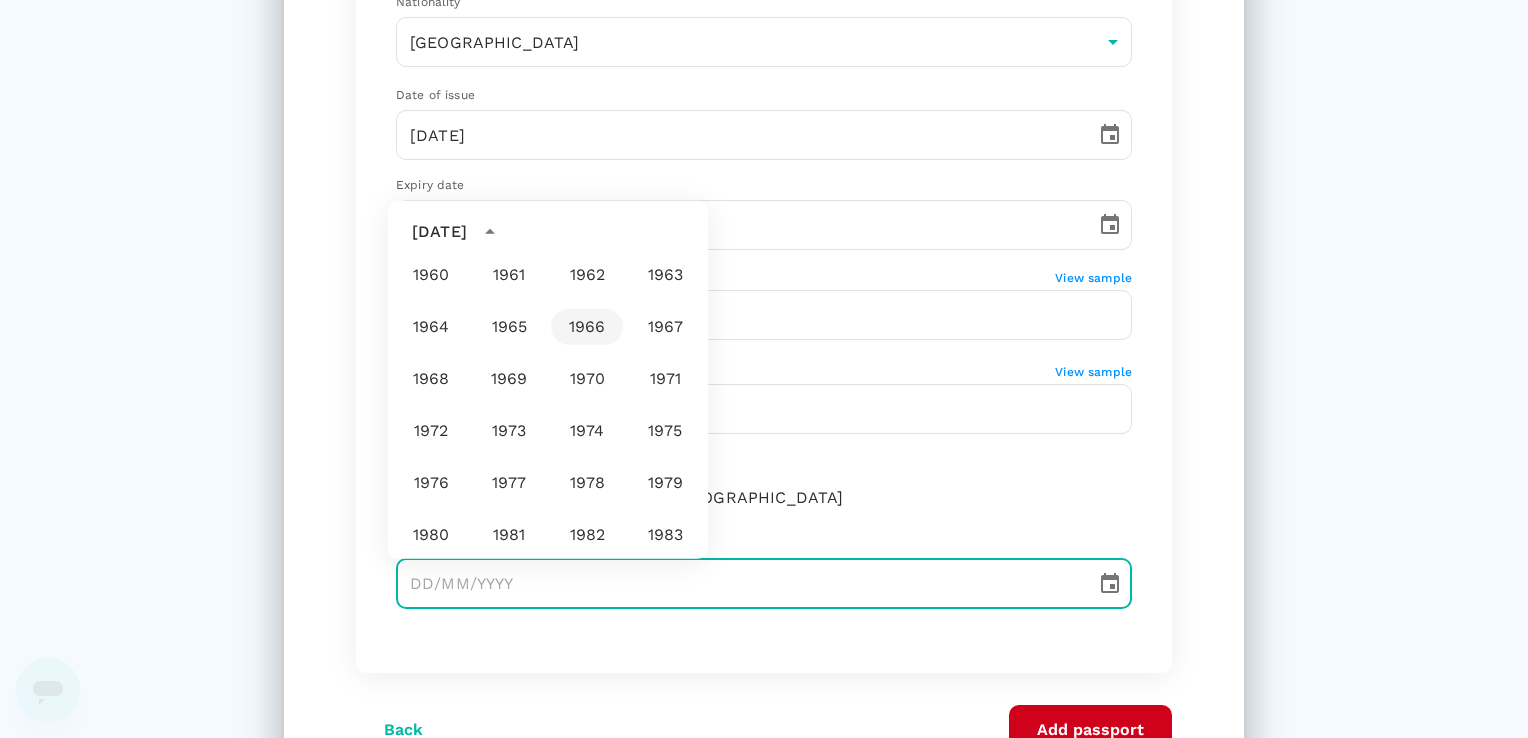 click on "1966" at bounding box center [587, 327] 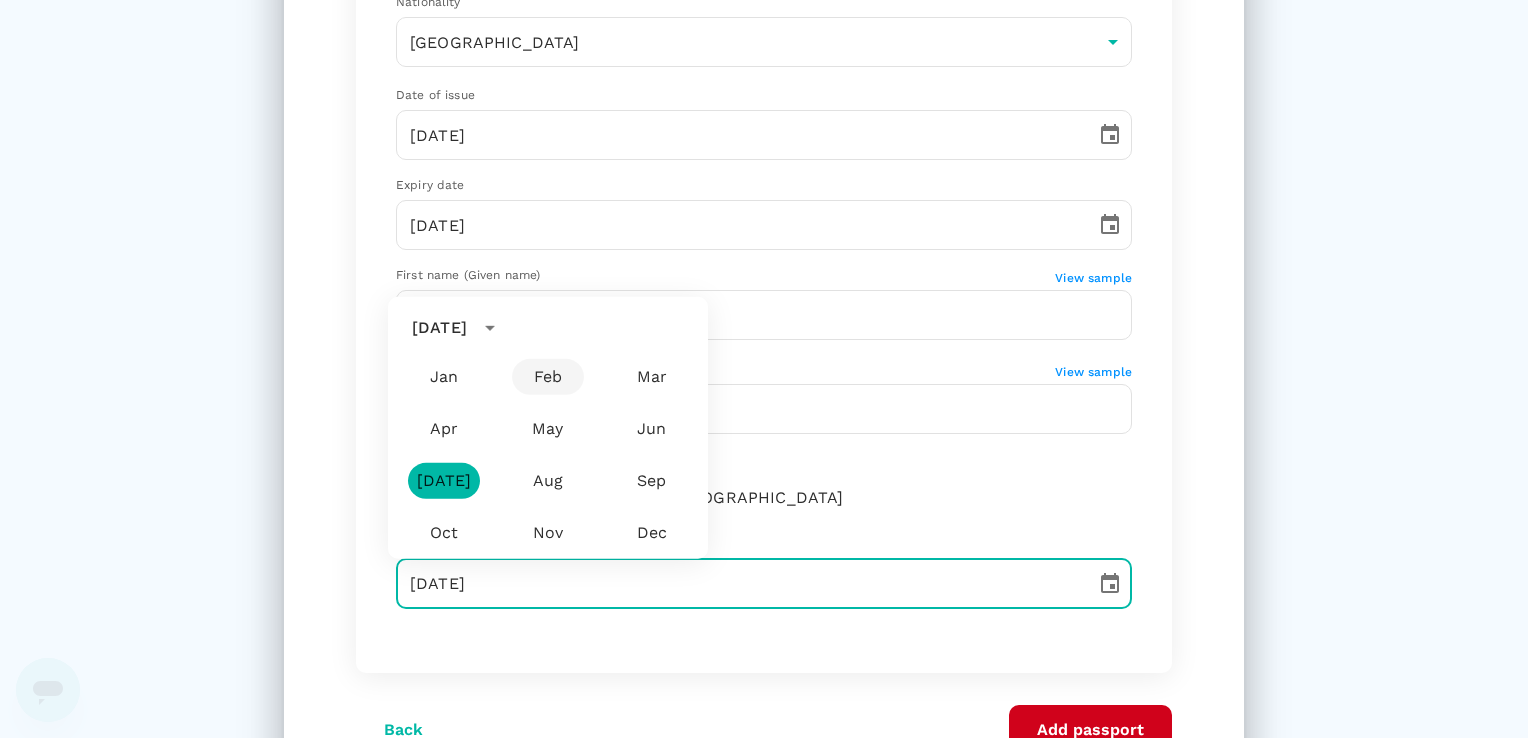click on "Feb" at bounding box center (548, 377) 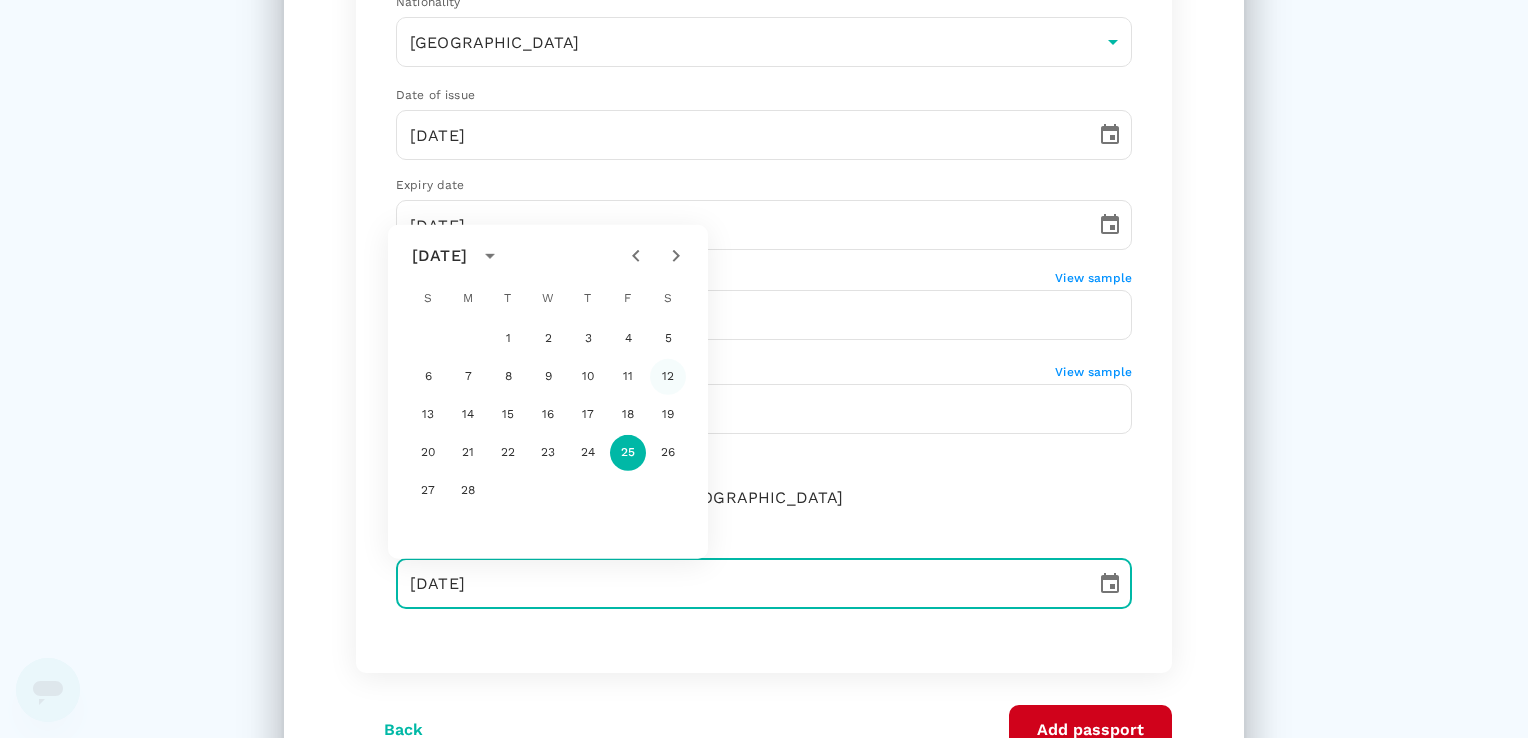 click on "12" at bounding box center [668, 377] 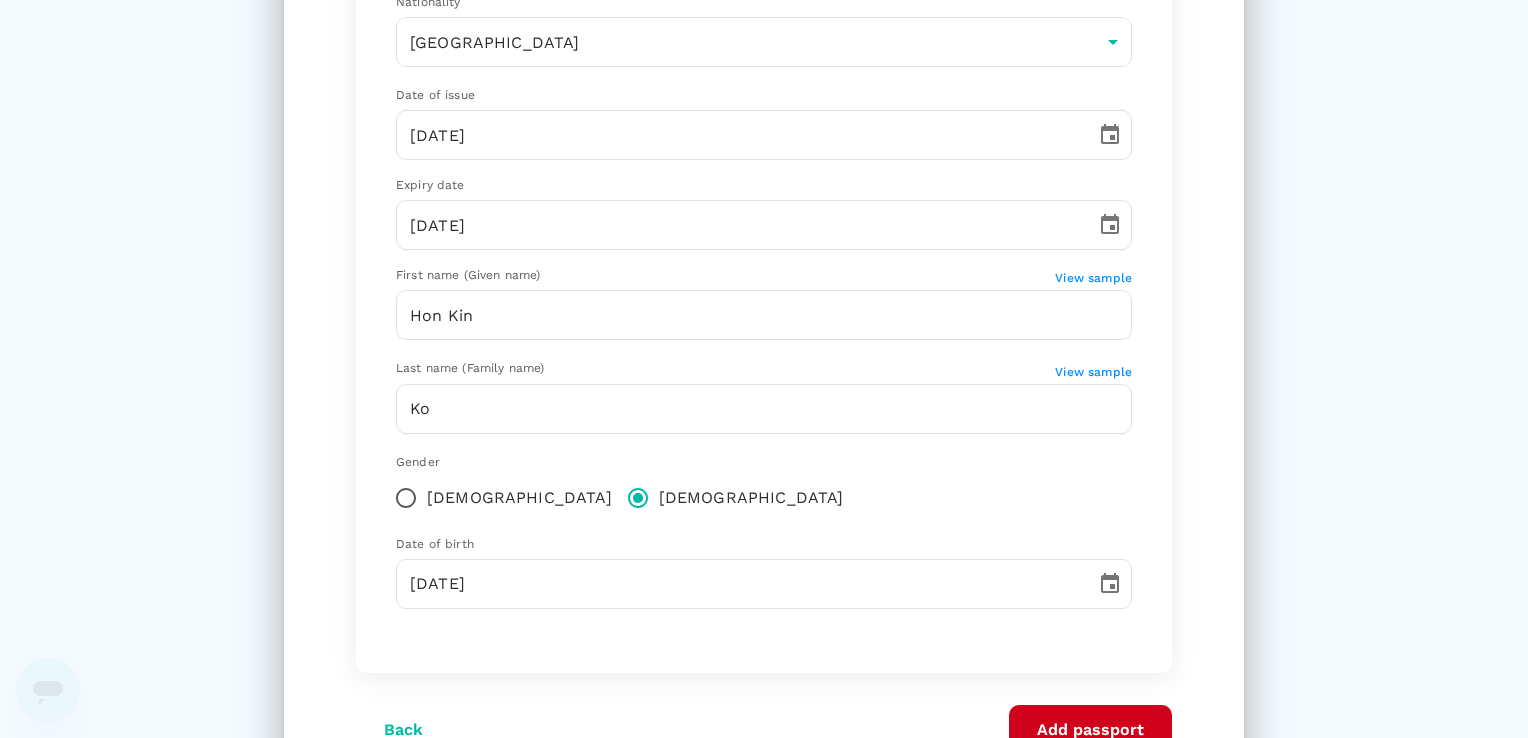 scroll, scrollTop: 396, scrollLeft: 0, axis: vertical 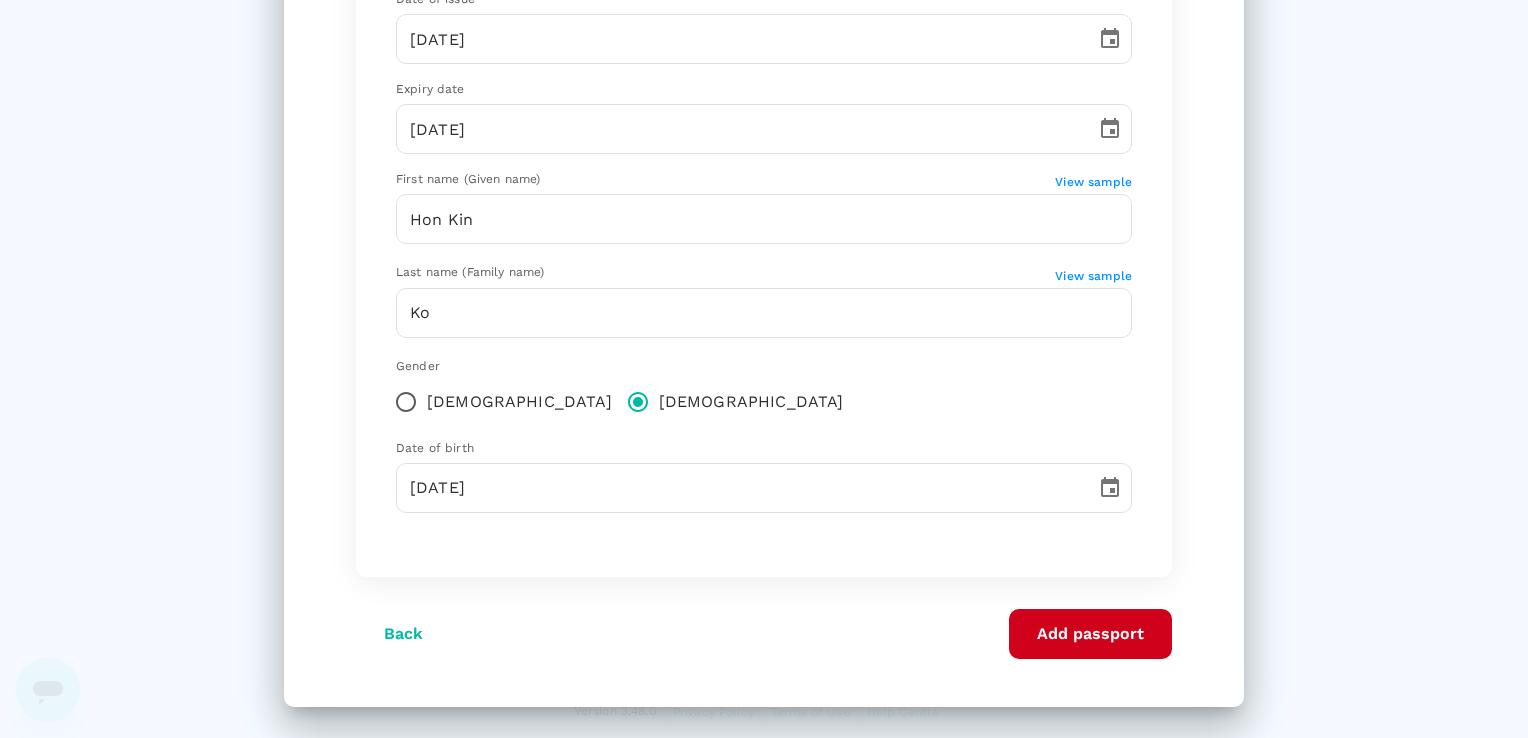 click on "Passport number [PASSPORT] ​ Nationality [DEMOGRAPHIC_DATA] [GEOGRAPHIC_DATA] ​ Date of issue [DATE] ​ Expiry date [DATE] ​ First name (Given name) View sample [PERSON_NAME] ​ Last name (Family name) View sample [PERSON_NAME] ​ Gender [DEMOGRAPHIC_DATA] [DEMOGRAPHIC_DATA] Date of birth [DEMOGRAPHIC_DATA] ​" at bounding box center (764, 170) 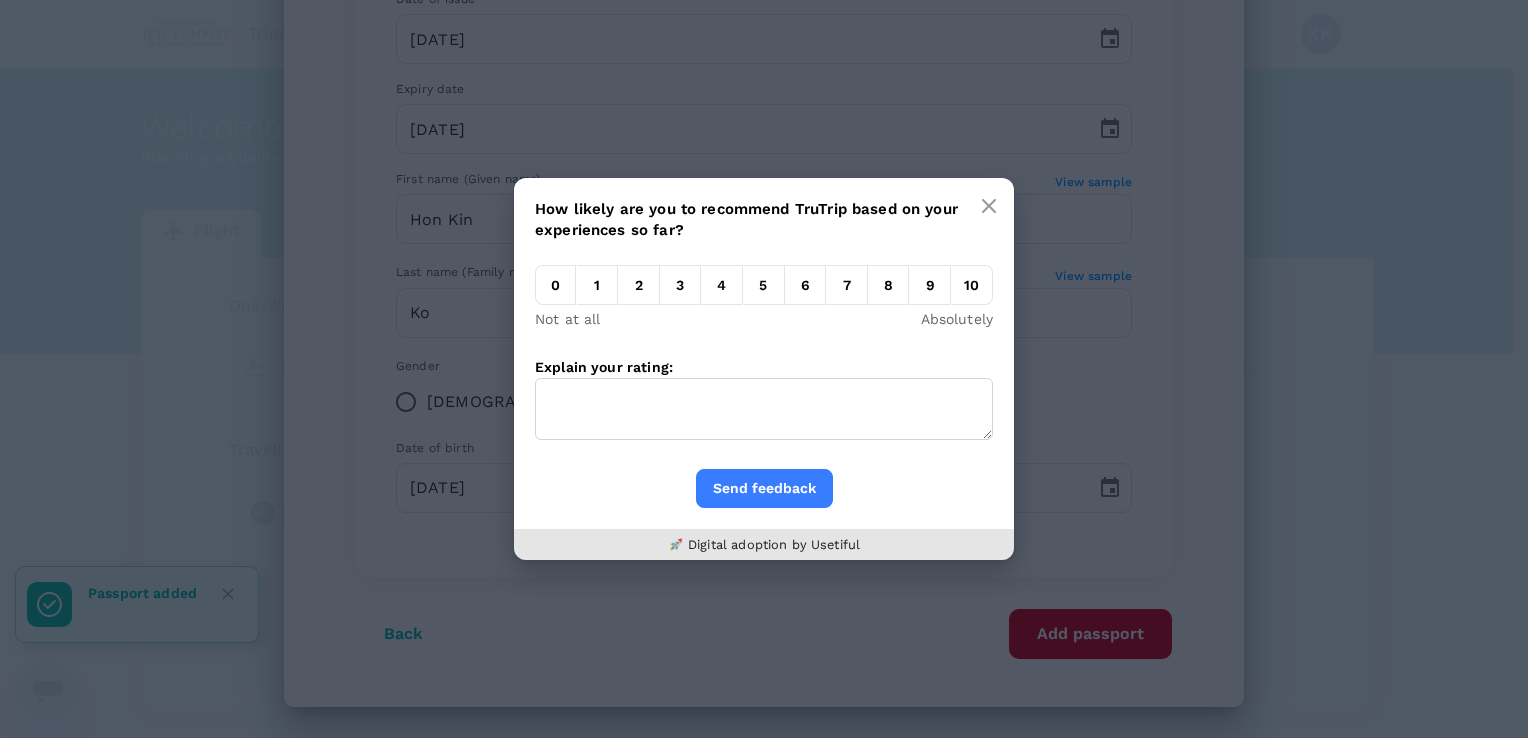 scroll, scrollTop: 128, scrollLeft: 0, axis: vertical 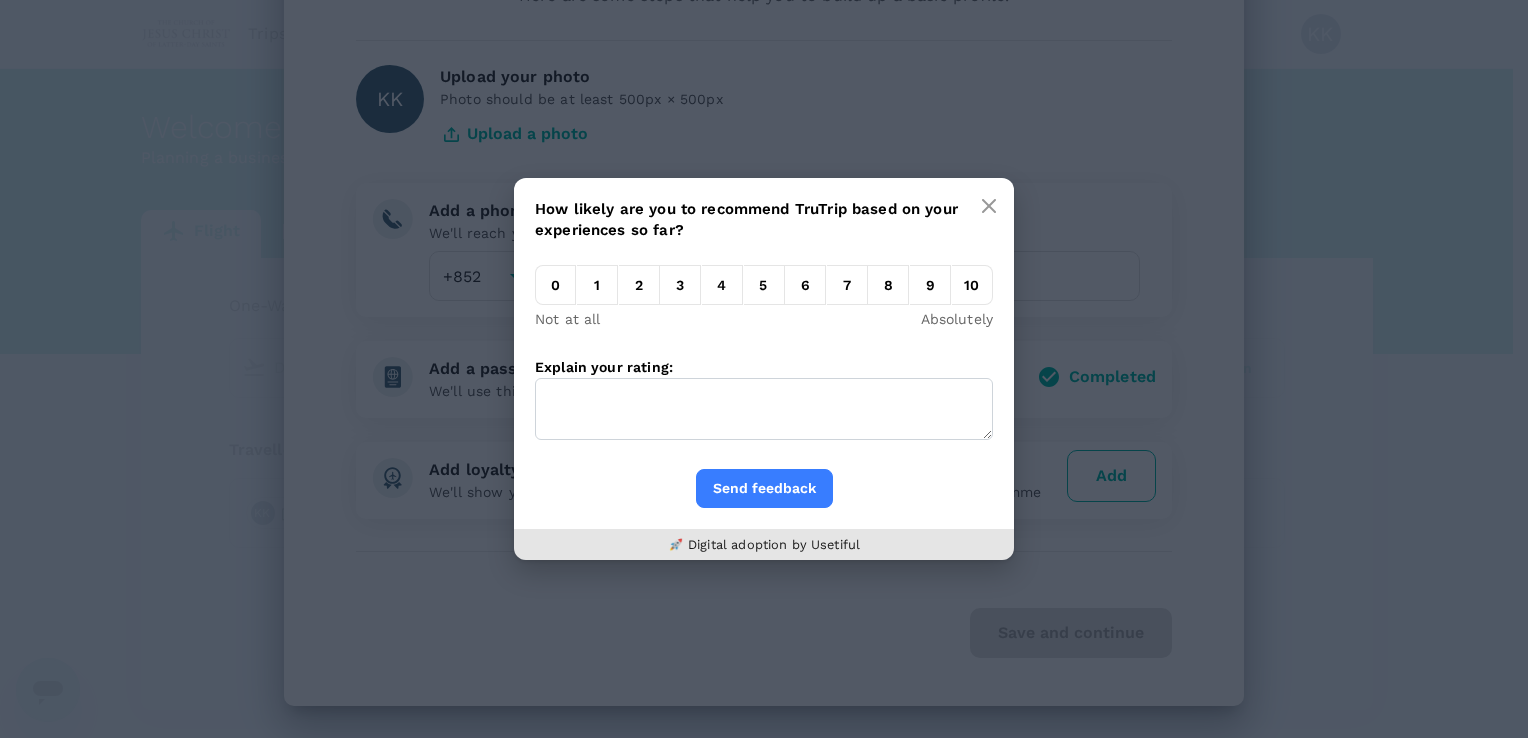 click on "7" at bounding box center [847, 285] 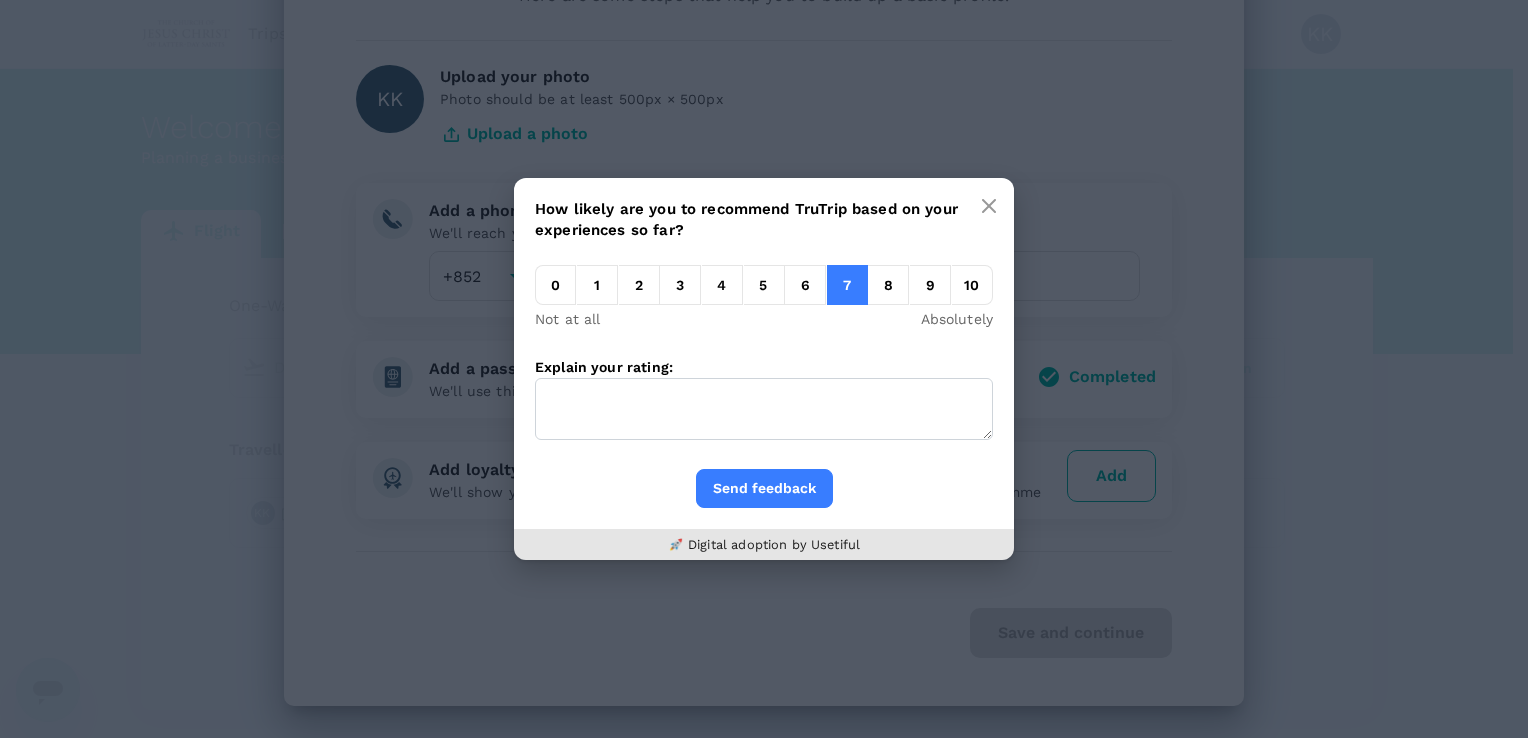 click on "8" at bounding box center [888, 285] 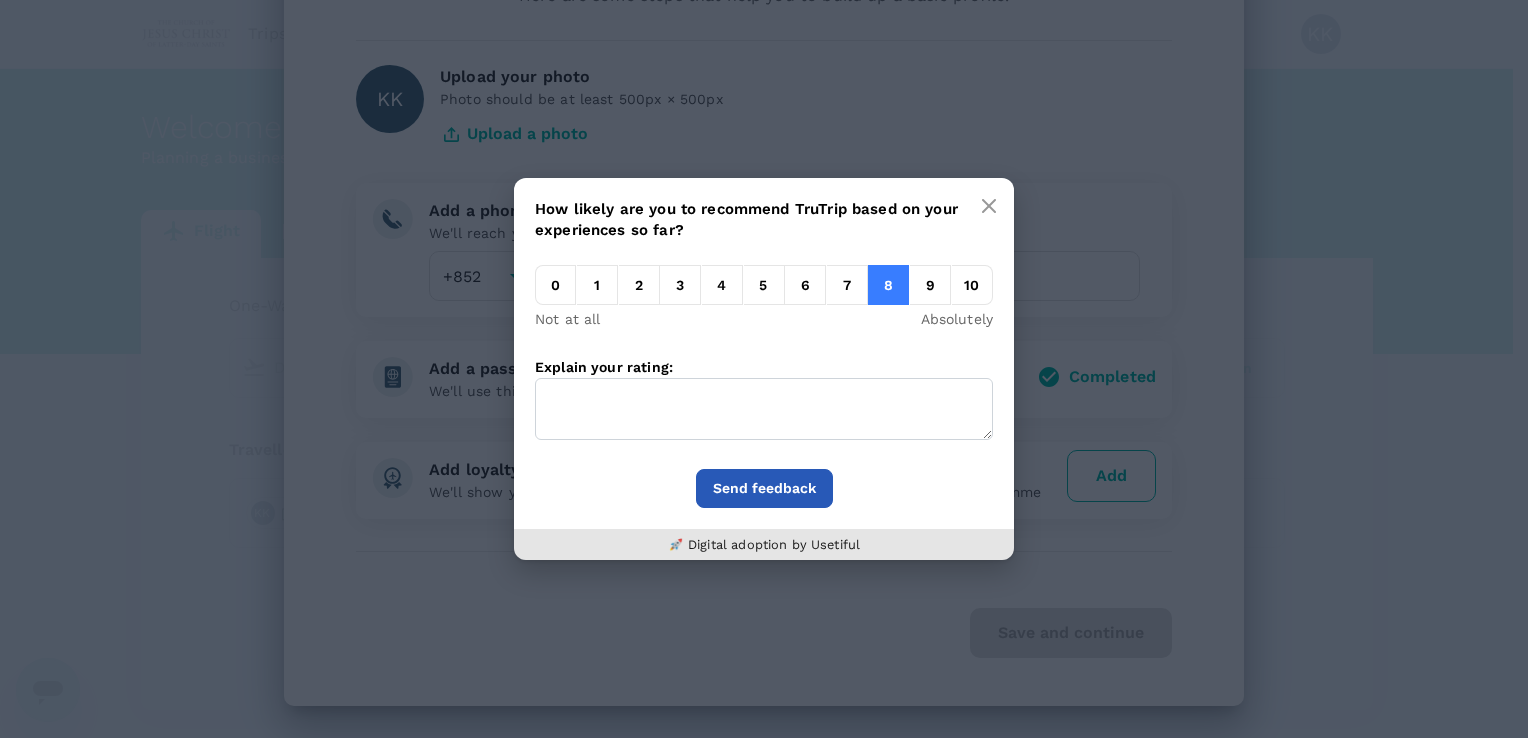 click on "Send feedback" at bounding box center (764, 488) 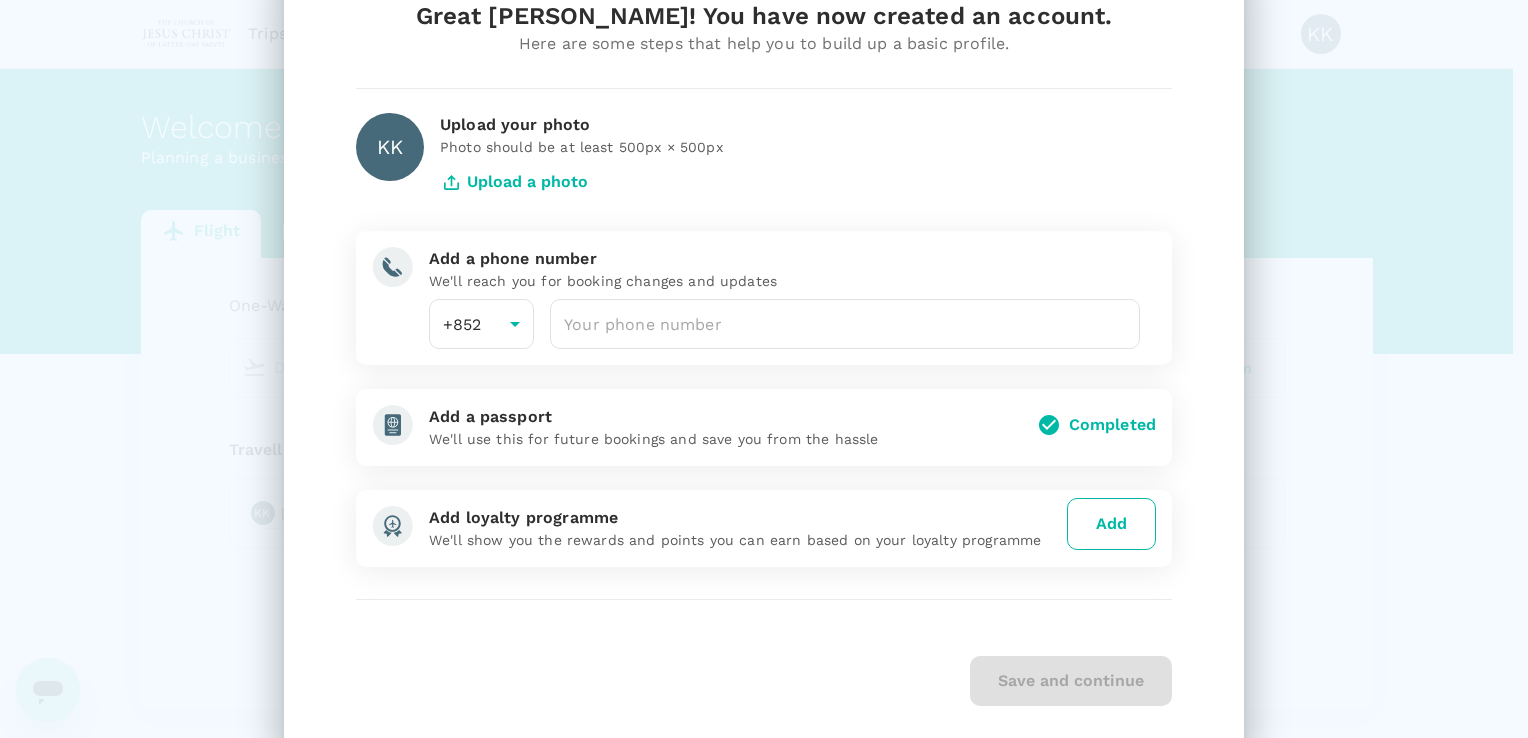 scroll, scrollTop: 128, scrollLeft: 0, axis: vertical 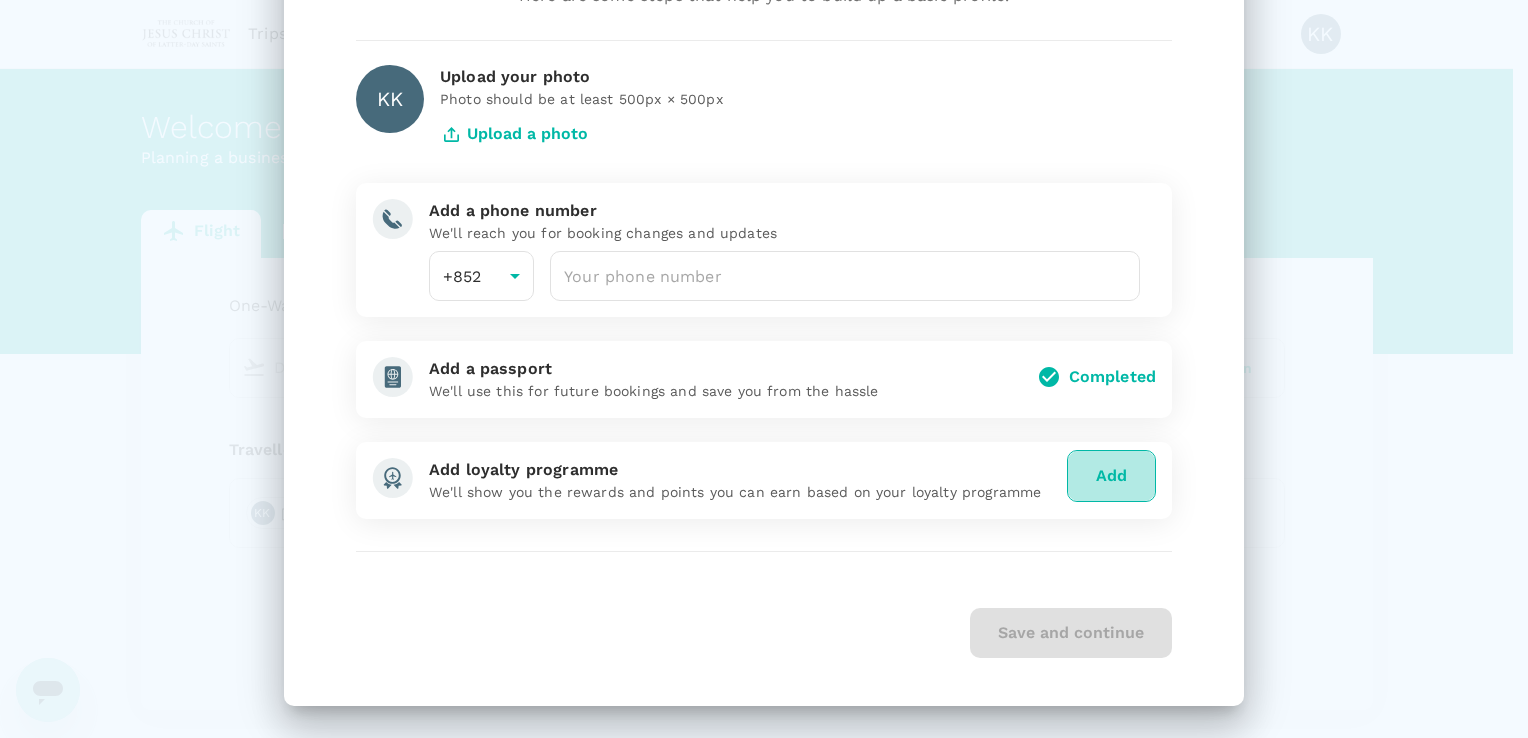 click on "Add" at bounding box center [1111, 476] 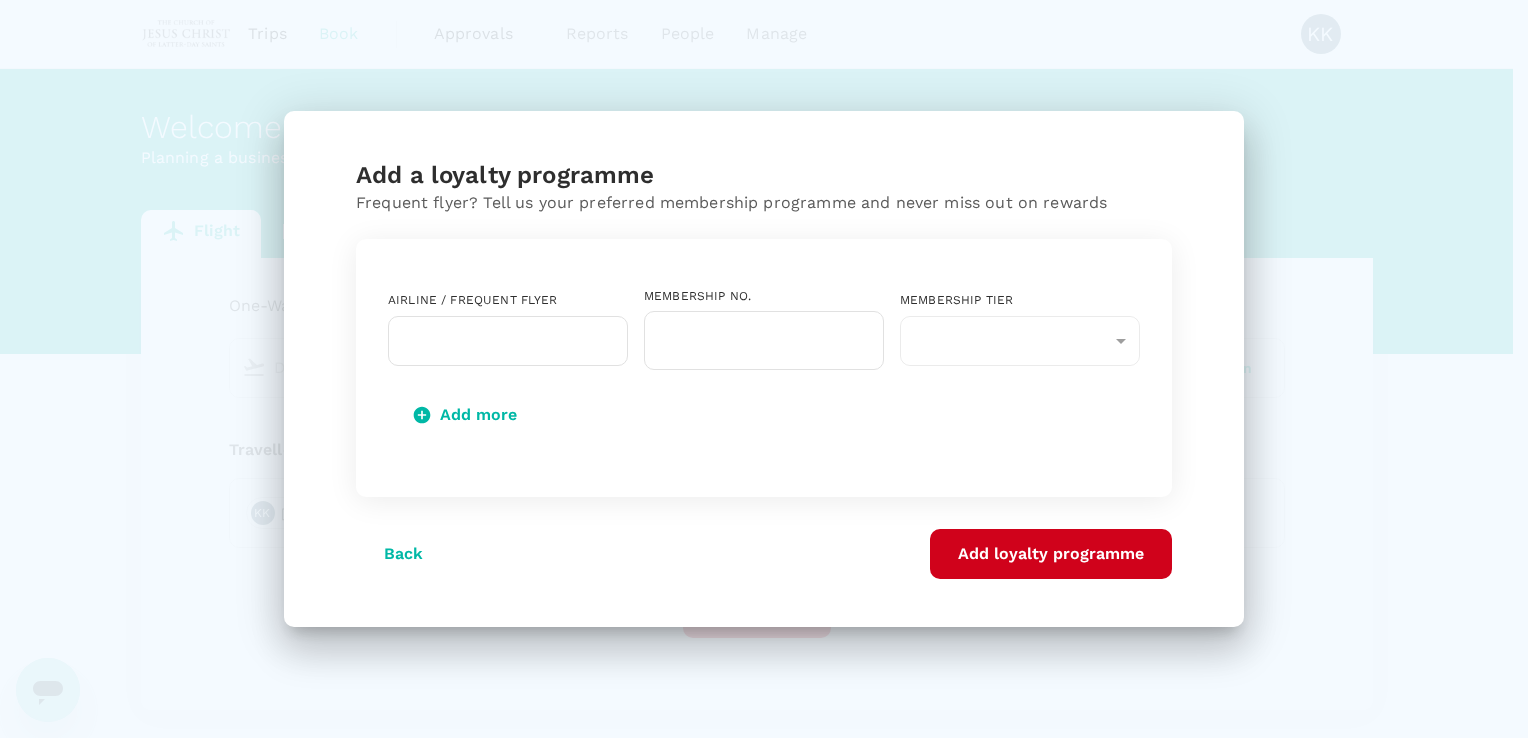 scroll, scrollTop: 0, scrollLeft: 0, axis: both 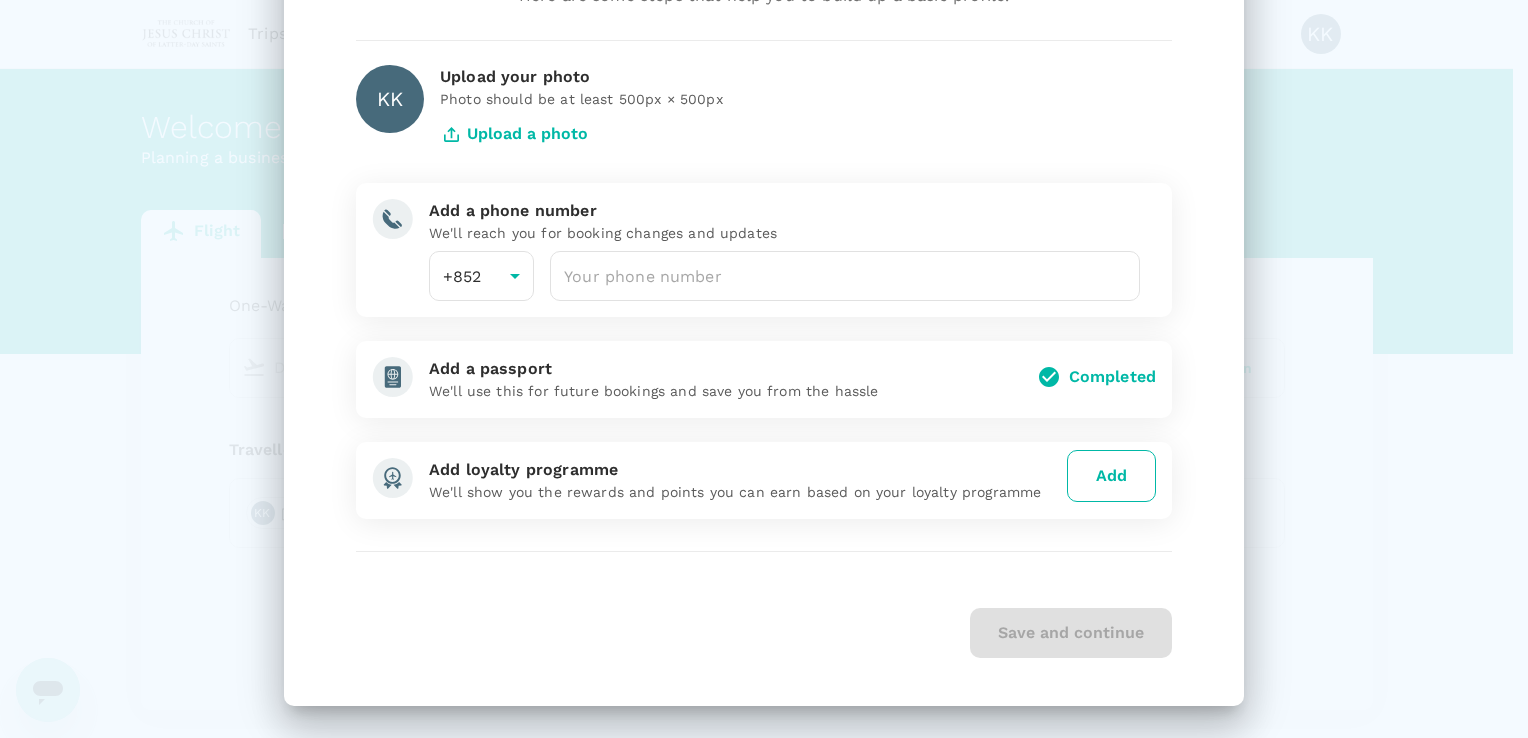 click on "Add" at bounding box center (1111, 476) 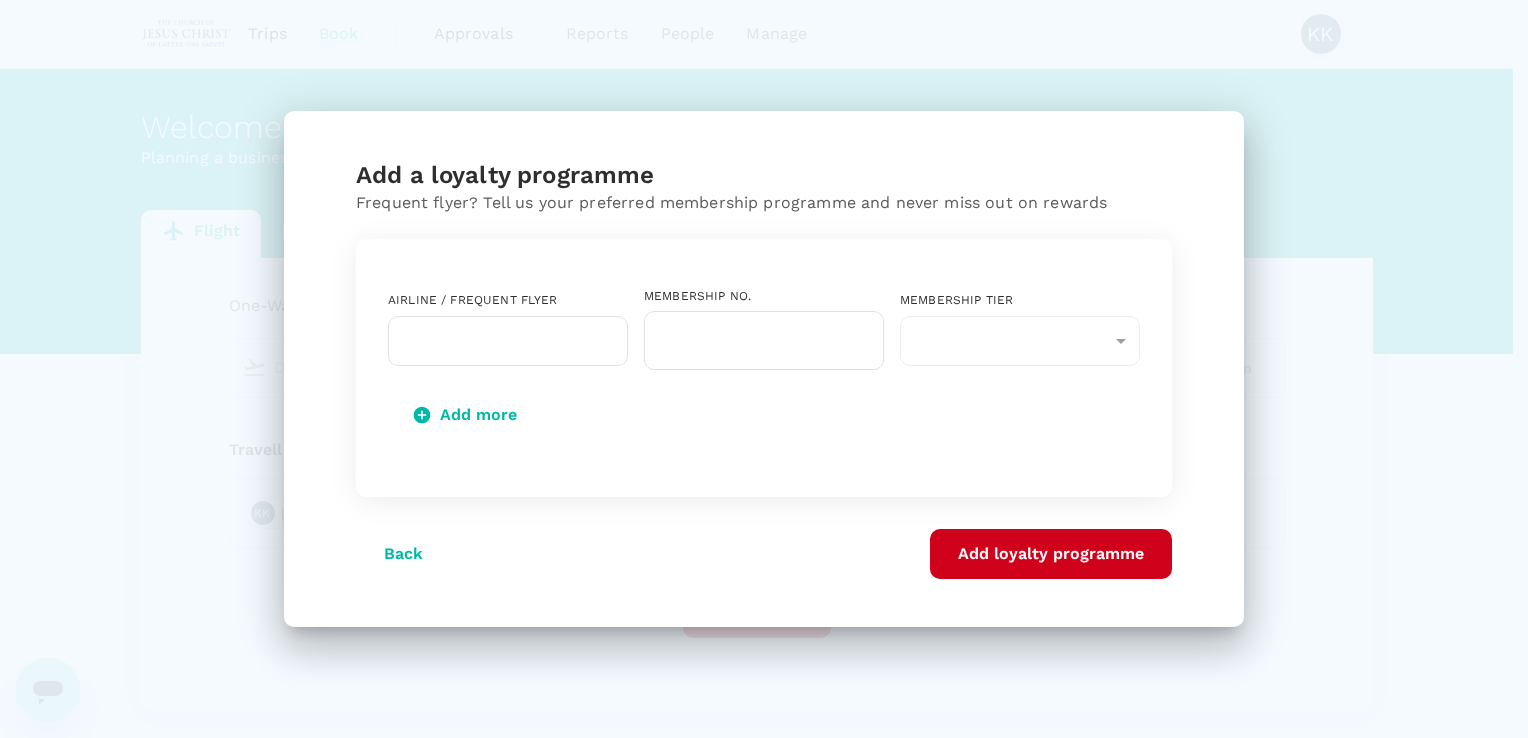 scroll, scrollTop: 0, scrollLeft: 0, axis: both 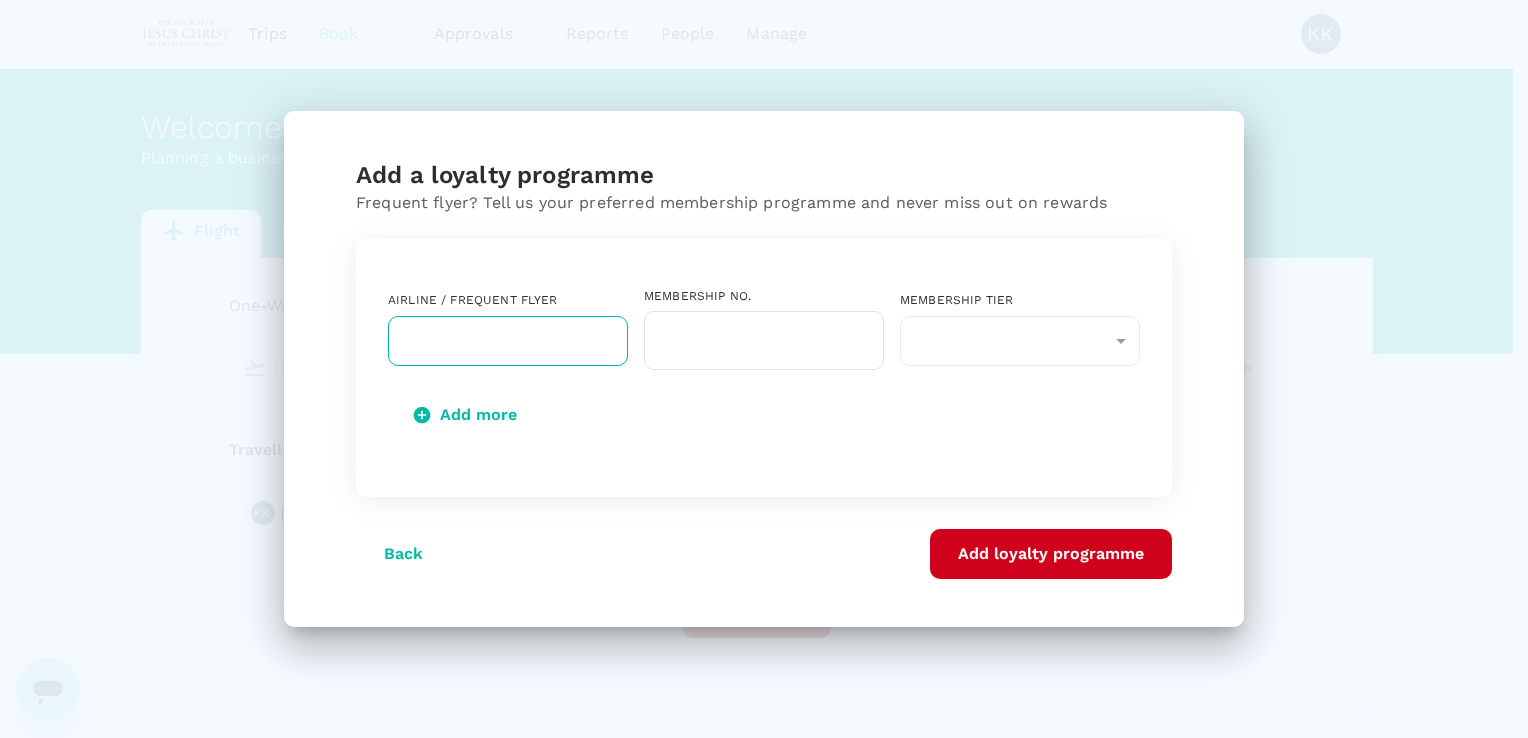 click on "​" at bounding box center [508, 341] 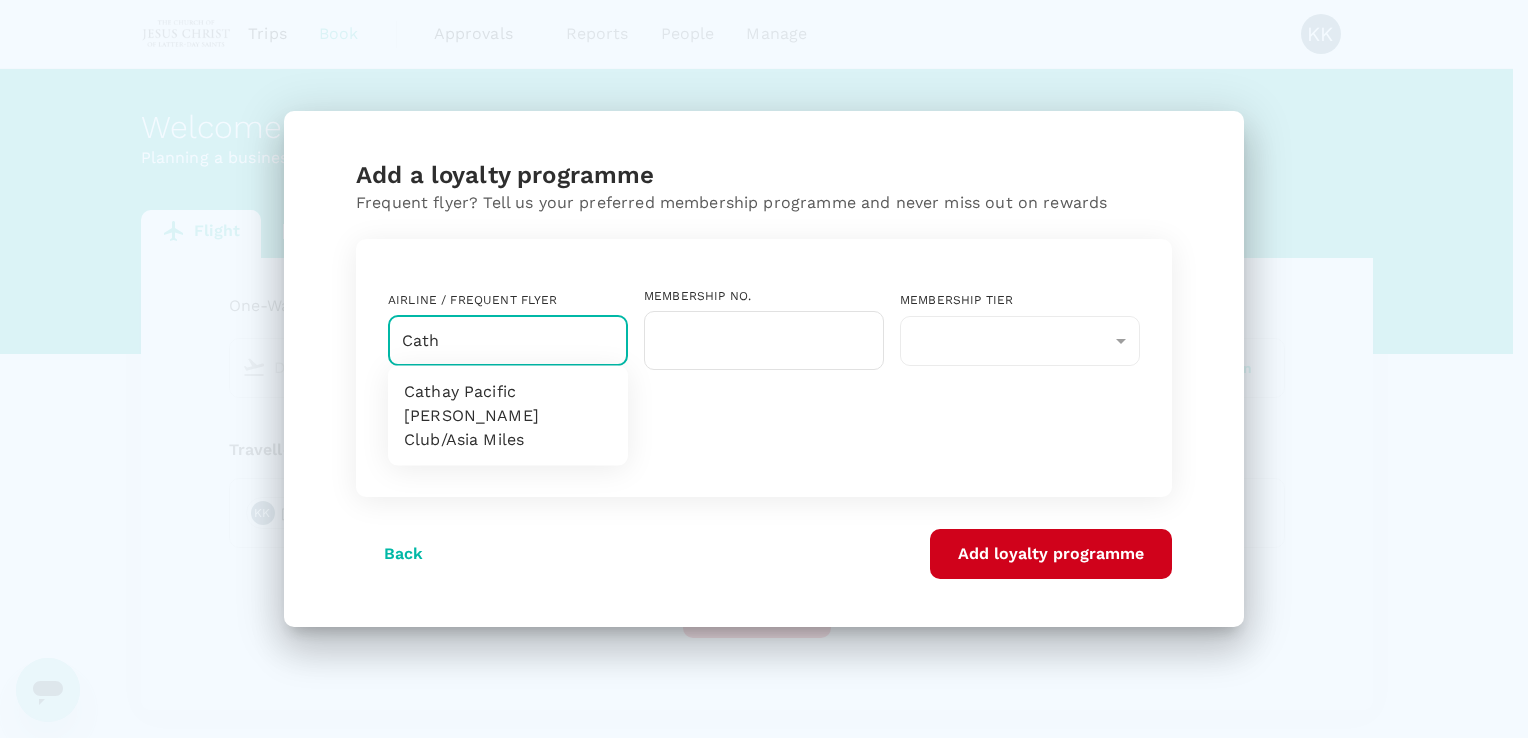 click on "Cathay Pacific [PERSON_NAME] Club/Asia Miles" at bounding box center (508, 416) 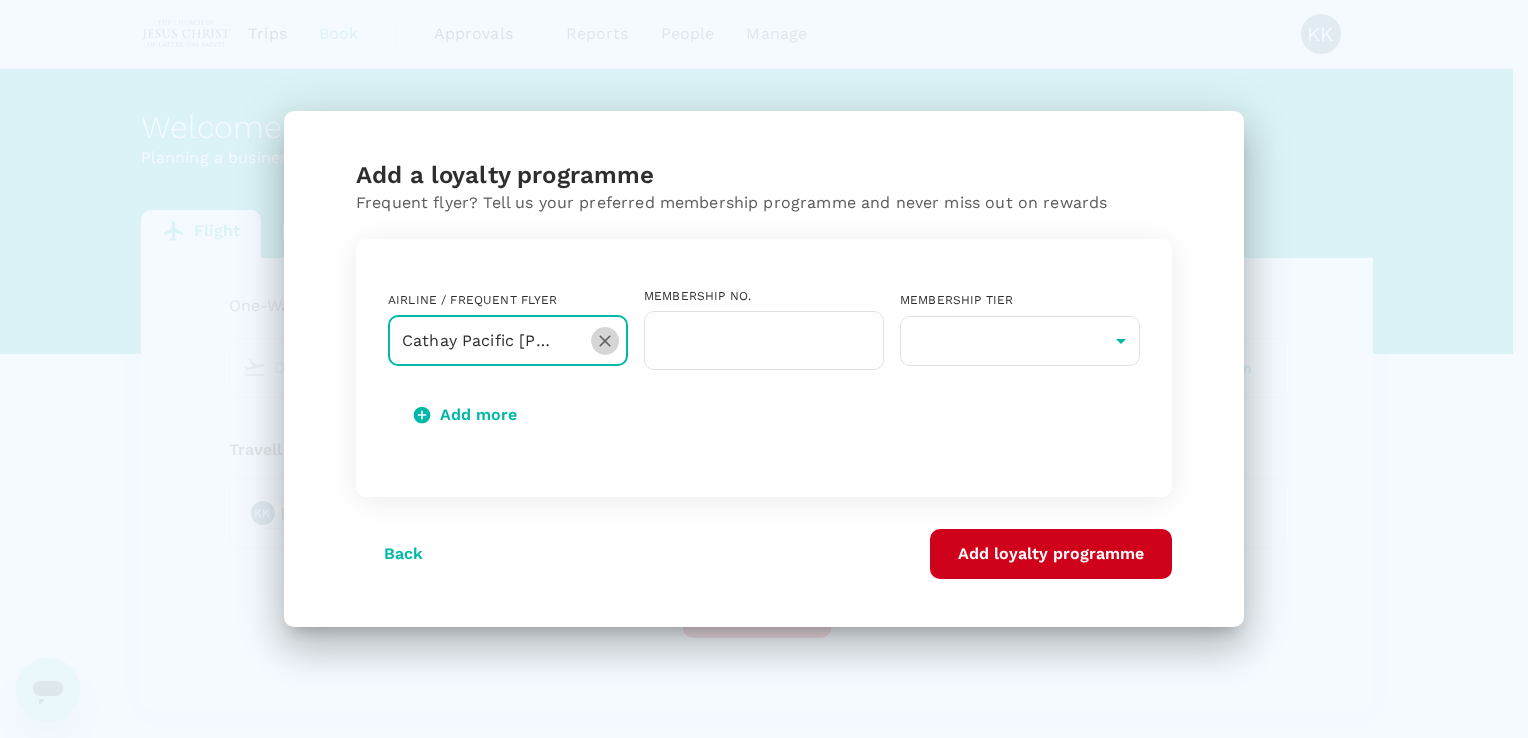 click 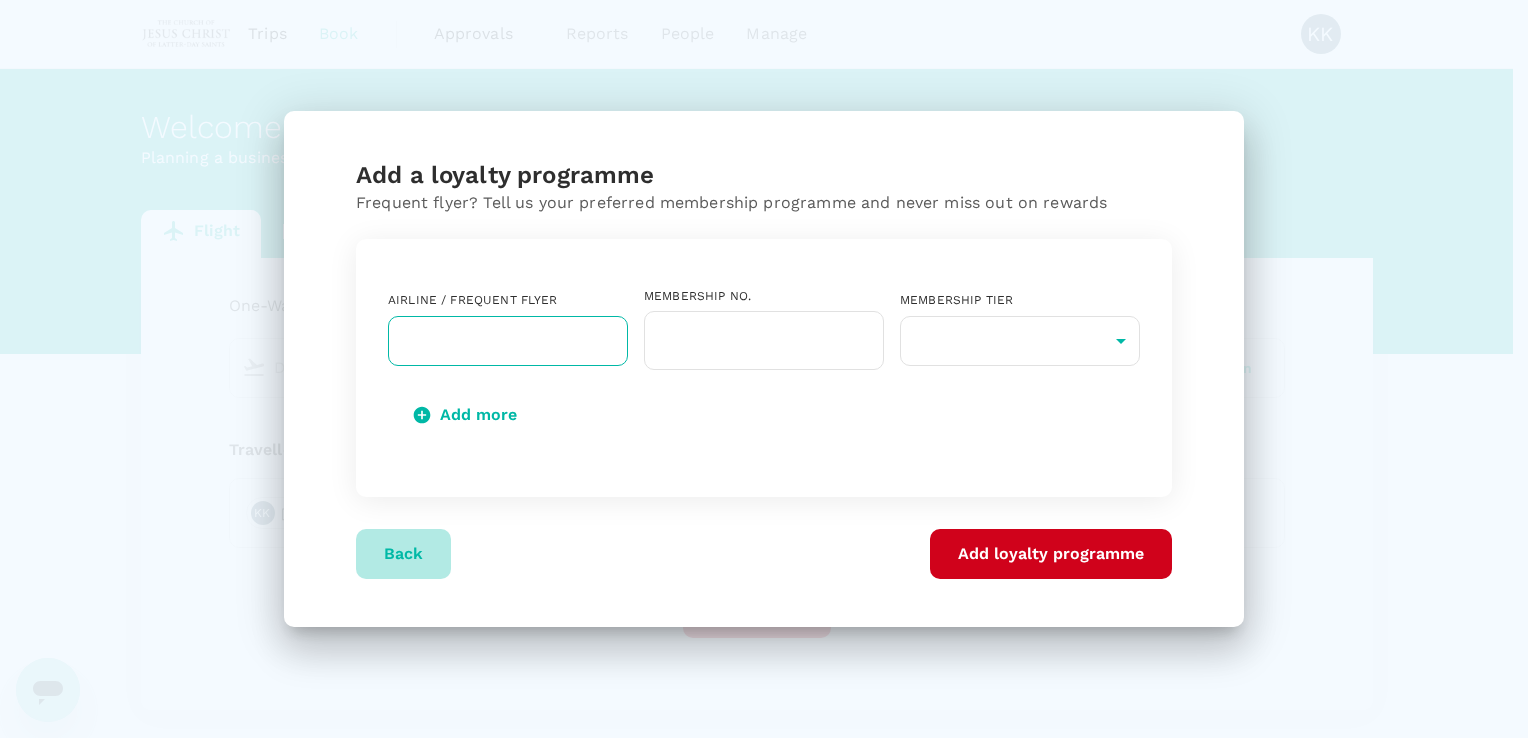 click on "Back" at bounding box center [403, 554] 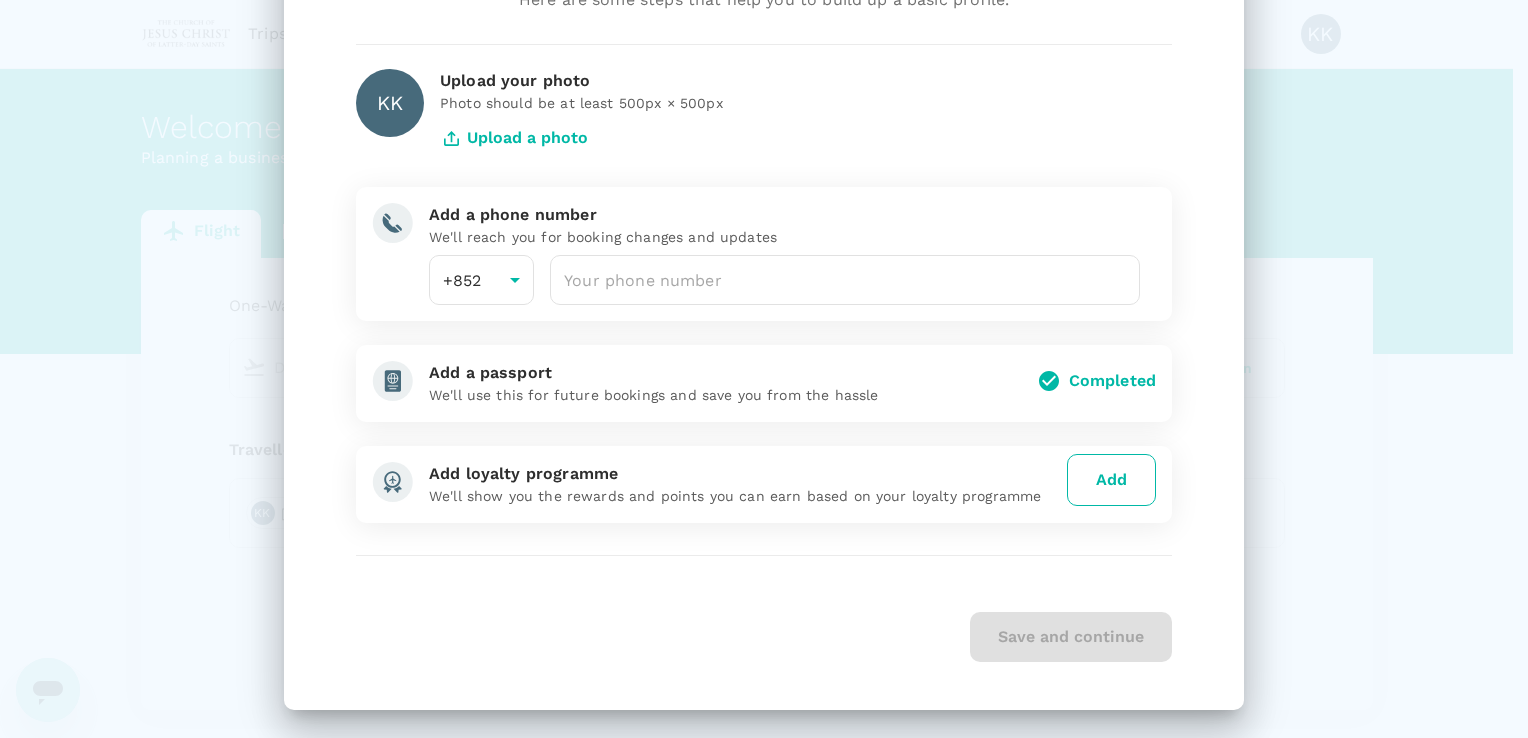 scroll, scrollTop: 128, scrollLeft: 0, axis: vertical 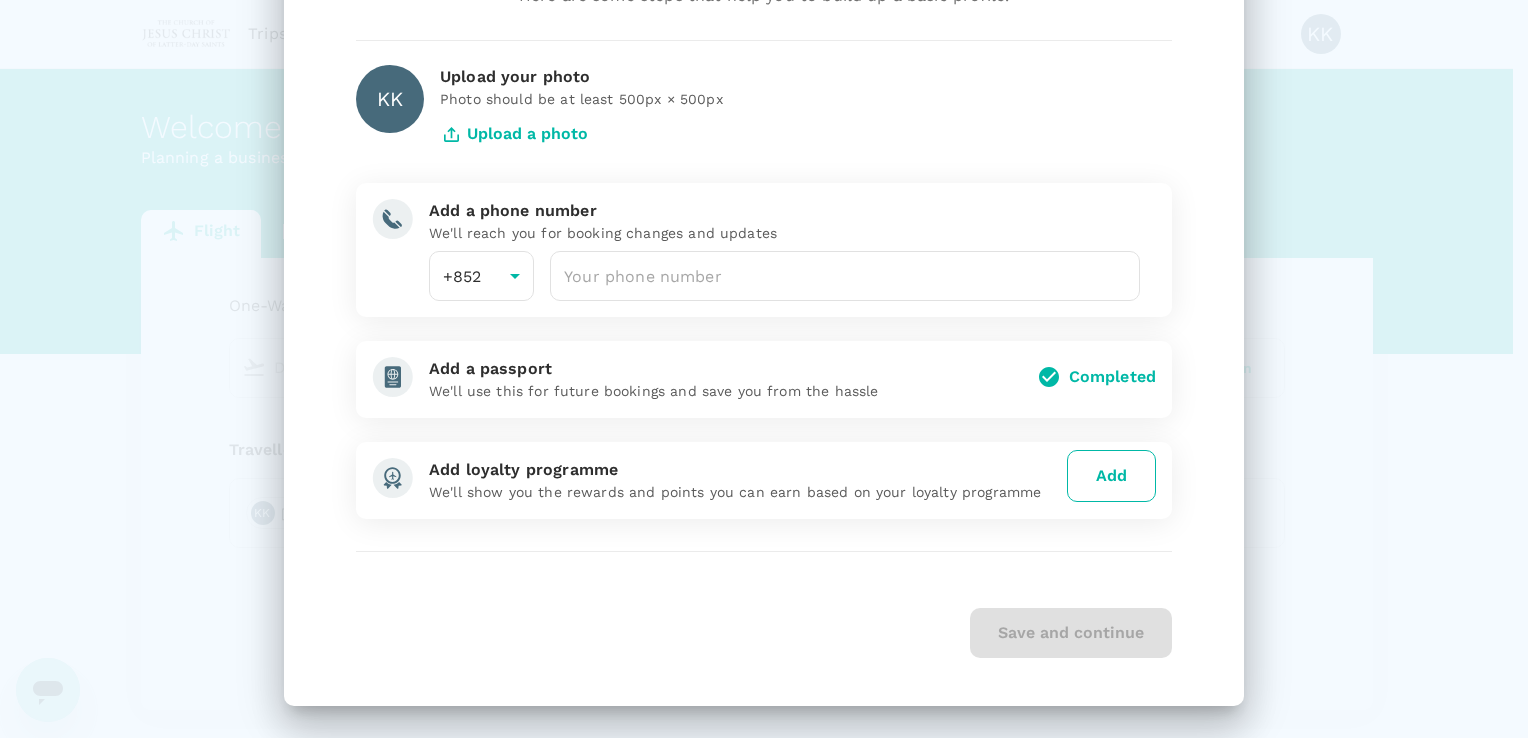 click on "Save and continue" at bounding box center (764, 633) 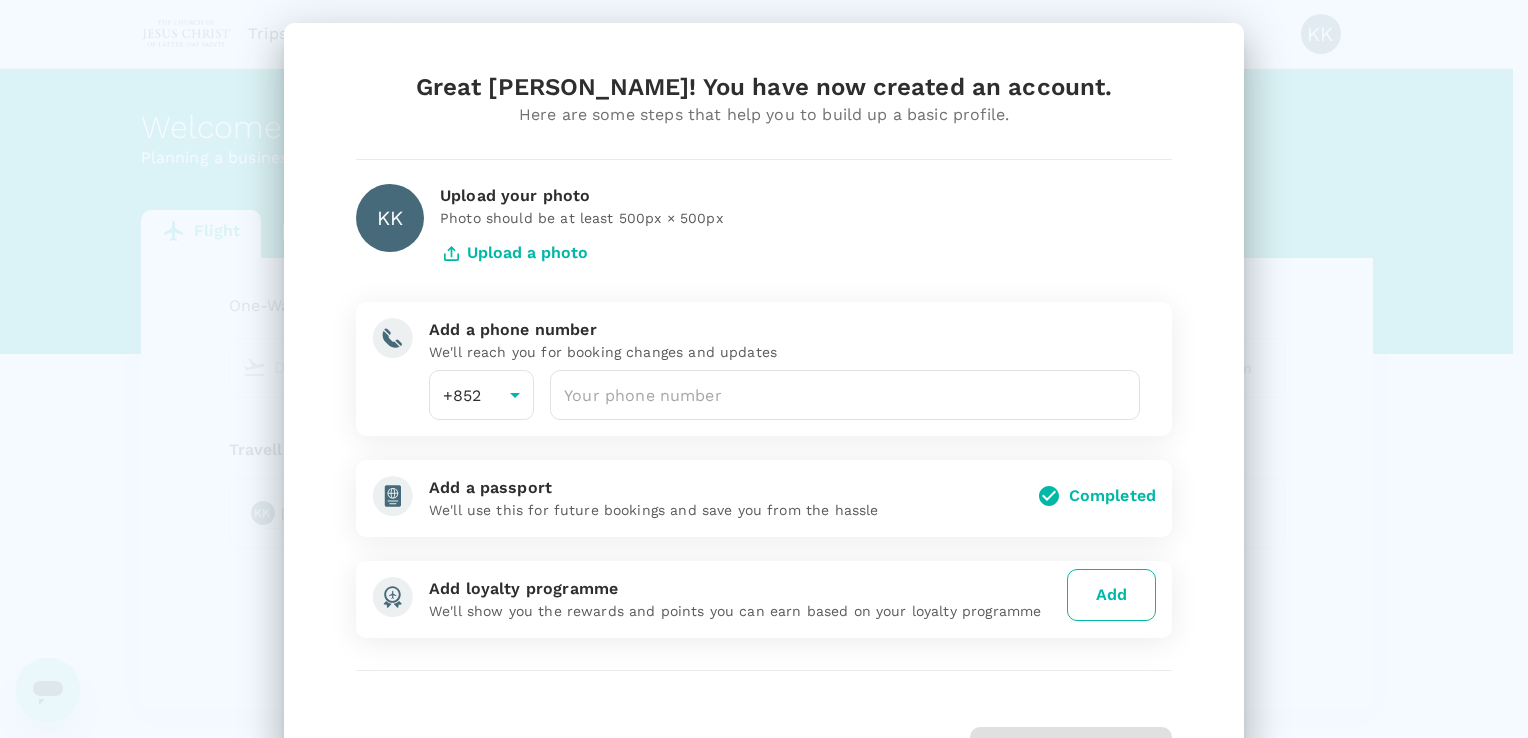 scroll, scrollTop: 0, scrollLeft: 0, axis: both 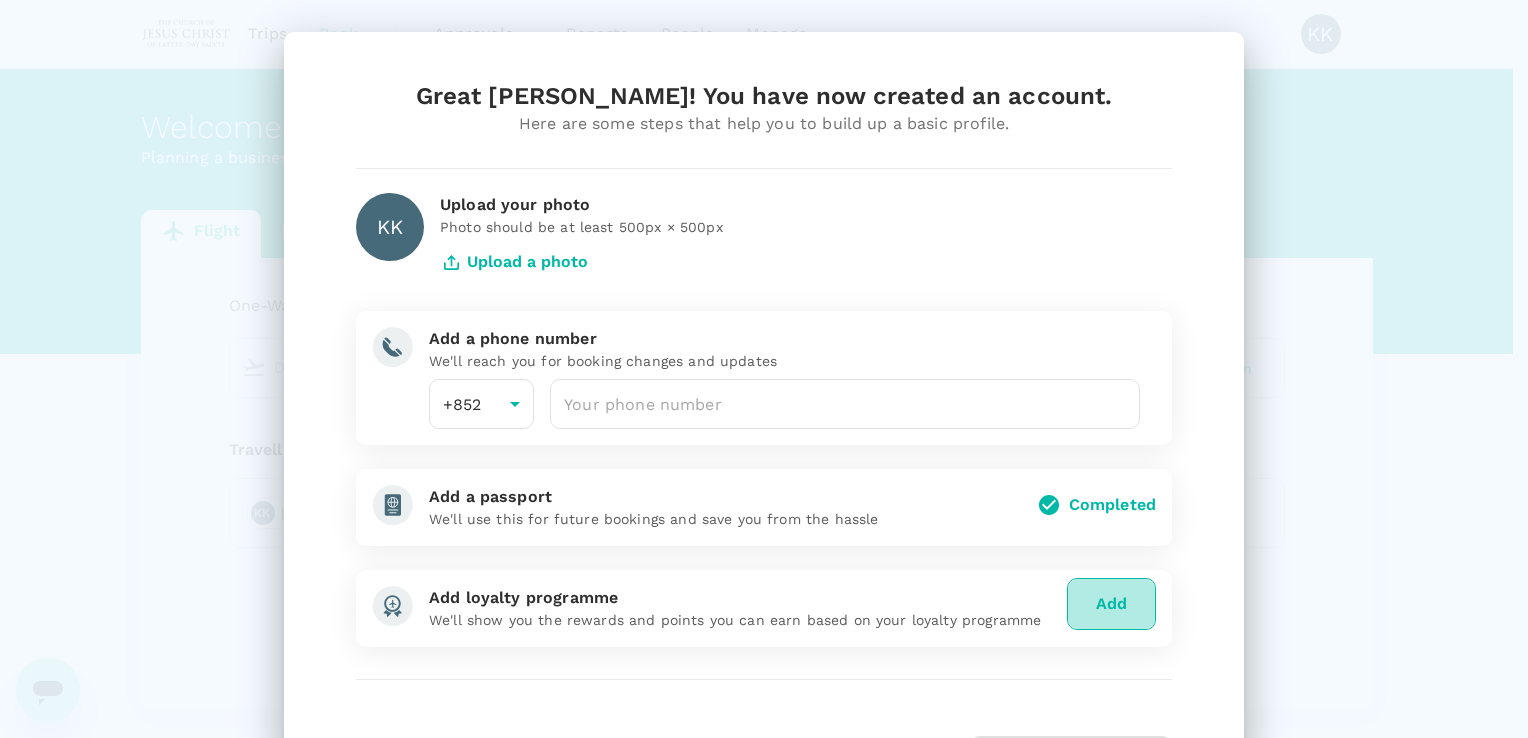 click on "Add" at bounding box center (1111, 604) 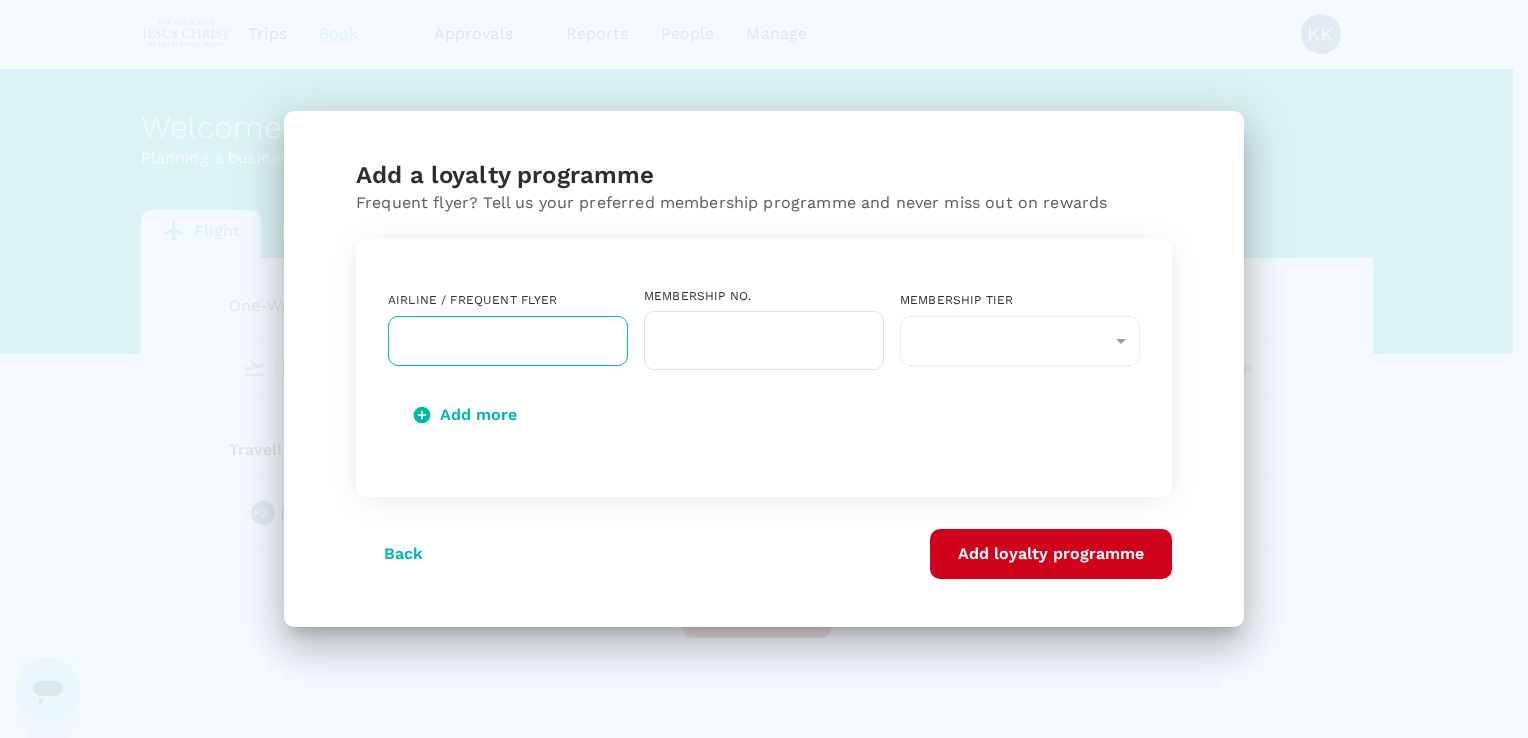 click at bounding box center (493, 341) 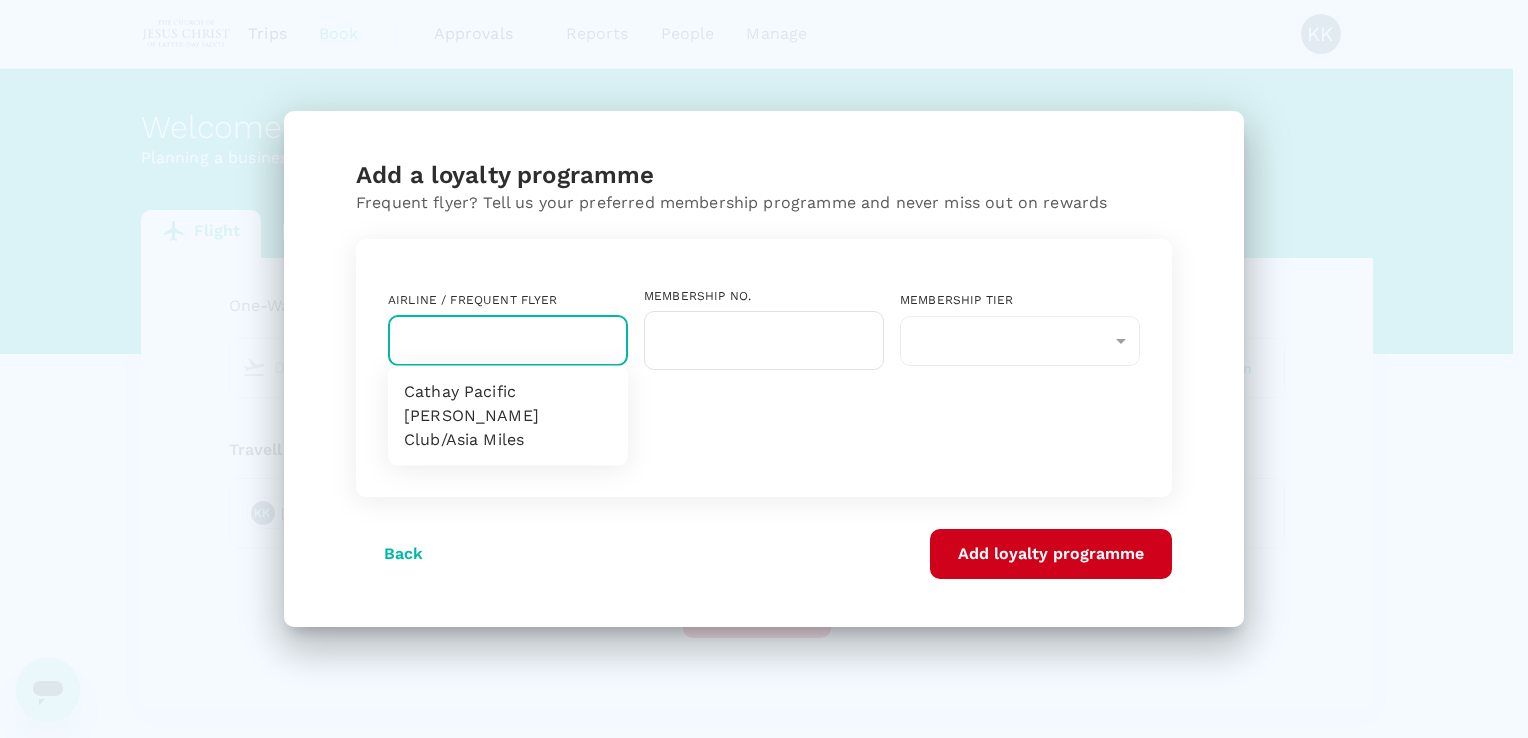 click on "Cathay Pacific [PERSON_NAME] Club/Asia Miles" at bounding box center [508, 416] 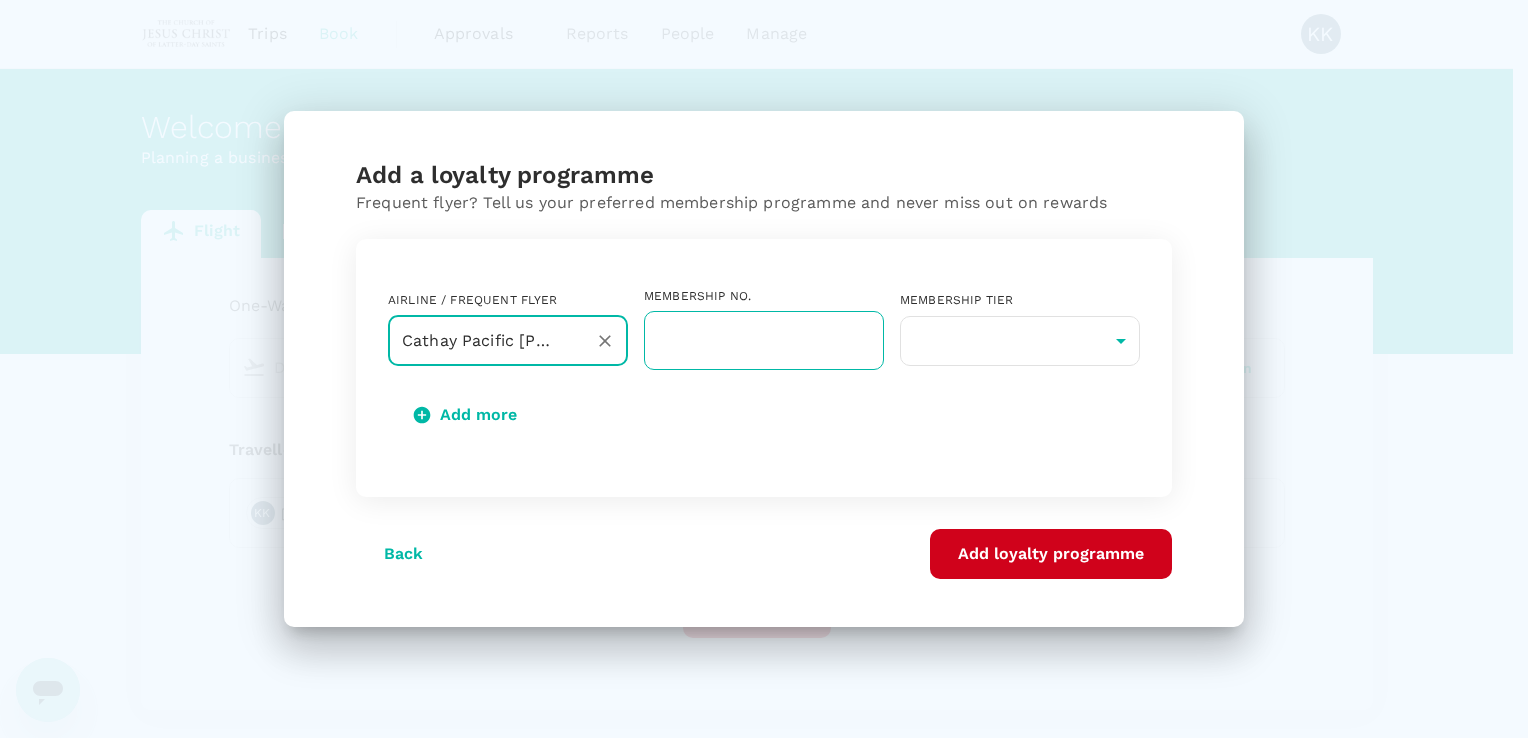 click at bounding box center (764, 340) 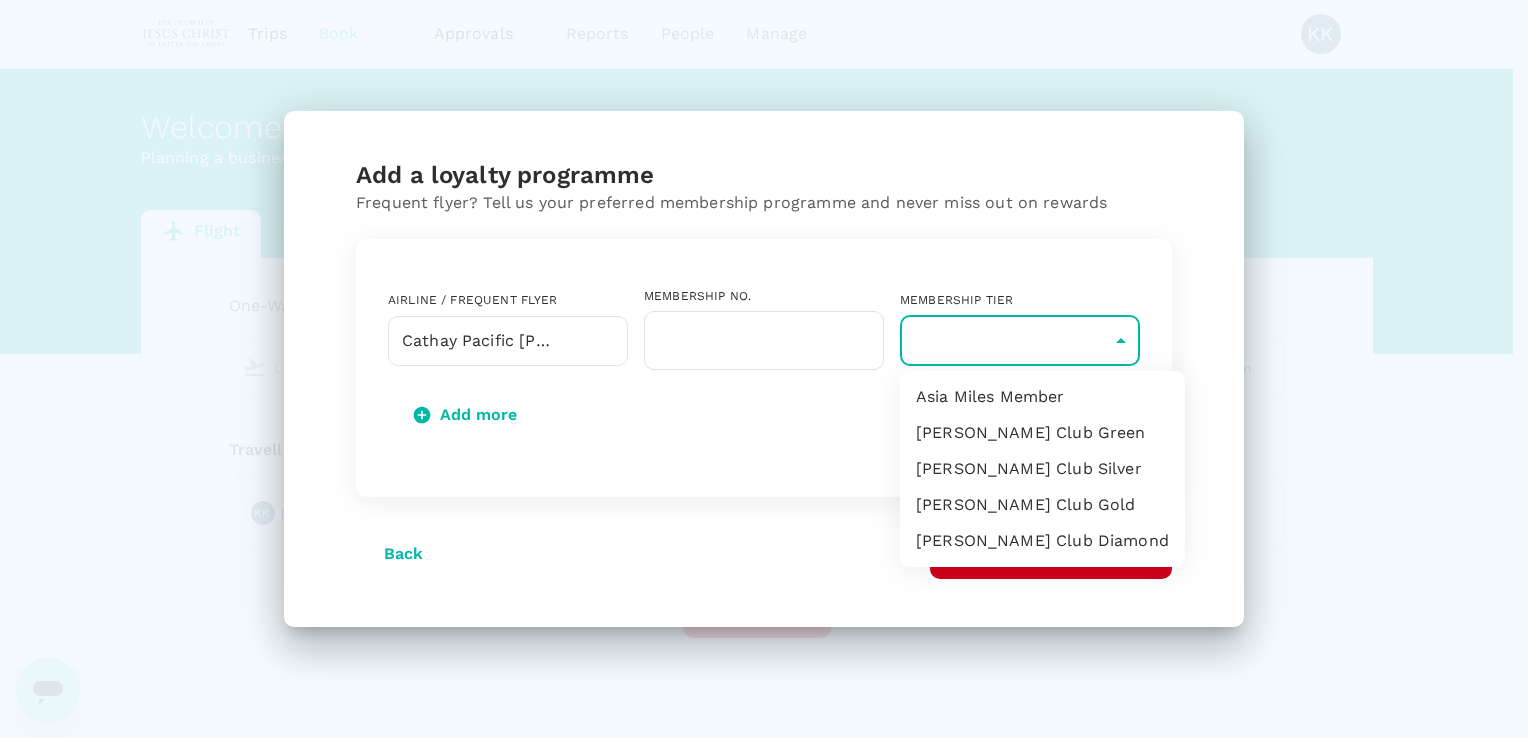 click on "Trips Book Approvals 0 Reports People Manage KK Welcome , [PERSON_NAME] . Planning a business trip? Get started from here. Flight Accommodation Long stay Car rental Train Concierge One-Way oneway Economy economy Frequent flyer programme Departure Add return Travellers   KK [PERSON_NAME] Find flights Version 3.48.0 Privacy Policy Terms of Use Help Centre Add a loyalty programme Frequent flyer? Tell us your preferred membership programme and never miss out on rewards Airline / Frequent Flyer Cathay Pacific [PERSON_NAME] Club/Asia Miles ​ Membership No. ​ Membership tier ​ ​ Add more Back Add loyalty programme Frequent flyer programme Add new Asia Miles Member [PERSON_NAME] Club [PERSON_NAME] Polo Club Silver [PERSON_NAME] Club Gold [PERSON_NAME] Club Diamond" at bounding box center (764, 418) 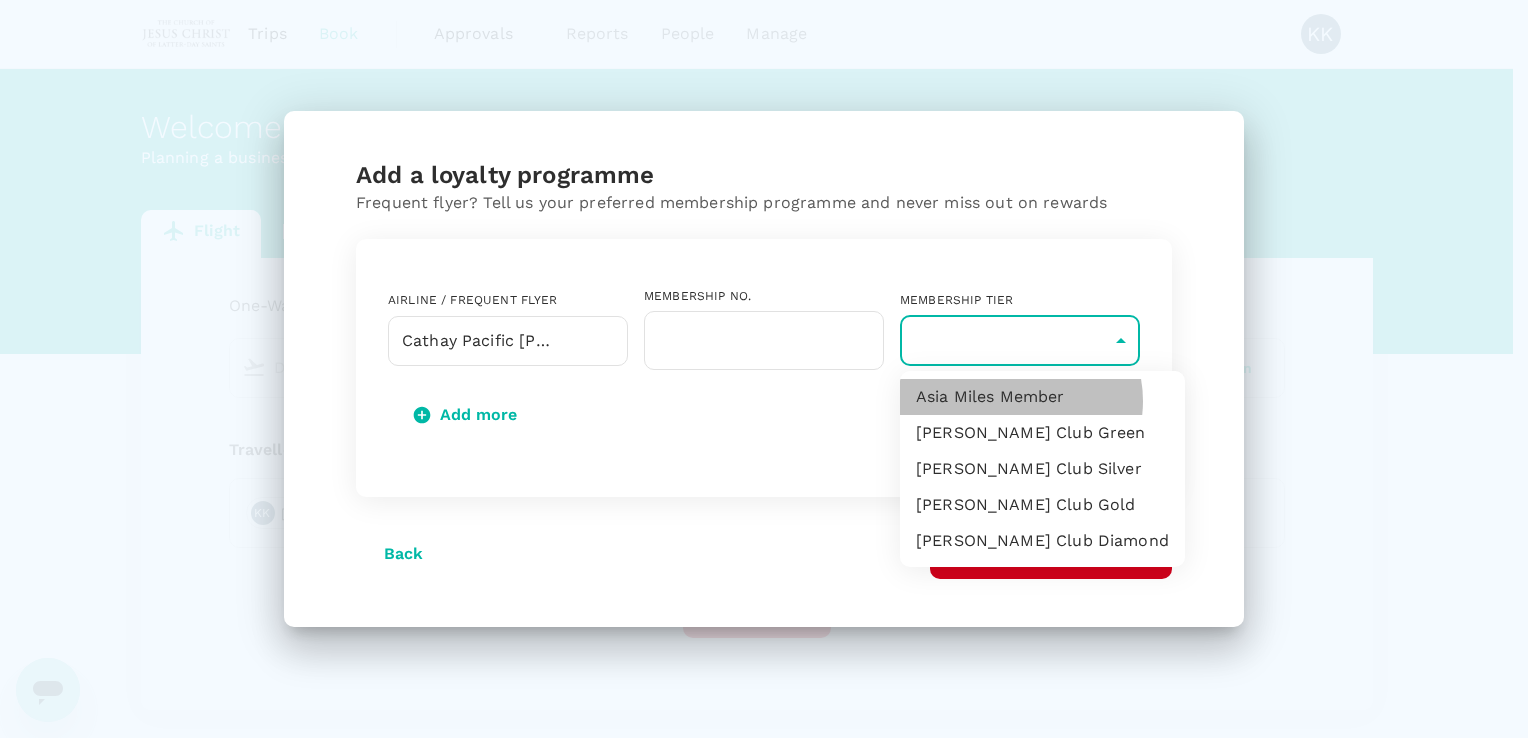 click on "Asia Miles Member" at bounding box center [1042, 397] 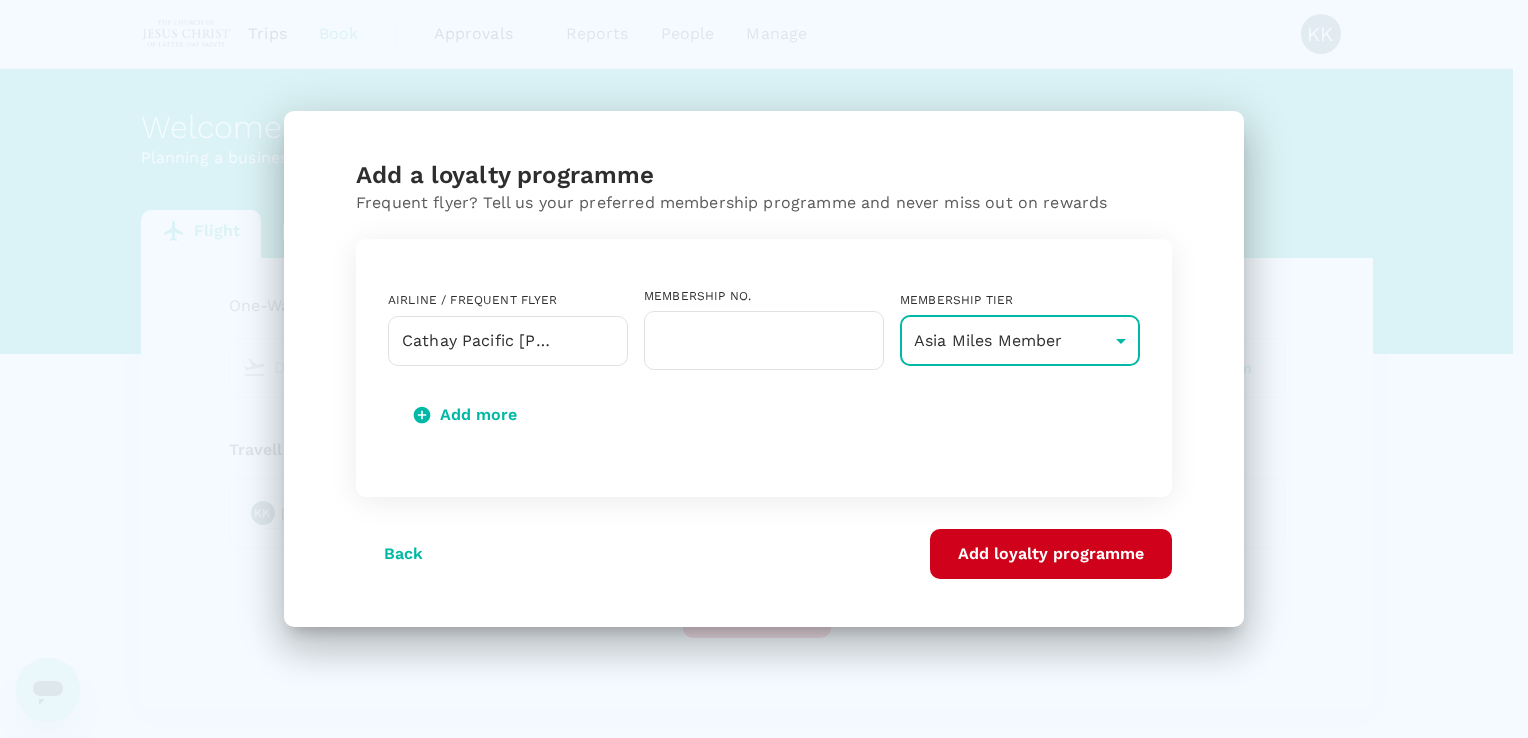 click on "Add loyalty programme" at bounding box center (1051, 554) 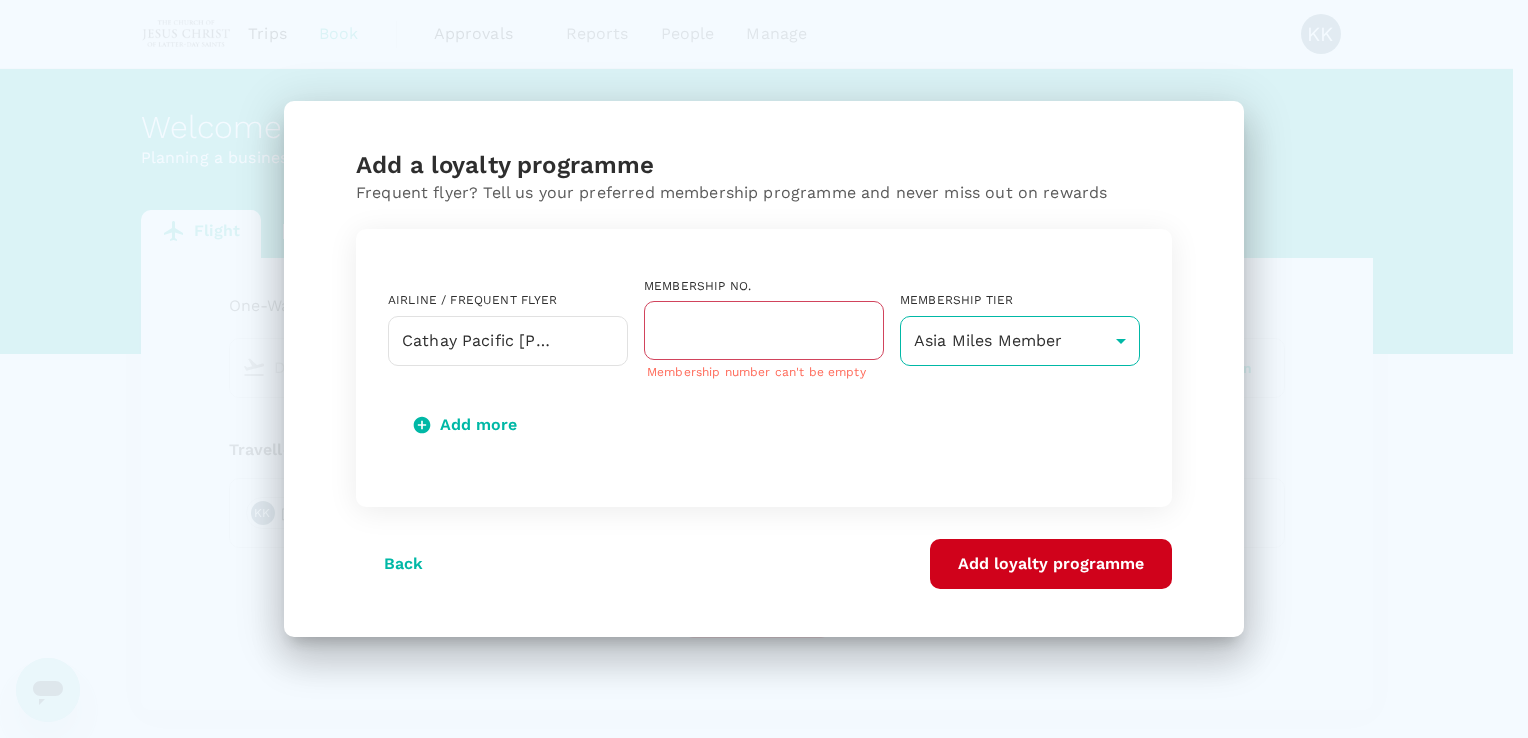 click on "Trips Book Approvals 0 Reports People Manage KK Welcome , [PERSON_NAME] . Planning a business trip? Get started from here. Flight Accommodation Long stay Car rental Train Concierge One-Way oneway Economy economy Frequent flyer programme Departure Add return Travellers   KK [PERSON_NAME] Find flights Version 3.48.0 Privacy Policy Terms of Use Help Centre Add a loyalty programme Frequent flyer? Tell us your preferred membership programme and never miss out on rewards Airline / Frequent Flyer Cathay Pacific [PERSON_NAME] Club/Asia Miles ​ Membership No. ​ Membership number can't be empty Membership tier Asia Miles Member 1 ​ Add more Back Add loyalty programme Frequent flyer programme Add new" at bounding box center [764, 418] 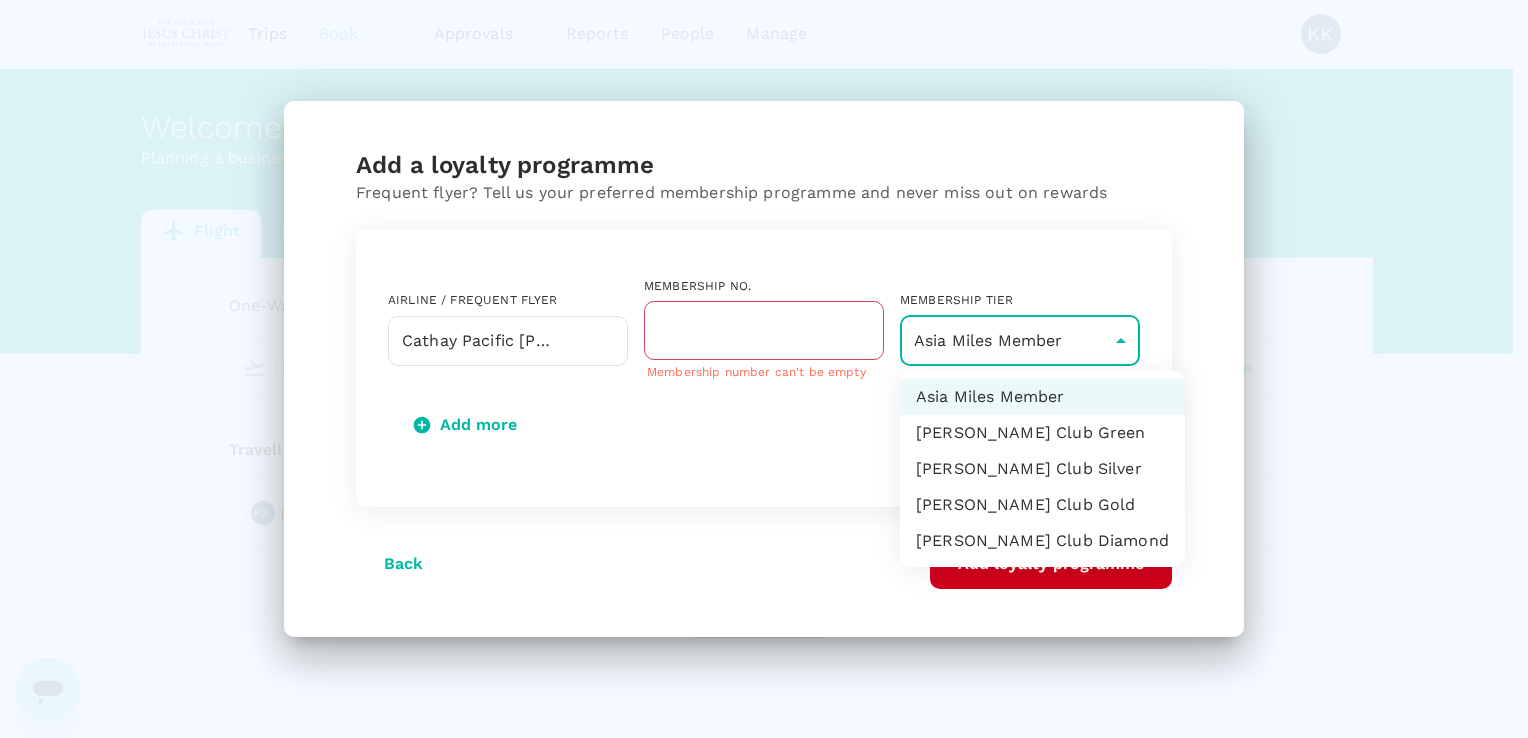 click at bounding box center [764, 369] 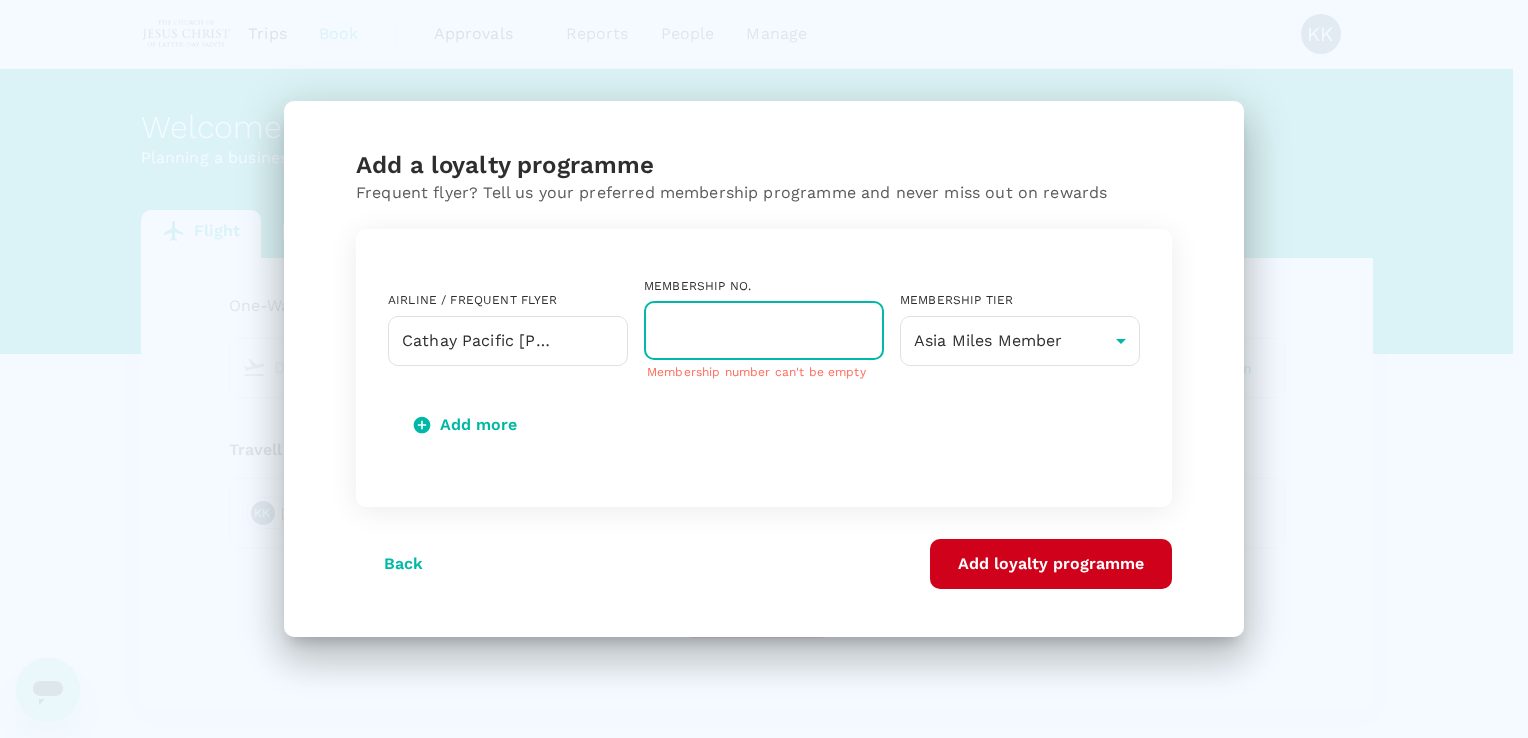 click at bounding box center [764, 330] 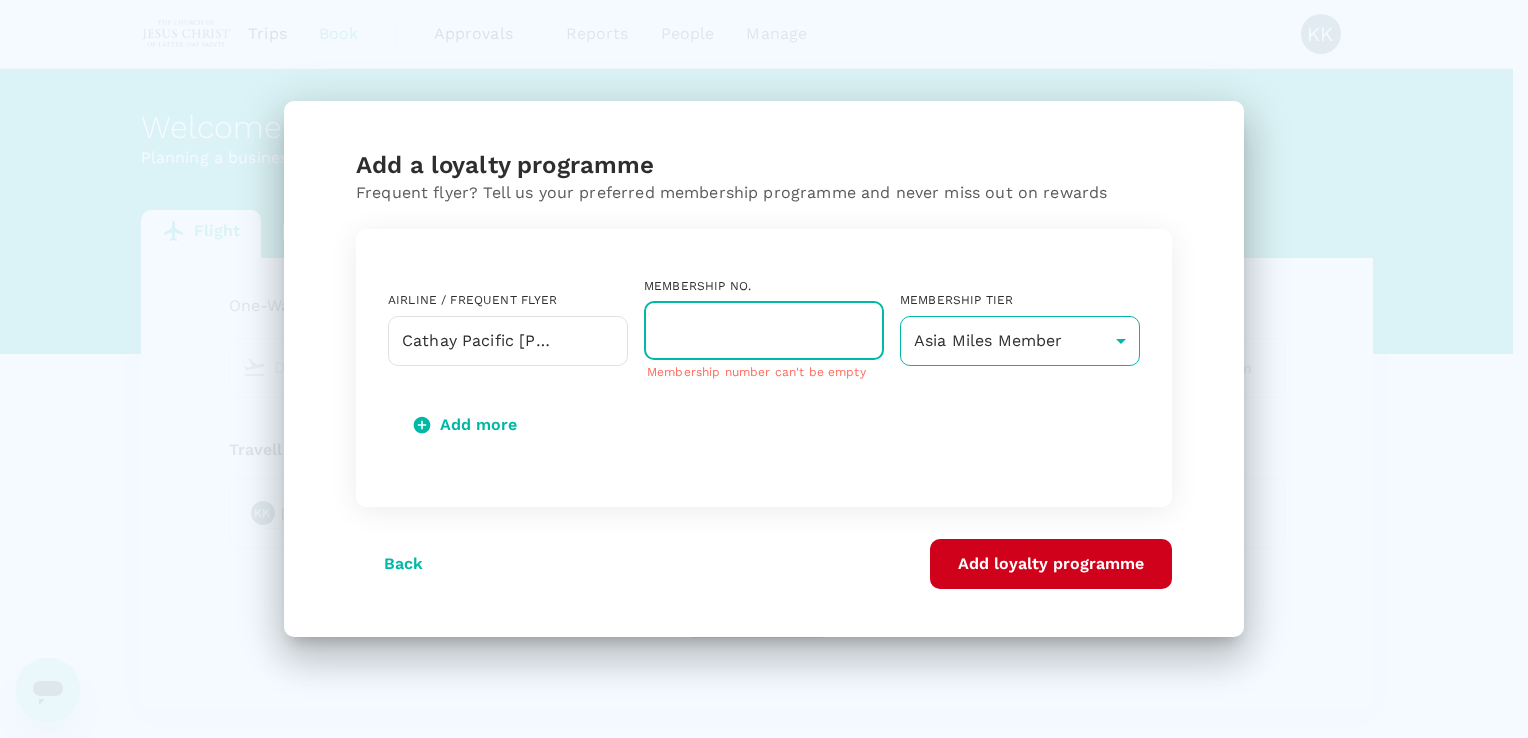 click on "Trips Book Approvals 0 Reports People Manage KK Welcome , [PERSON_NAME] . Planning a business trip? Get started from here. Flight Accommodation Long stay Car rental Train Concierge One-Way oneway Economy economy Frequent flyer programme Departure Add return Travellers   KK [PERSON_NAME] Find flights Version 3.48.0 Privacy Policy Terms of Use Help Centre Add a loyalty programme Frequent flyer? Tell us your preferred membership programme and never miss out on rewards Airline / Frequent Flyer Cathay Pacific [PERSON_NAME] Club/Asia Miles ​ Membership No. ​ Membership number can't be empty Membership tier Asia Miles Member 1 ​ Add more Back Add loyalty programme Frequent flyer programme Add new" at bounding box center (764, 418) 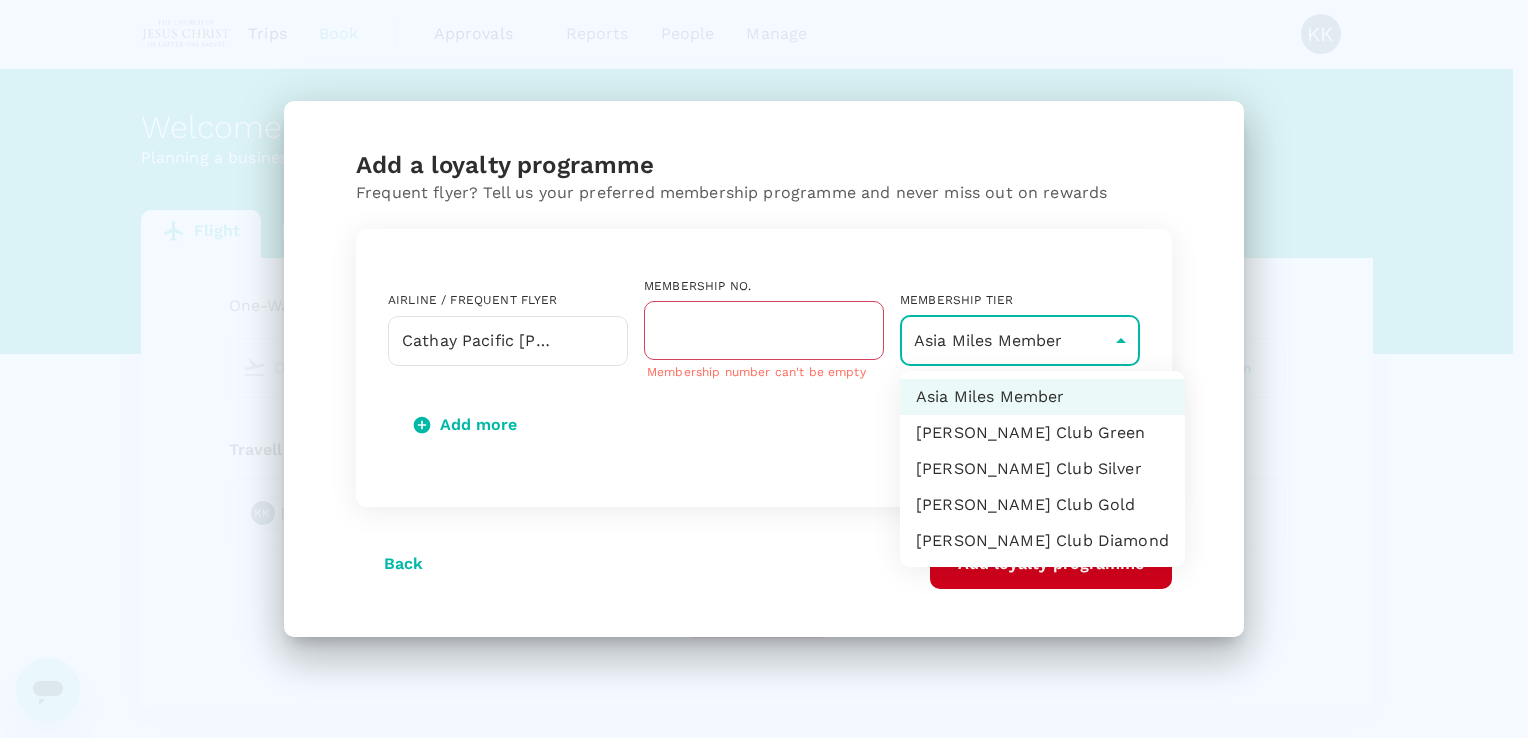 click at bounding box center [764, 369] 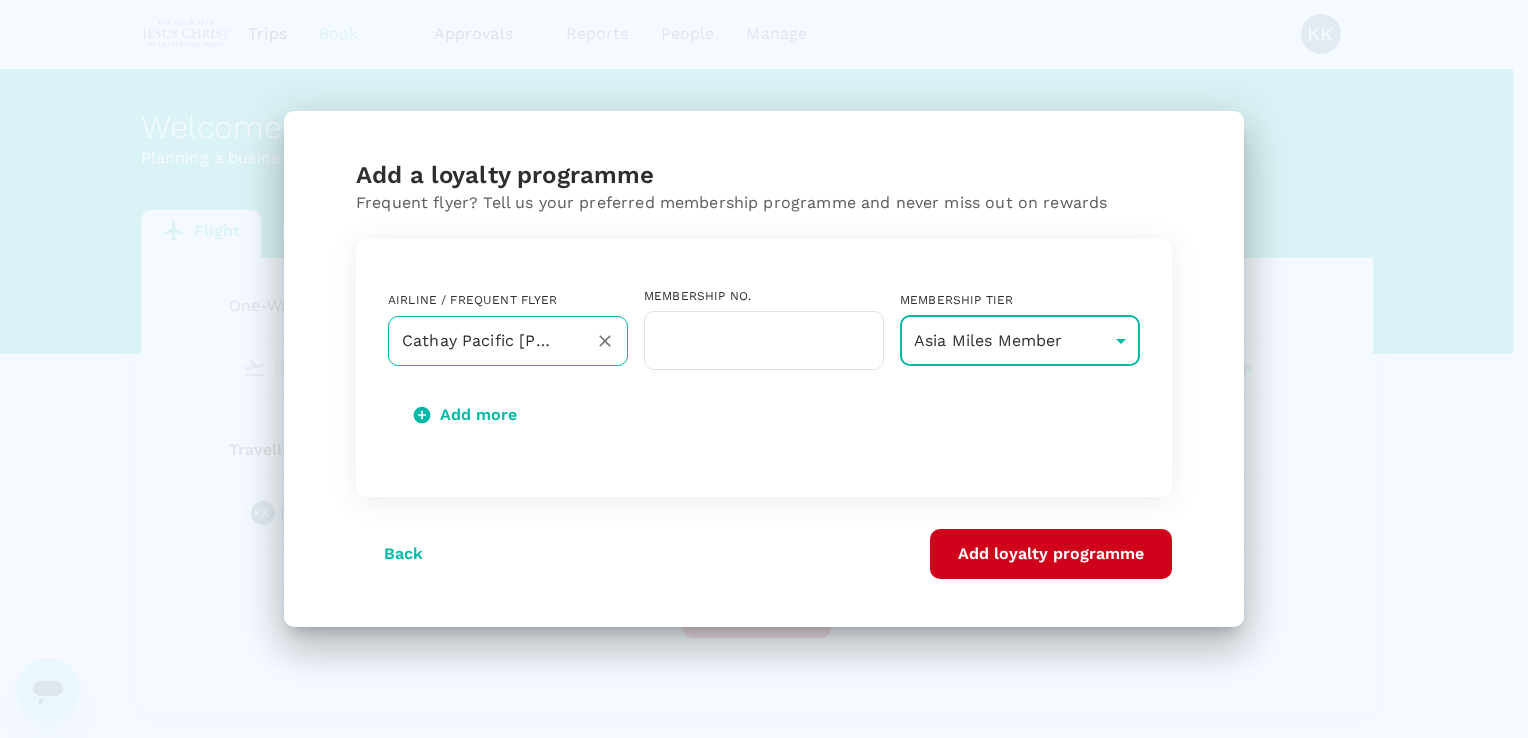 click 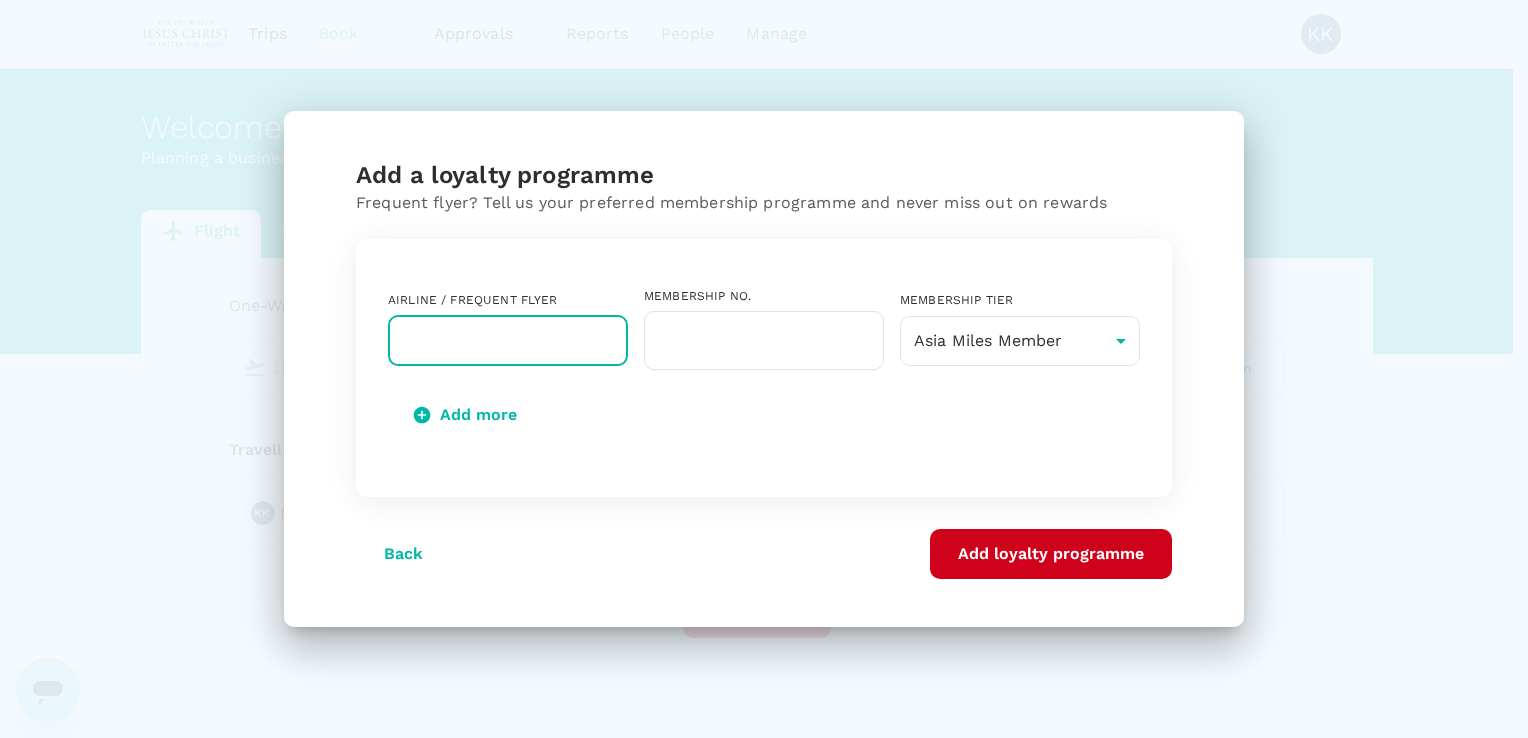 scroll, scrollTop: 0, scrollLeft: 0, axis: both 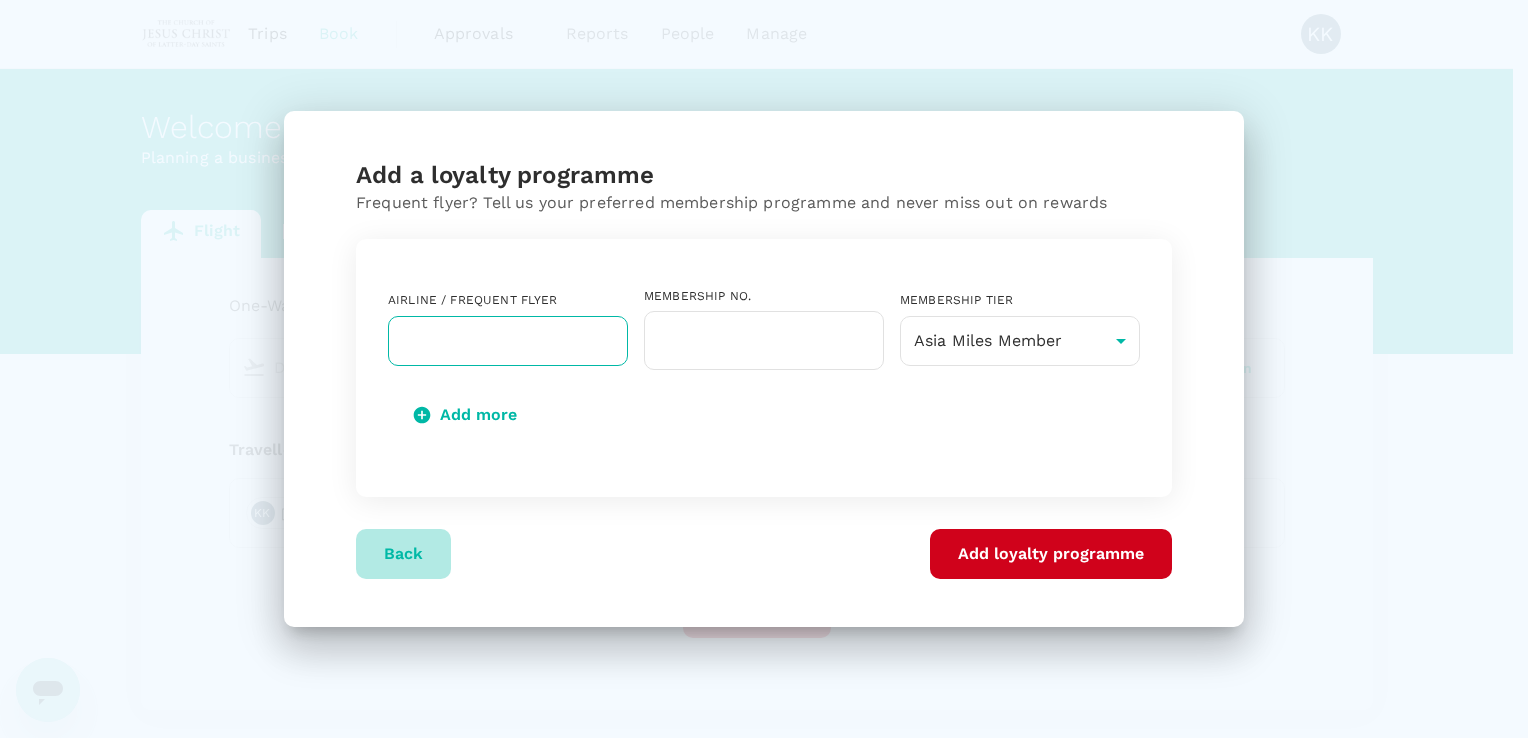 click on "Back" at bounding box center (403, 554) 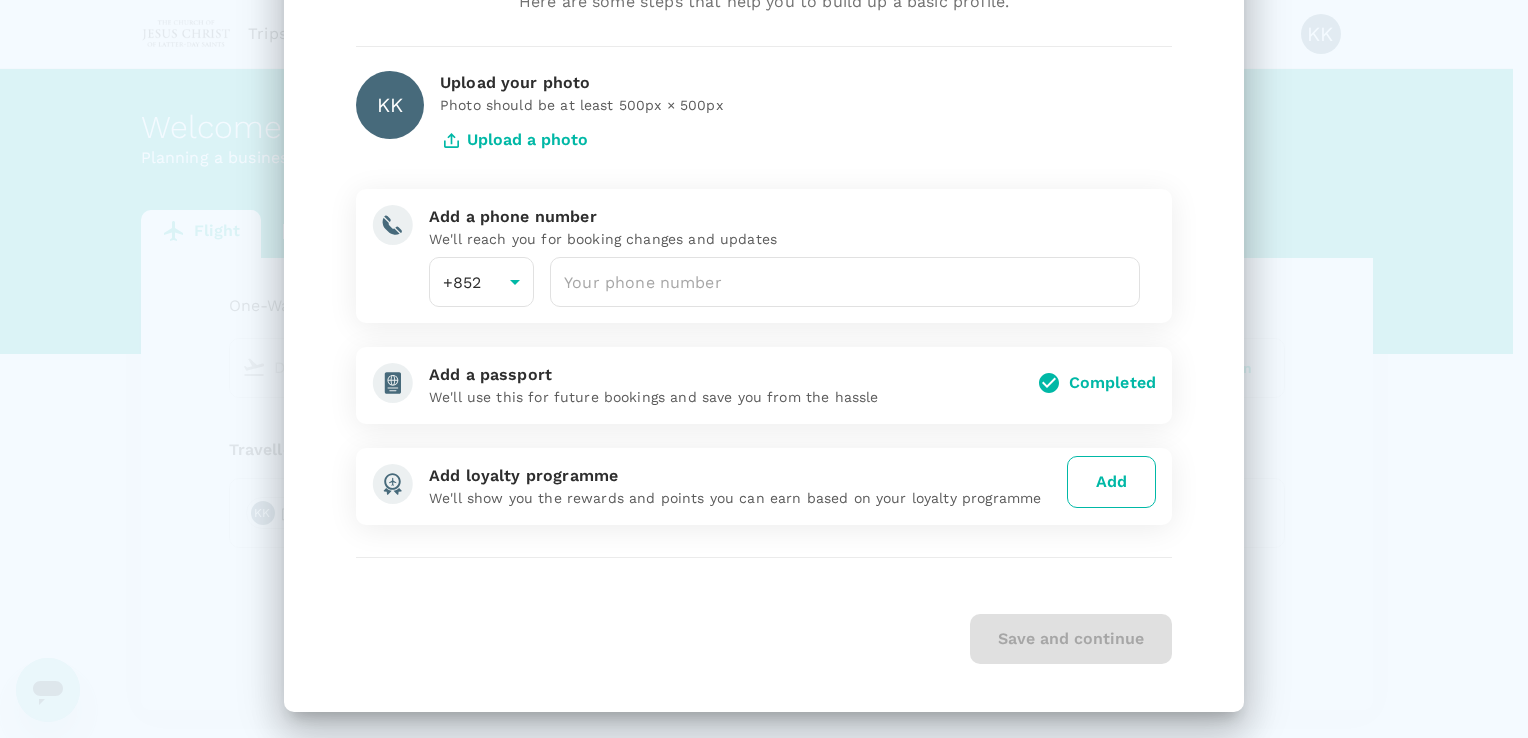 scroll, scrollTop: 128, scrollLeft: 0, axis: vertical 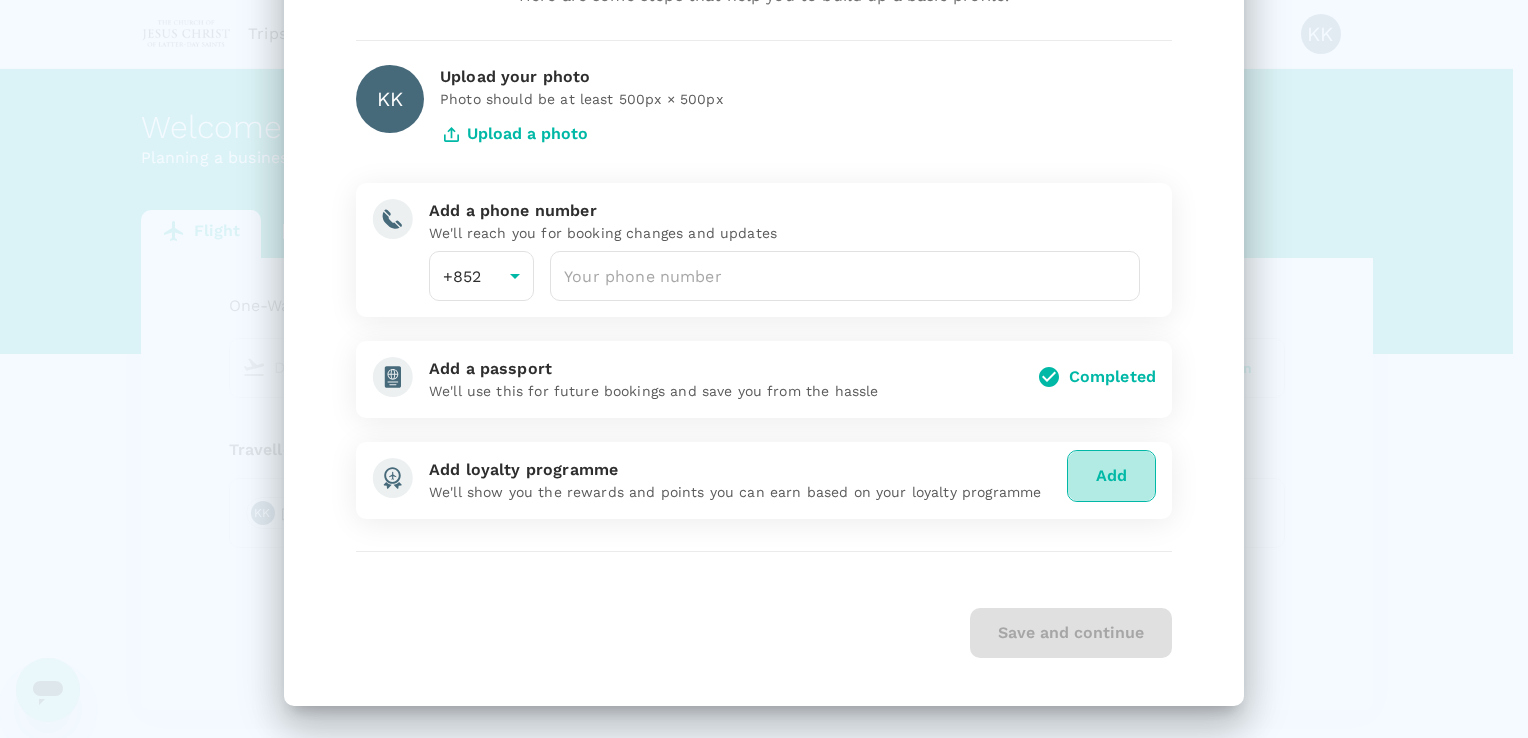 click on "Add" at bounding box center (1111, 476) 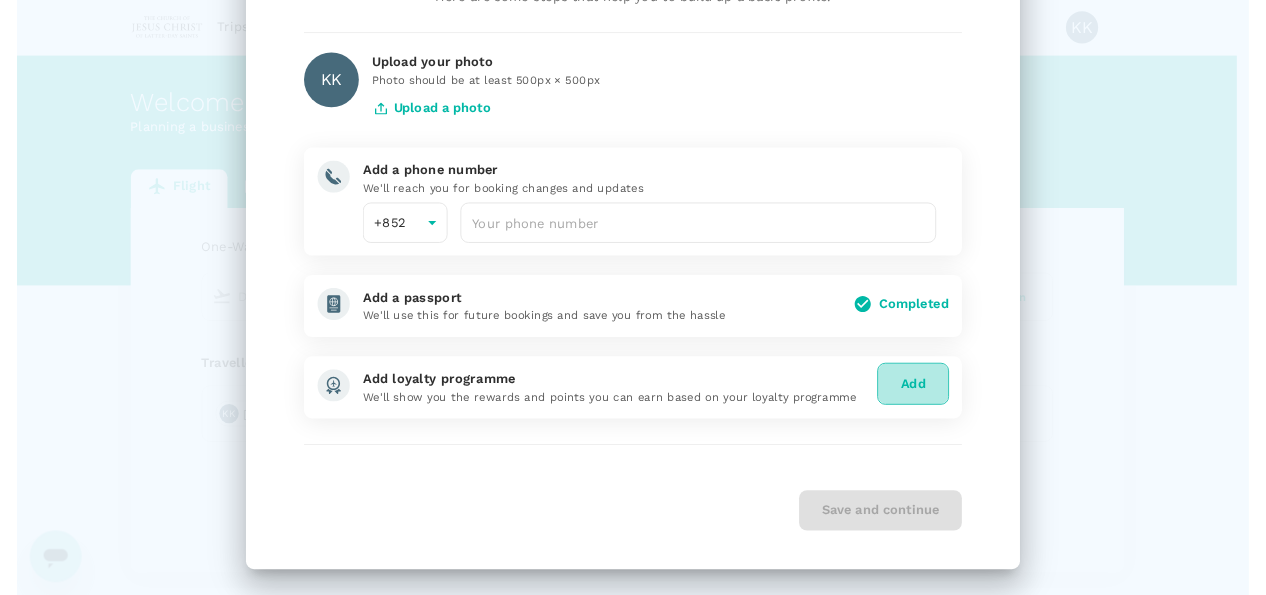 scroll, scrollTop: 0, scrollLeft: 0, axis: both 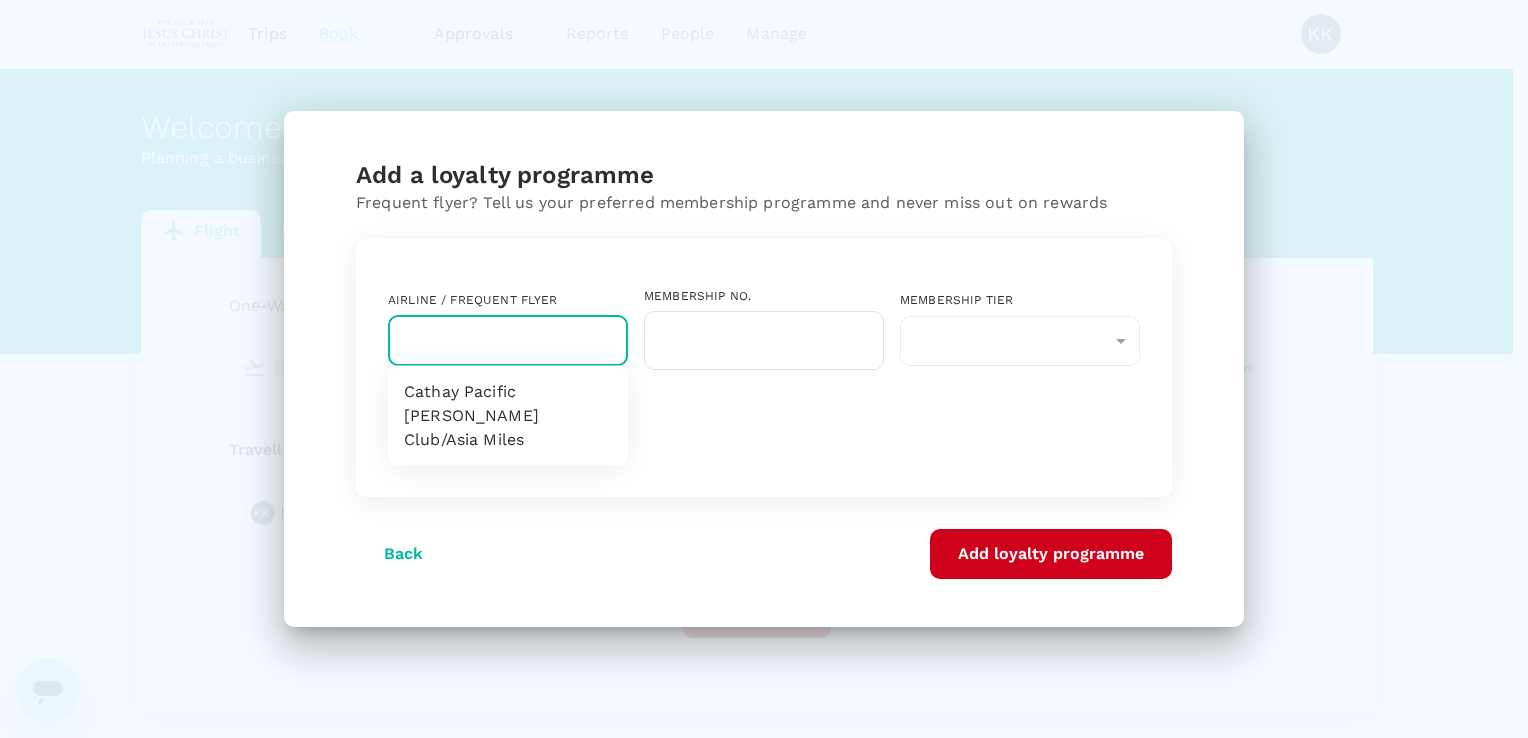 click at bounding box center (493, 341) 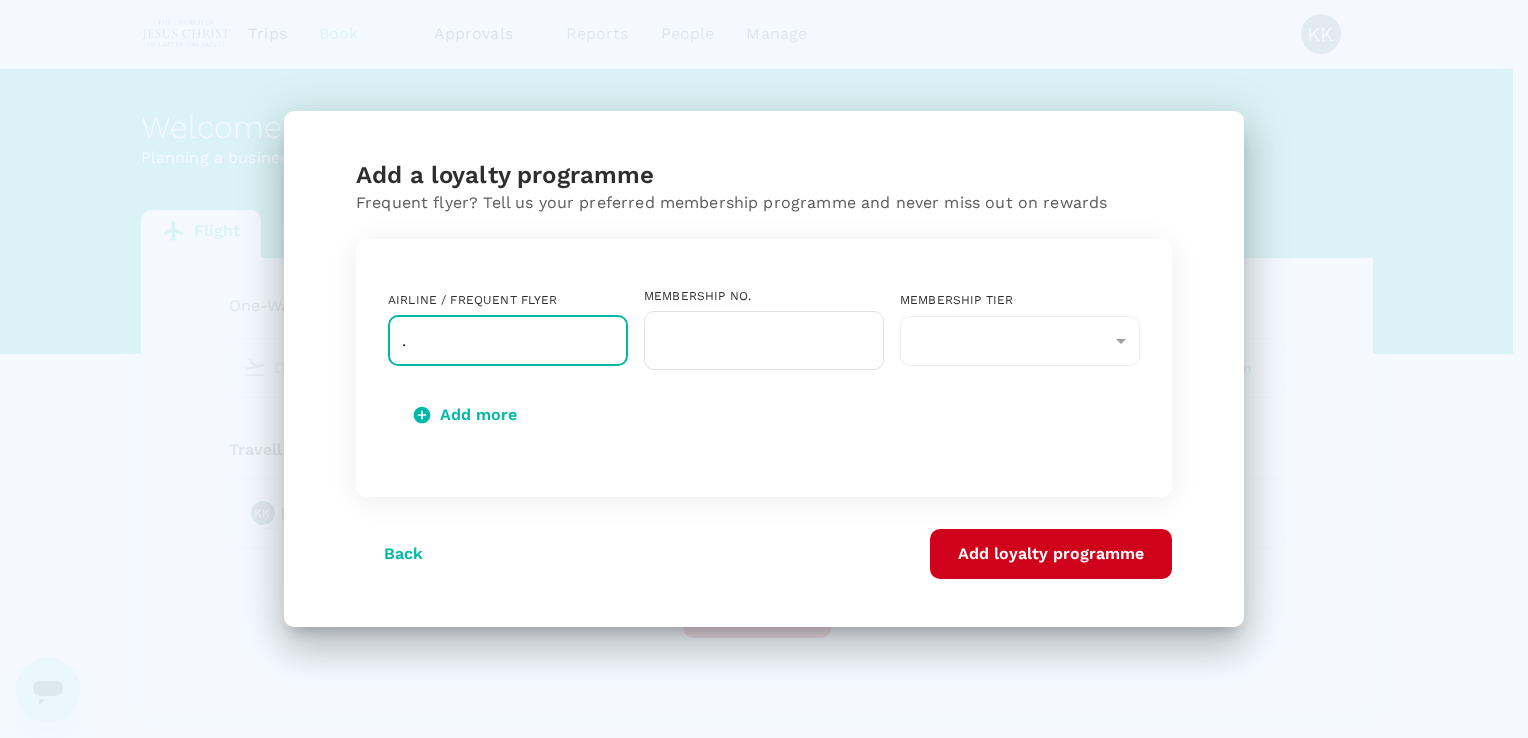 type on "." 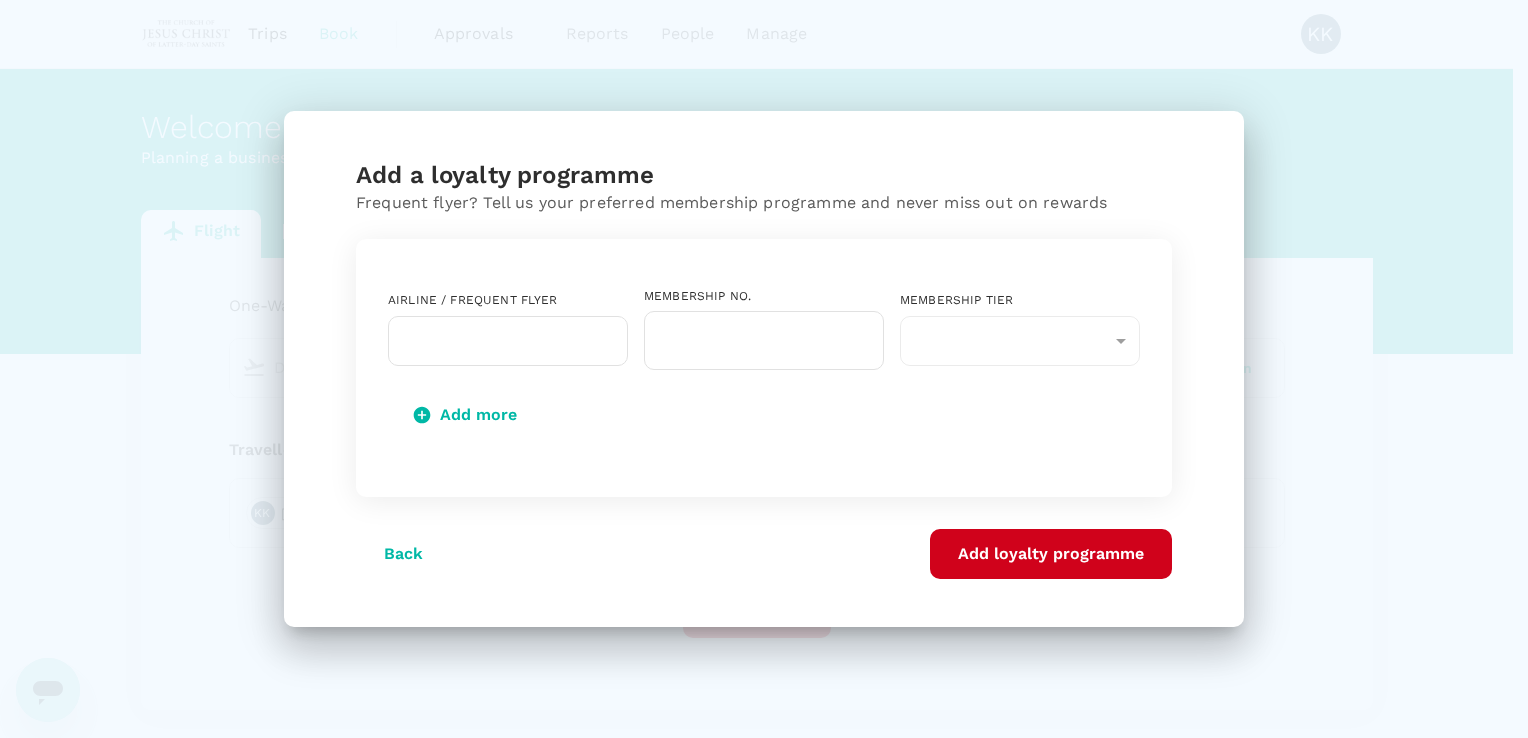 click on "Airline / Frequent Flyer ​ Membership No. ​ Membership tier ​ ​ Add more" at bounding box center (764, 364) 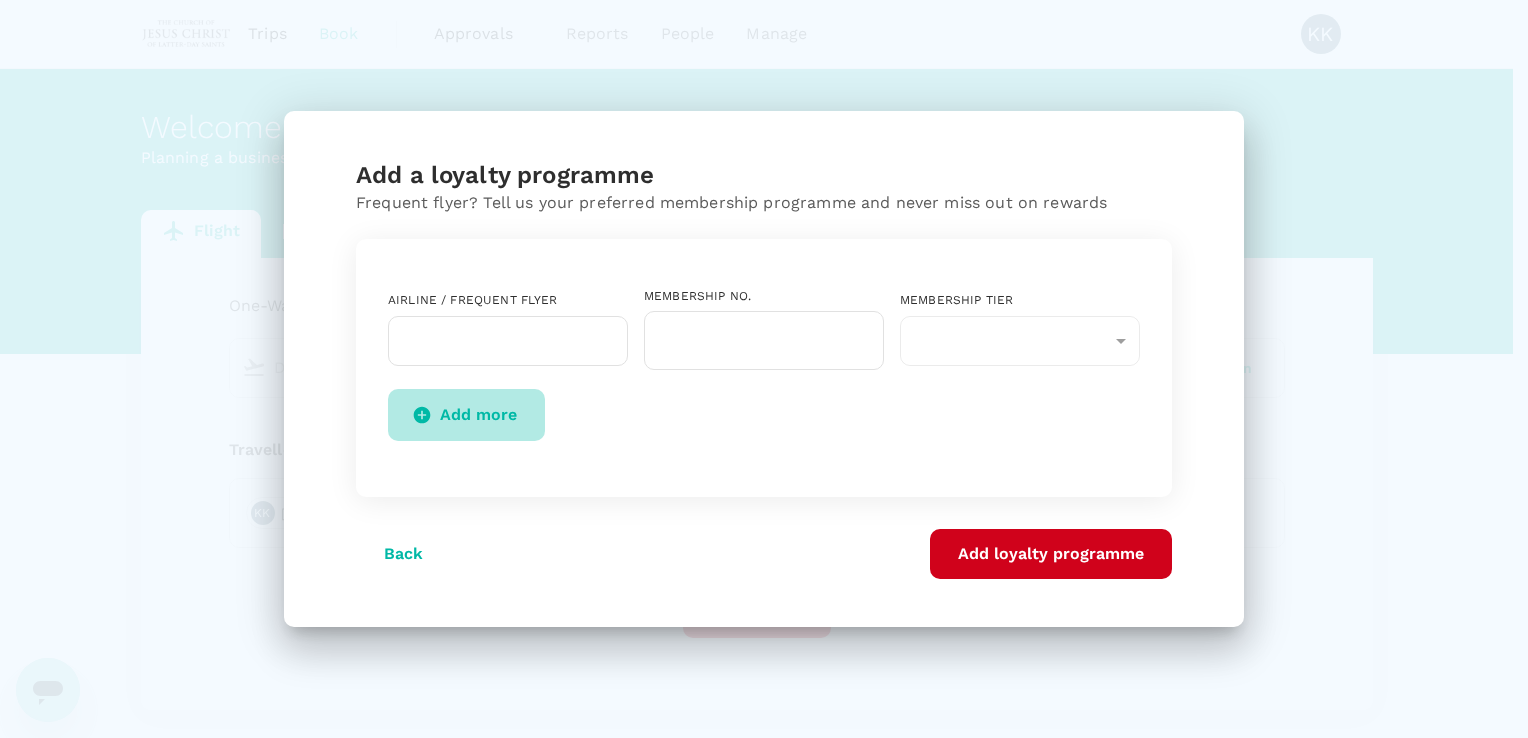 click on "Add more" at bounding box center [466, 415] 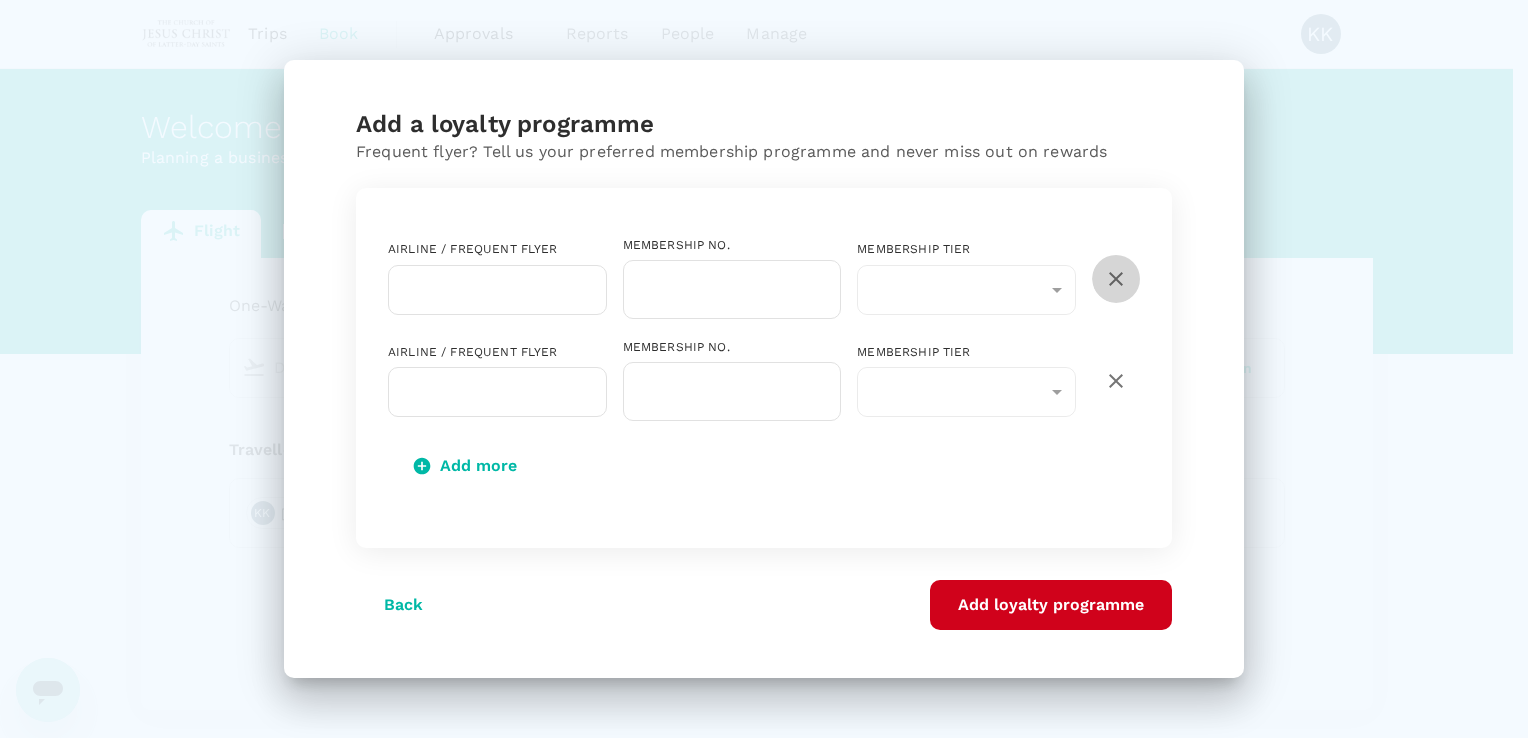 click 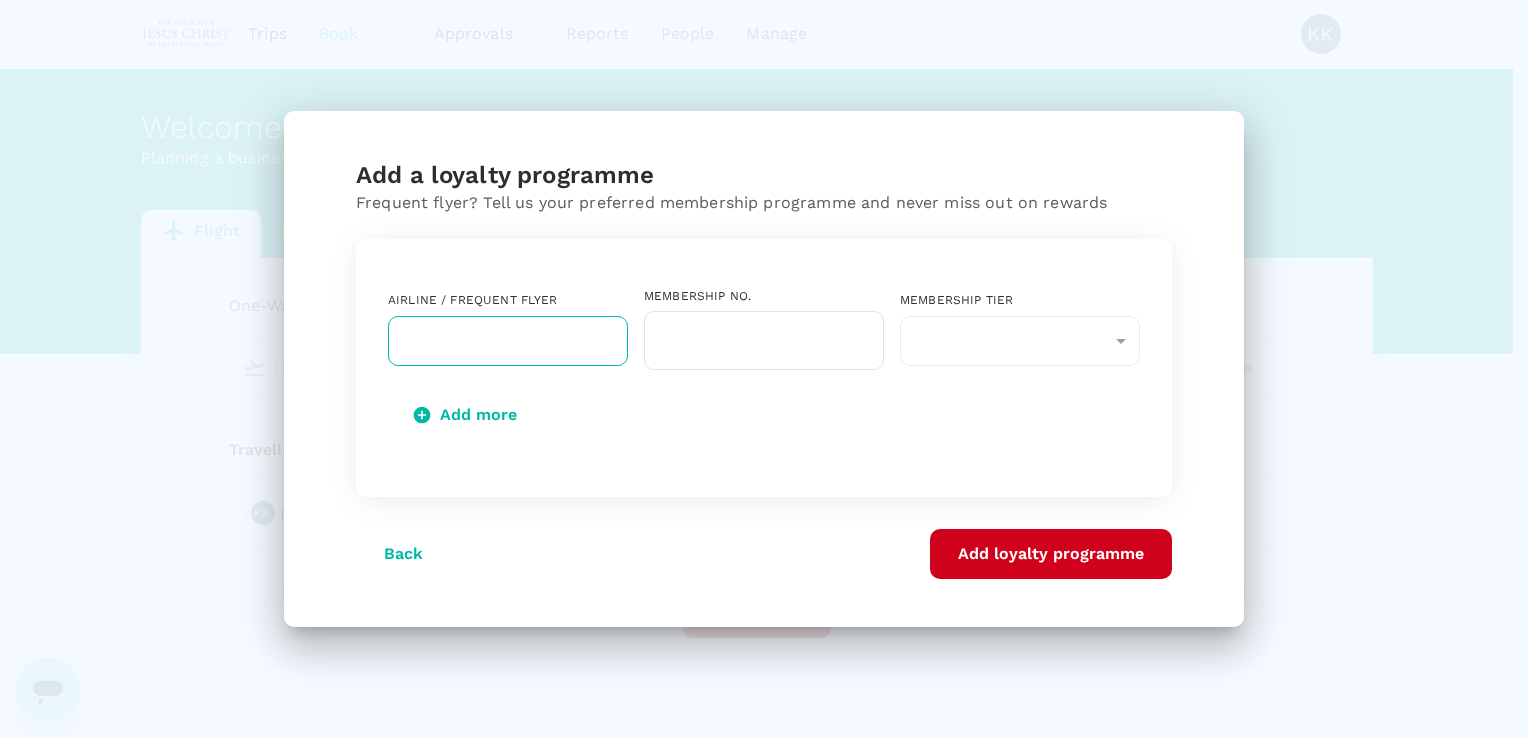 click at bounding box center (493, 341) 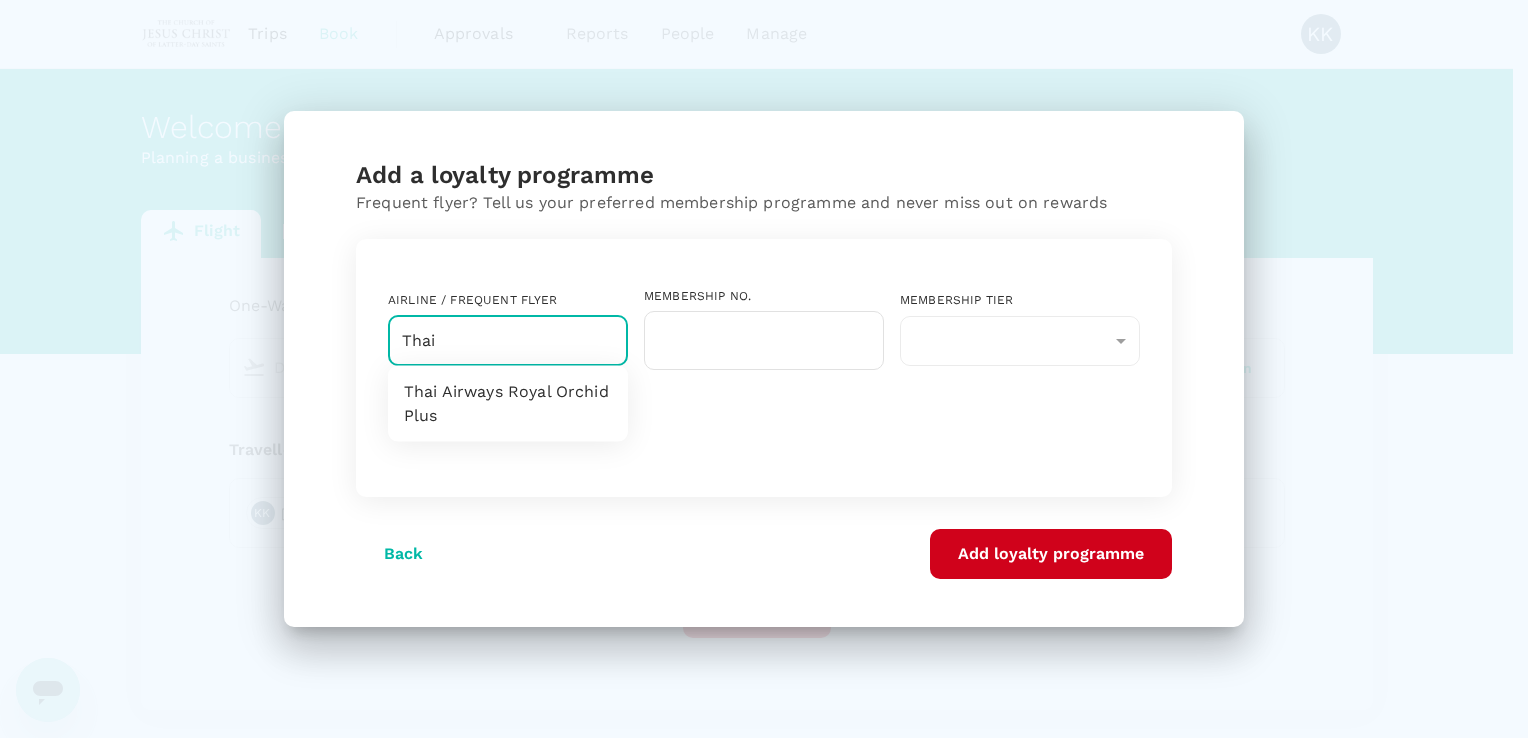 click on "Thai Airways Royal Orchid Plus" at bounding box center [508, 404] 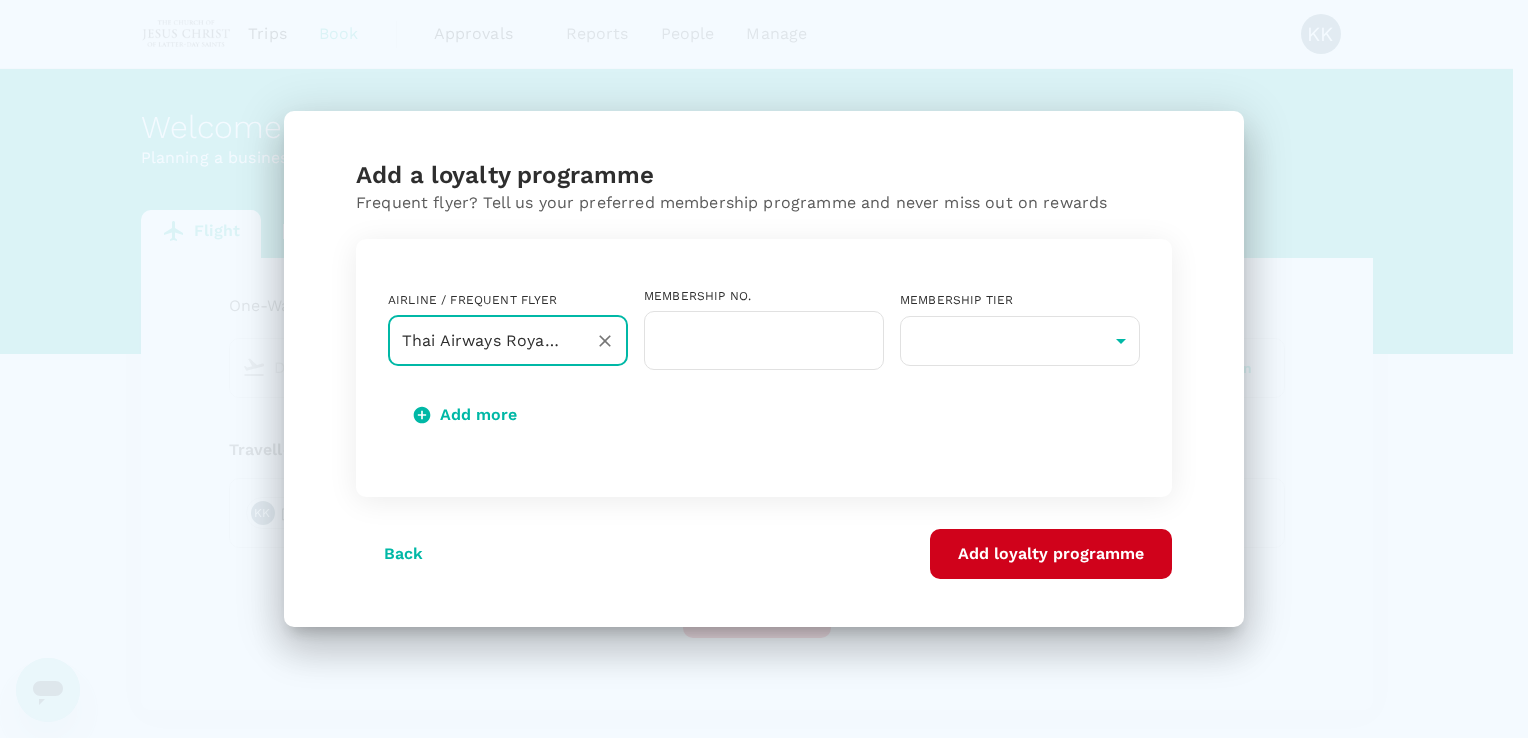 type on "Thai Airways Royal Orchid Plus" 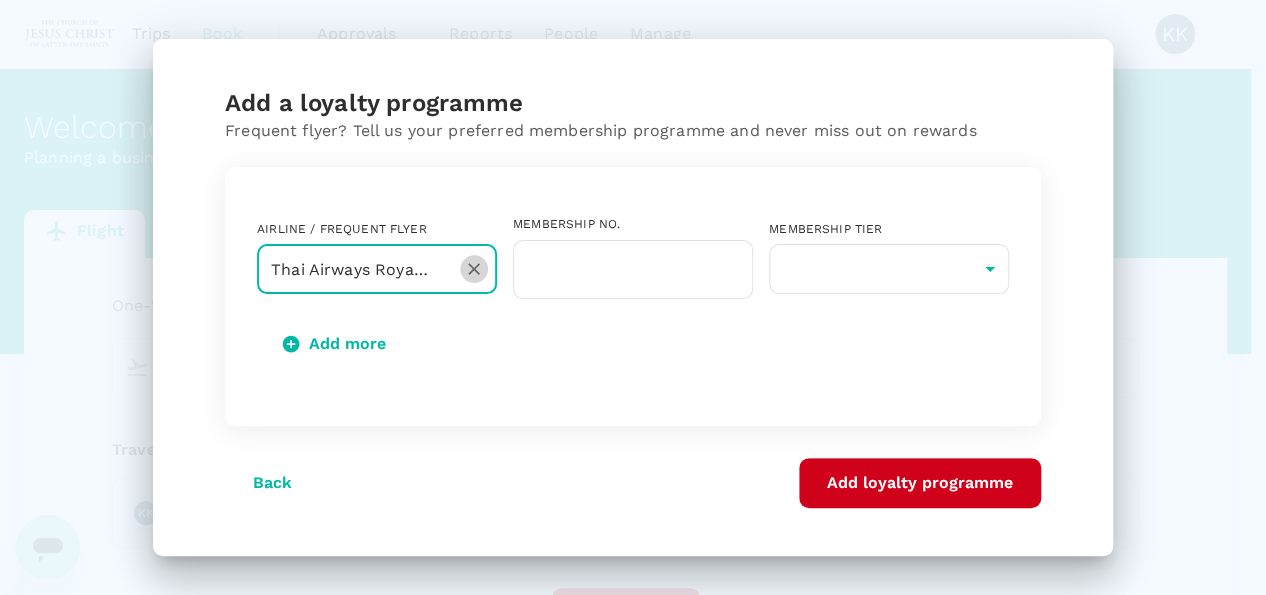 click 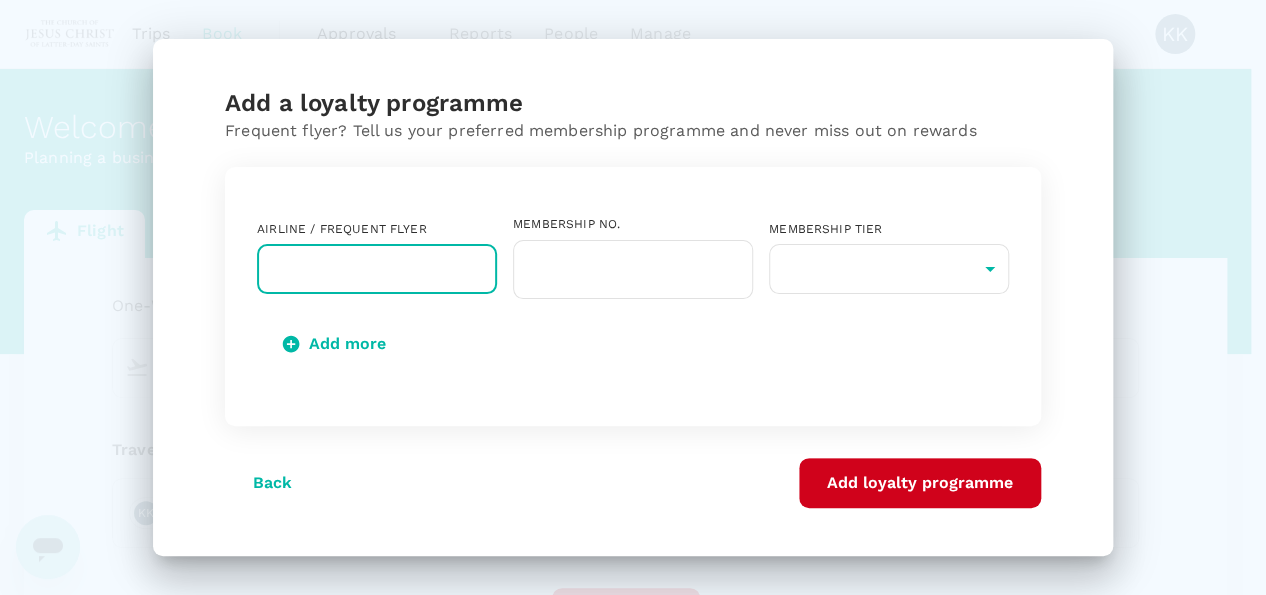 click on "​" at bounding box center [377, 269] 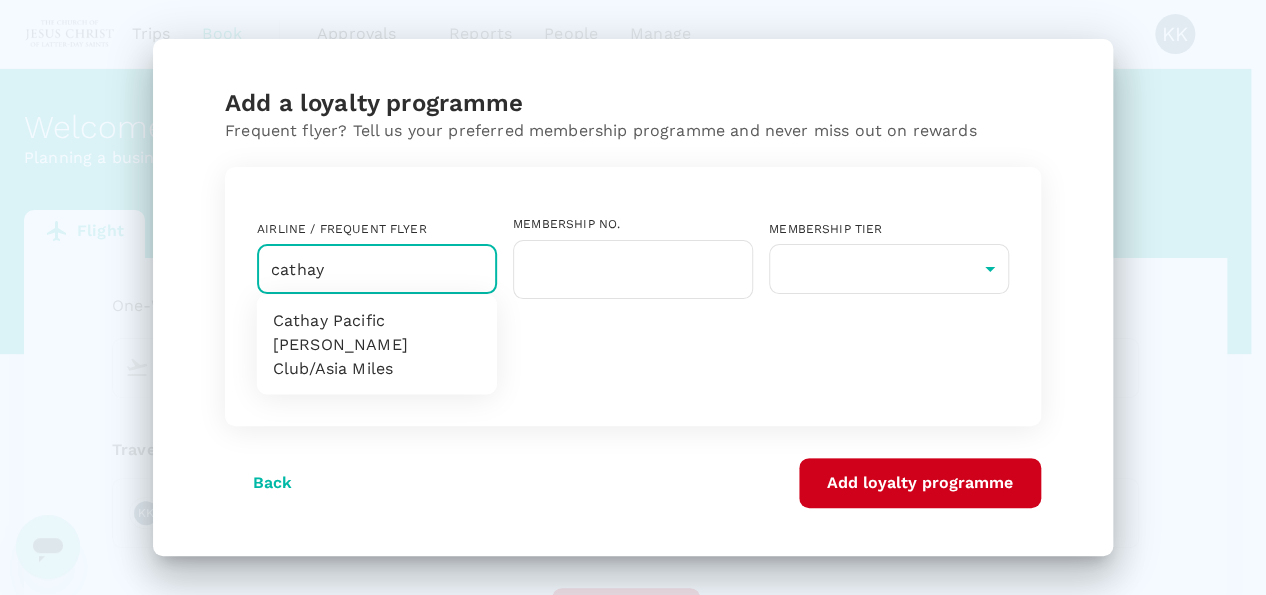 click on "Cathay Pacific [PERSON_NAME] Club/Asia Miles" at bounding box center [377, 344] 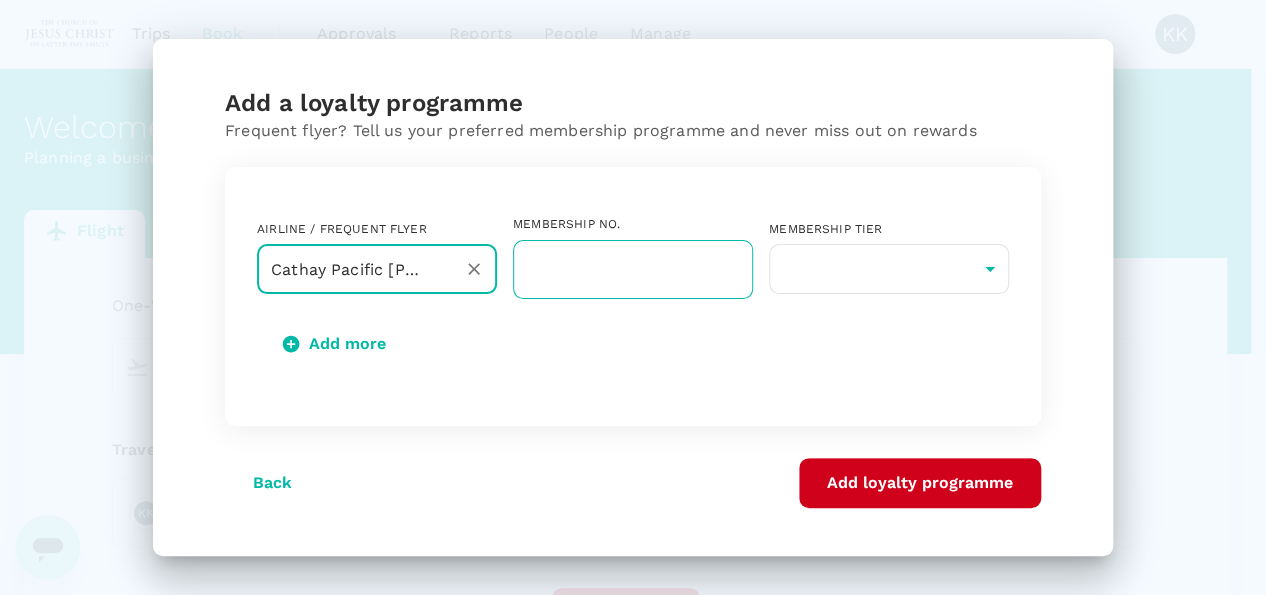 type on "Cathay Pacific [PERSON_NAME] Club/Asia Miles" 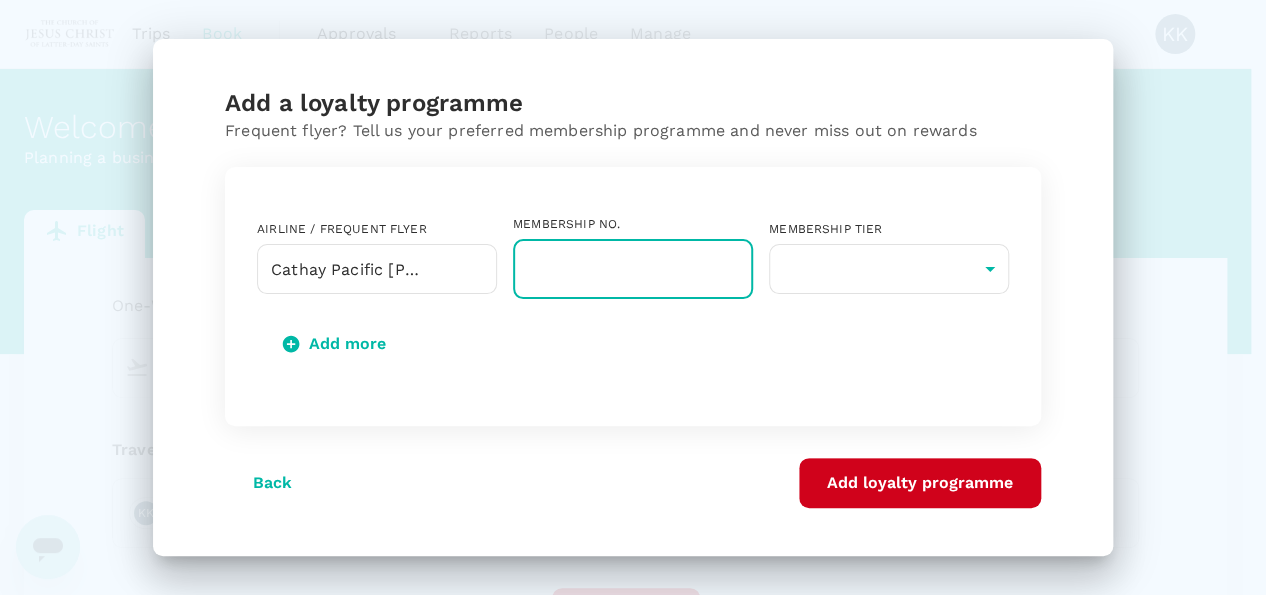 click at bounding box center (633, 269) 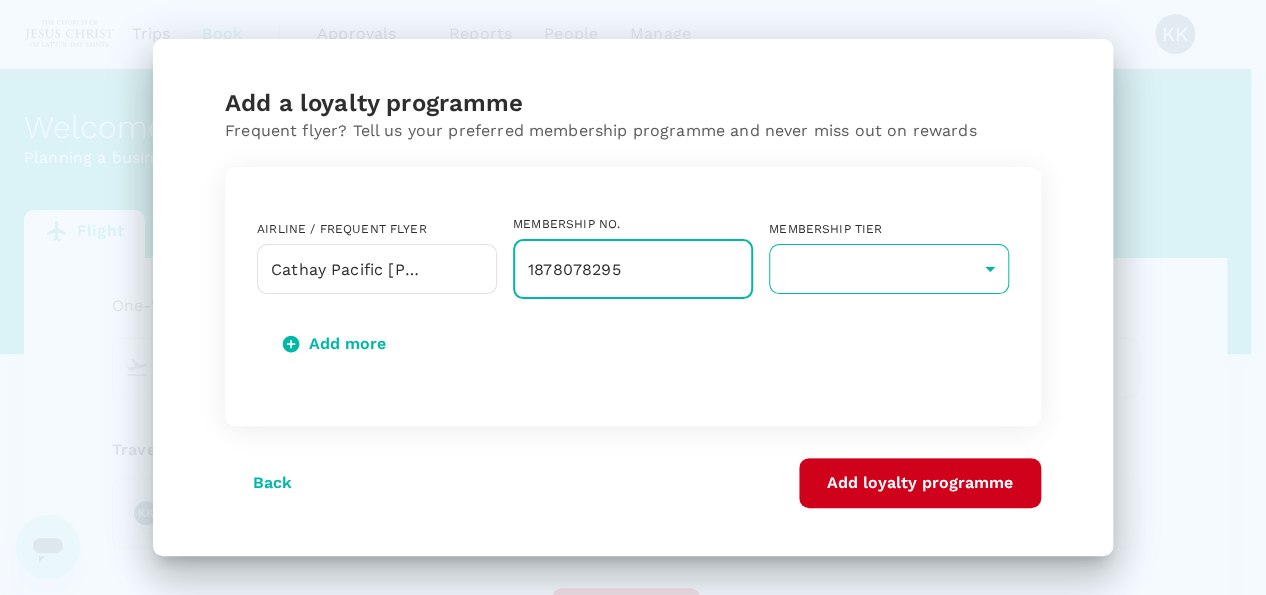 type on "1878078295" 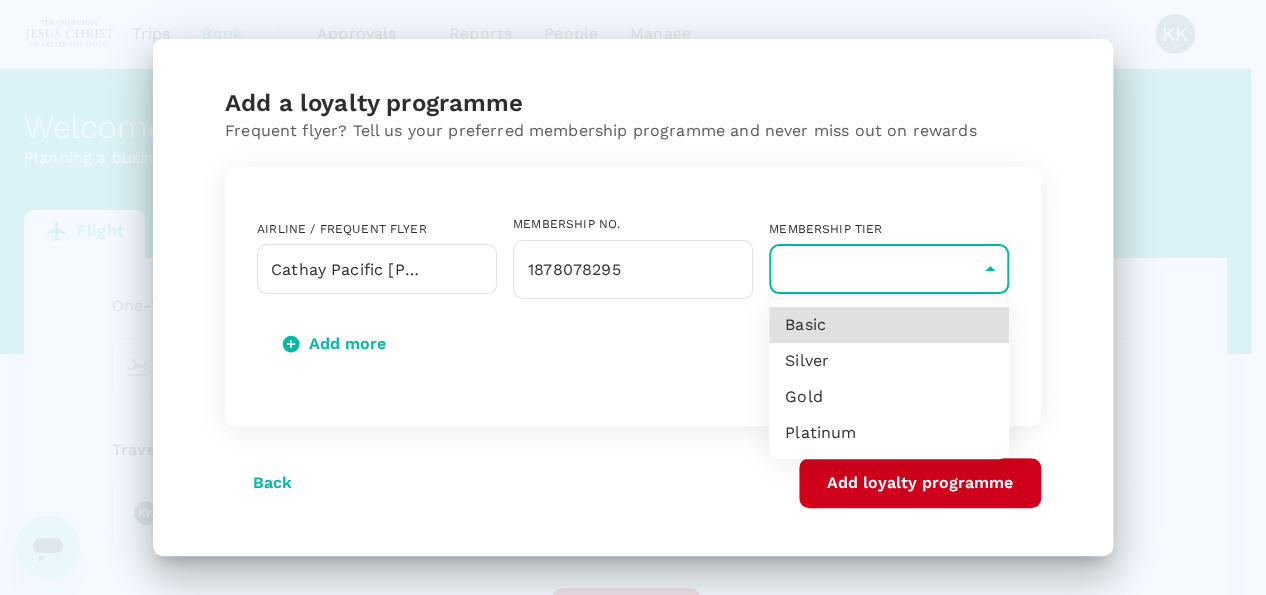 click on "Trips Book Approvals 0 Reports People Manage KK Welcome , [PERSON_NAME] . Planning a business trip? Get started from here. Flight Accommodation Long stay Car rental Train Concierge One-Way oneway Economy economy Frequent flyer programme Departure Add return Travellers   KK [PERSON_NAME] Find flights Version 3.48.0 Privacy Policy Terms of Use Help Centre Add a loyalty programme Frequent flyer? Tell us your preferred membership programme and never miss out on rewards Airline / Frequent Flyer Cathay Pacific [PERSON_NAME] Club/Asia Miles ​ Membership No. 1878078295 ​ Membership tier ​ ​ Add more Back Add loyalty programme Frequent flyer programme Add new Basic Silver Gold Platinum" at bounding box center [633, 418] 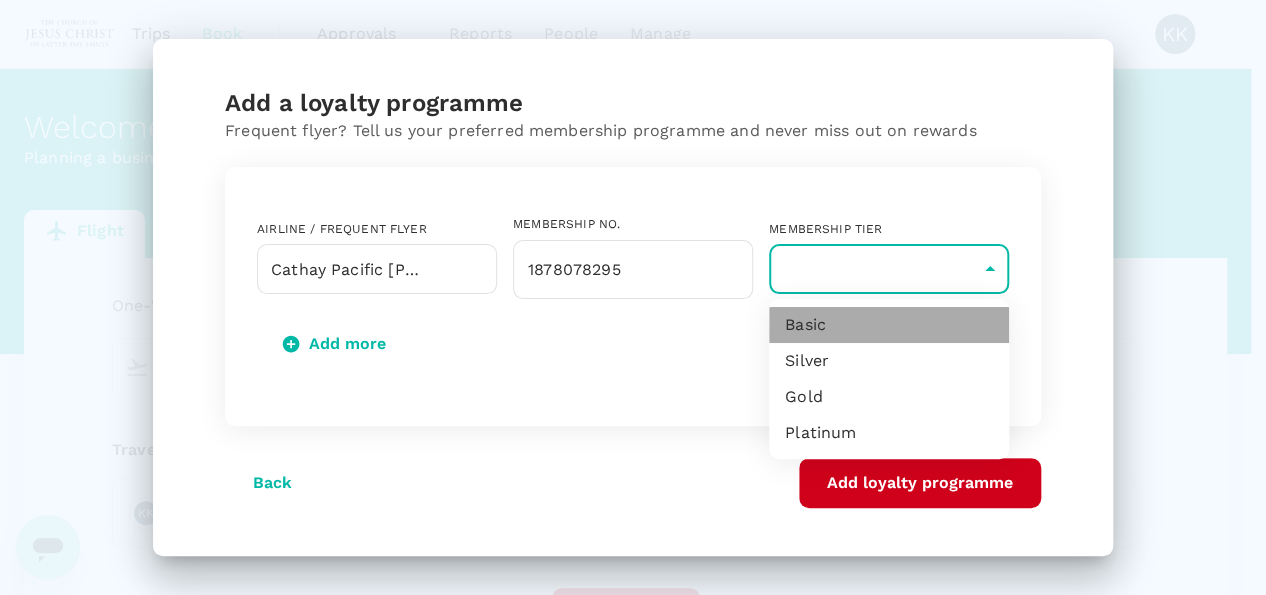 click on "Basic" at bounding box center (889, 325) 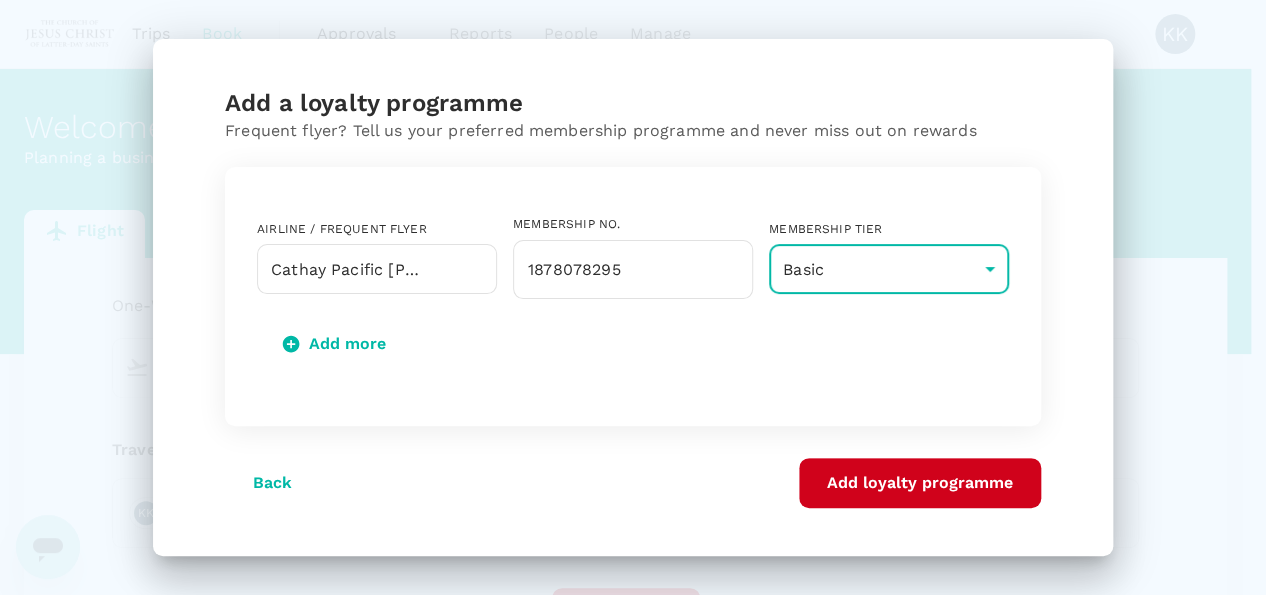 click on "Add loyalty programme" at bounding box center (920, 483) 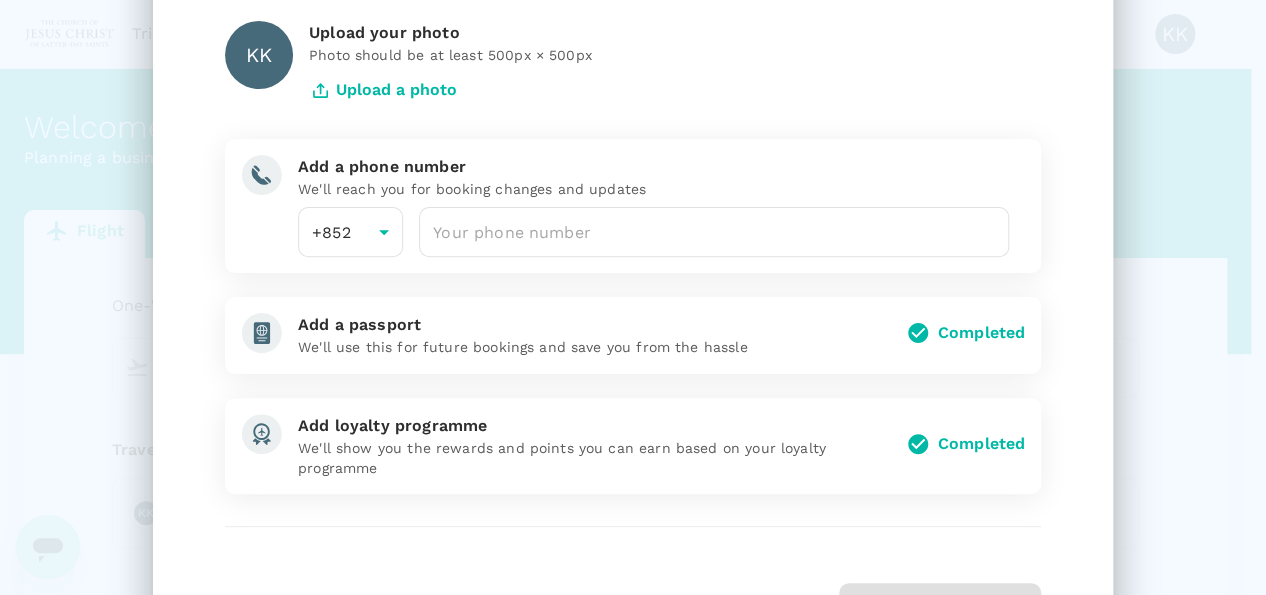 scroll, scrollTop: 90, scrollLeft: 0, axis: vertical 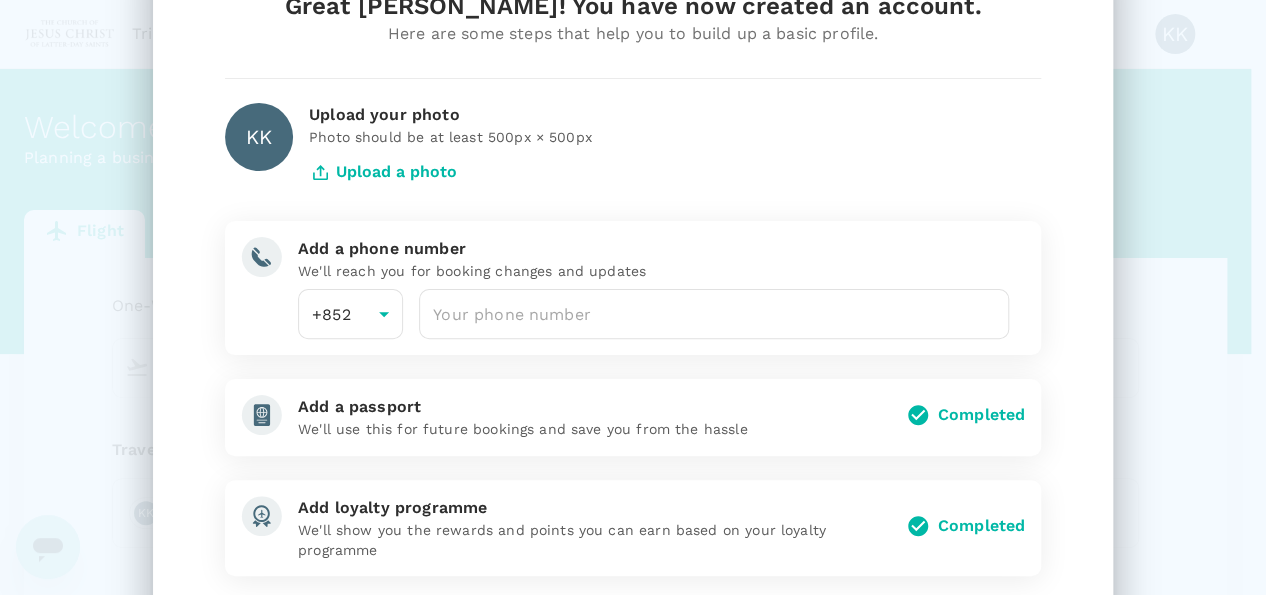 click on "Upload a photo" at bounding box center [383, 172] 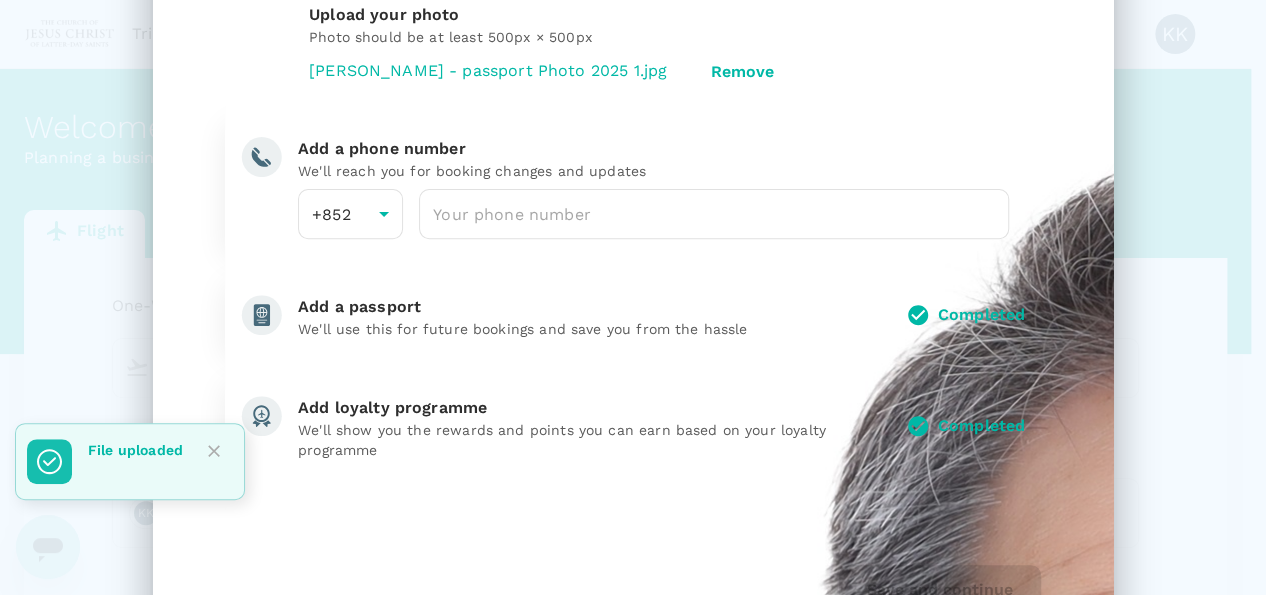 scroll, scrollTop: 64, scrollLeft: 0, axis: vertical 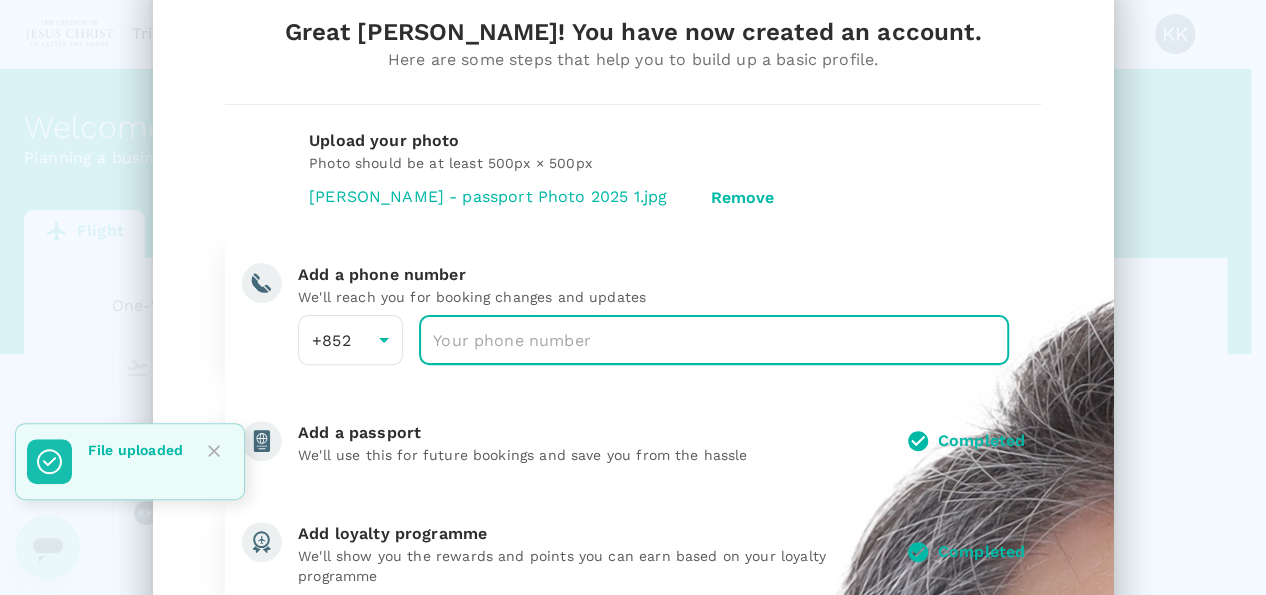 click at bounding box center (714, 340) 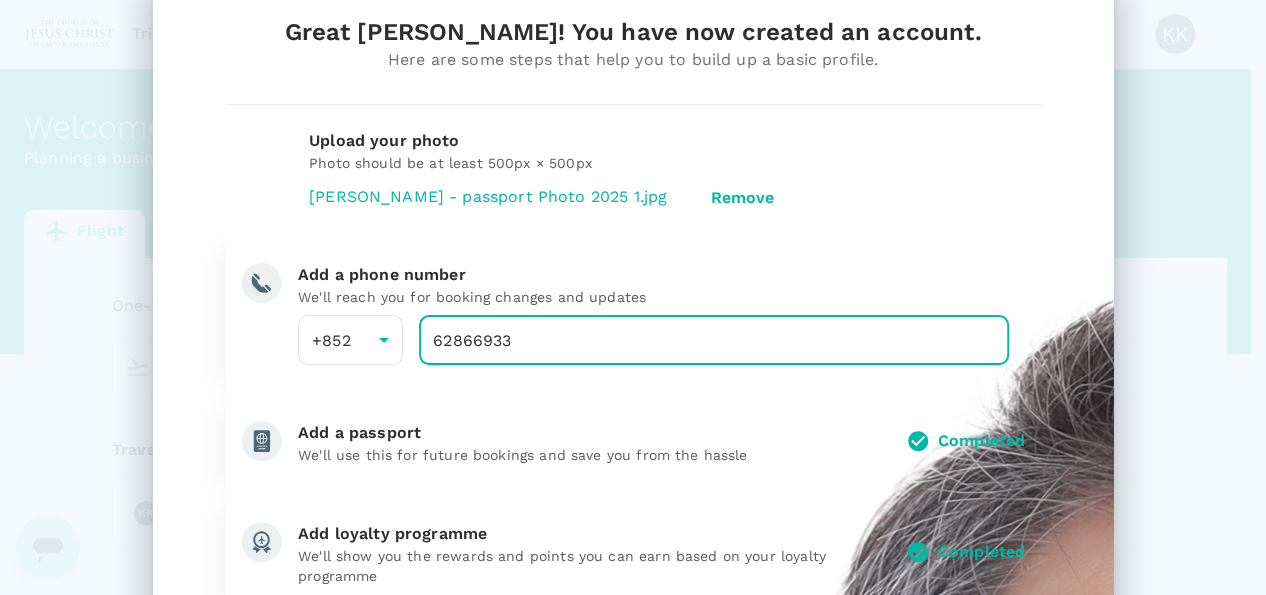 type on "62866933" 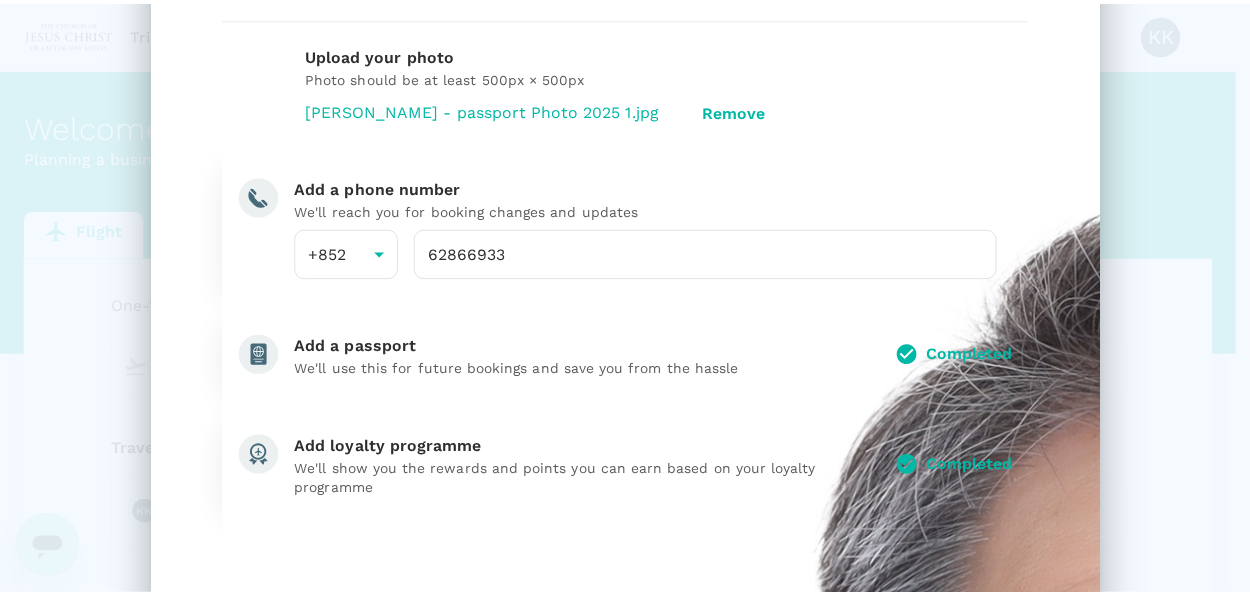 scroll, scrollTop: 264, scrollLeft: 0, axis: vertical 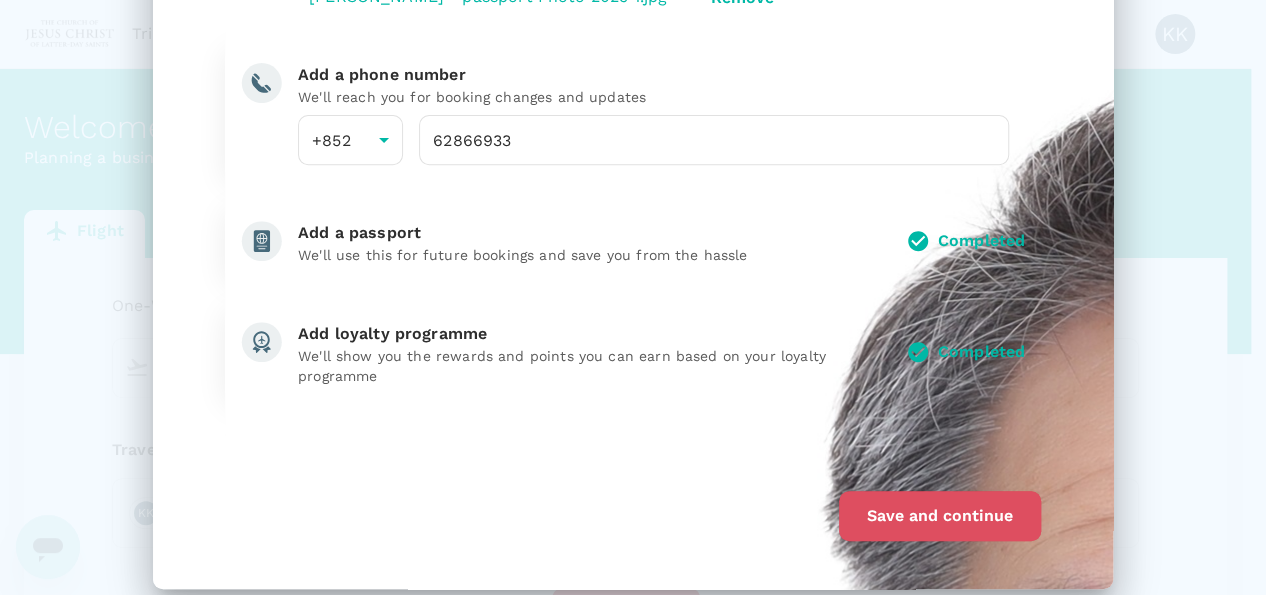click on "Save and continue" at bounding box center [940, 516] 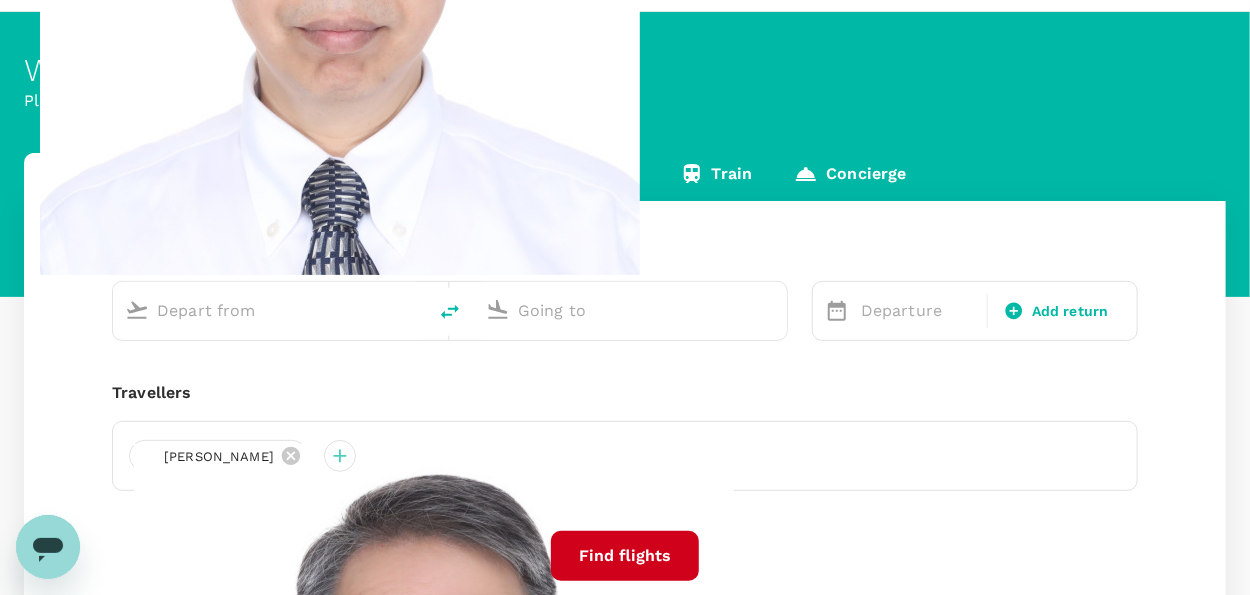 scroll, scrollTop: 0, scrollLeft: 0, axis: both 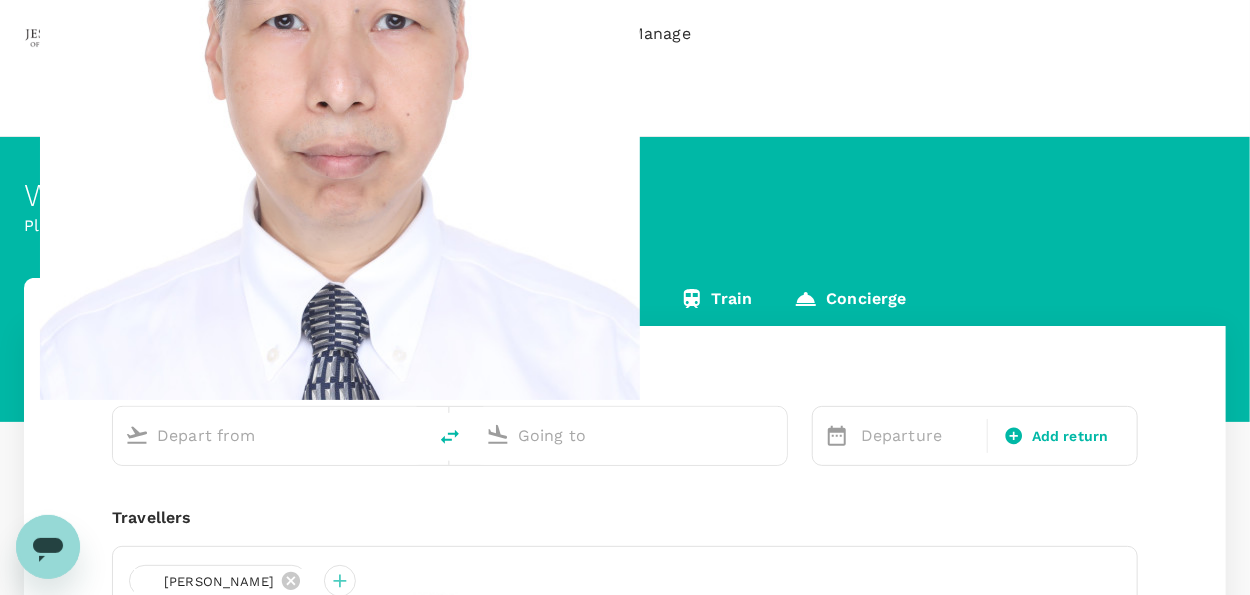 click on "Approvals" at bounding box center [367, 34] 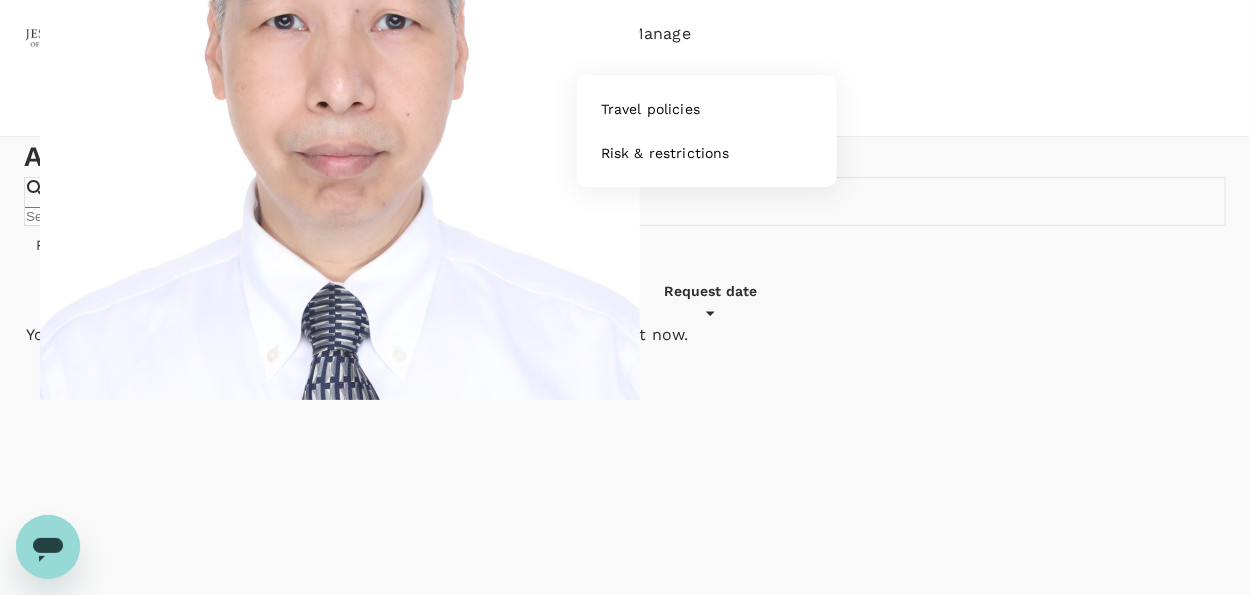 click on "Manage" at bounding box center (660, 34) 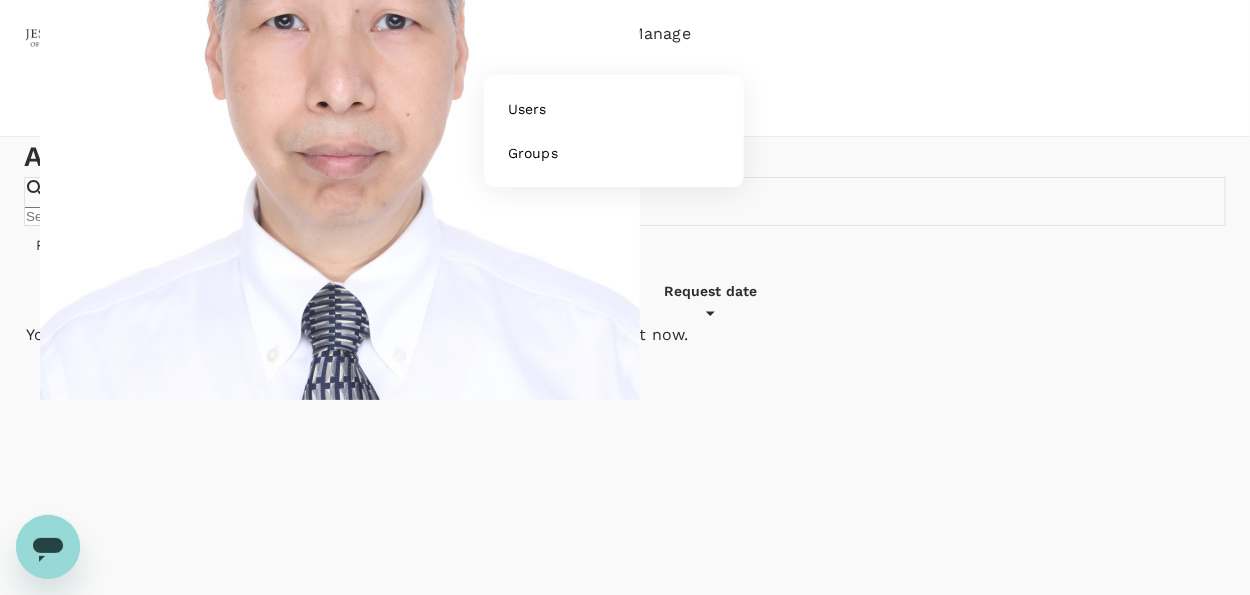 click on "People" at bounding box center [571, 34] 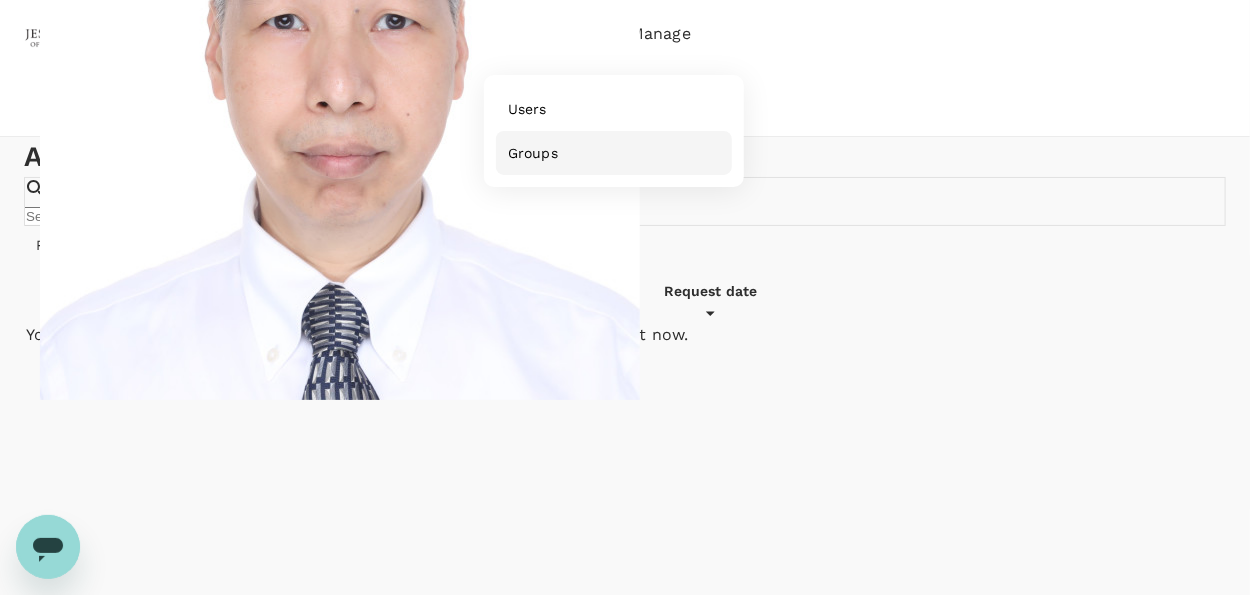 click on "Groups" at bounding box center [533, 153] 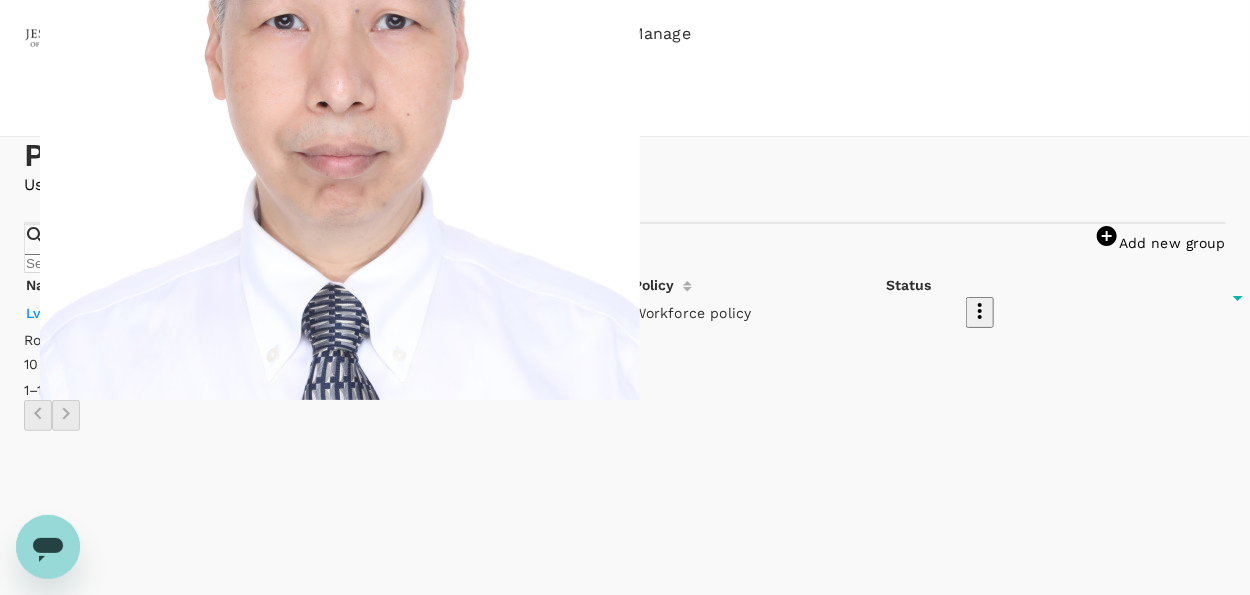 scroll, scrollTop: 100, scrollLeft: 0, axis: vertical 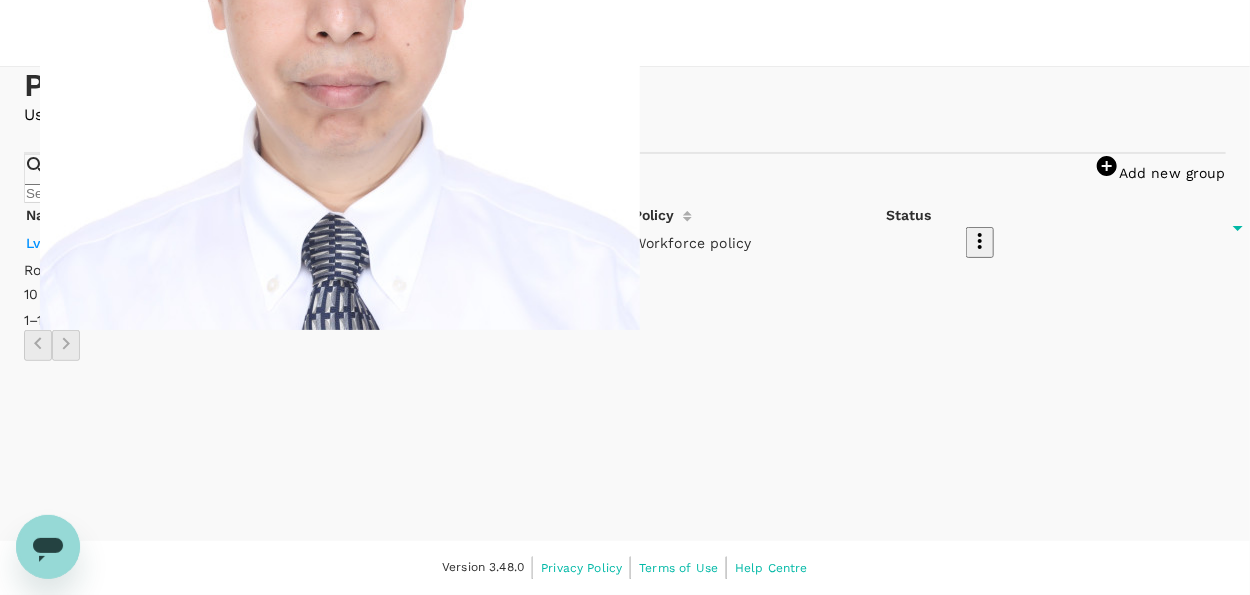 click on "Lvl 1 - MFD-VMS ([PERSON_NAME])" at bounding box center (149, 243) 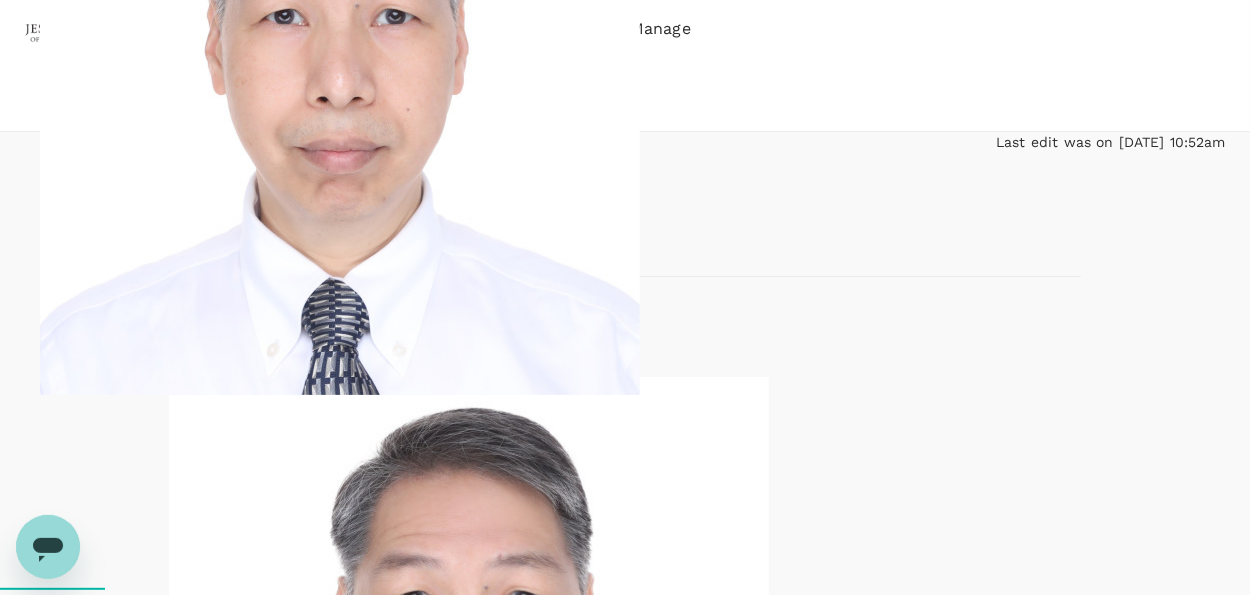 scroll, scrollTop: 0, scrollLeft: 0, axis: both 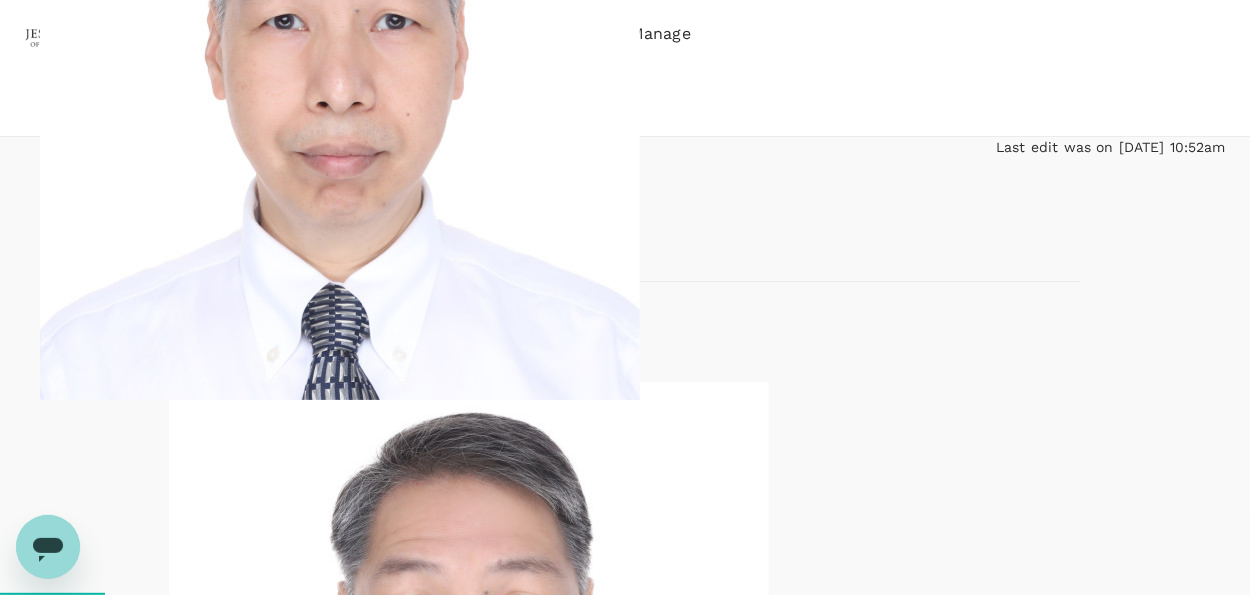 click on "Back to users group" at bounding box center [154, 165] 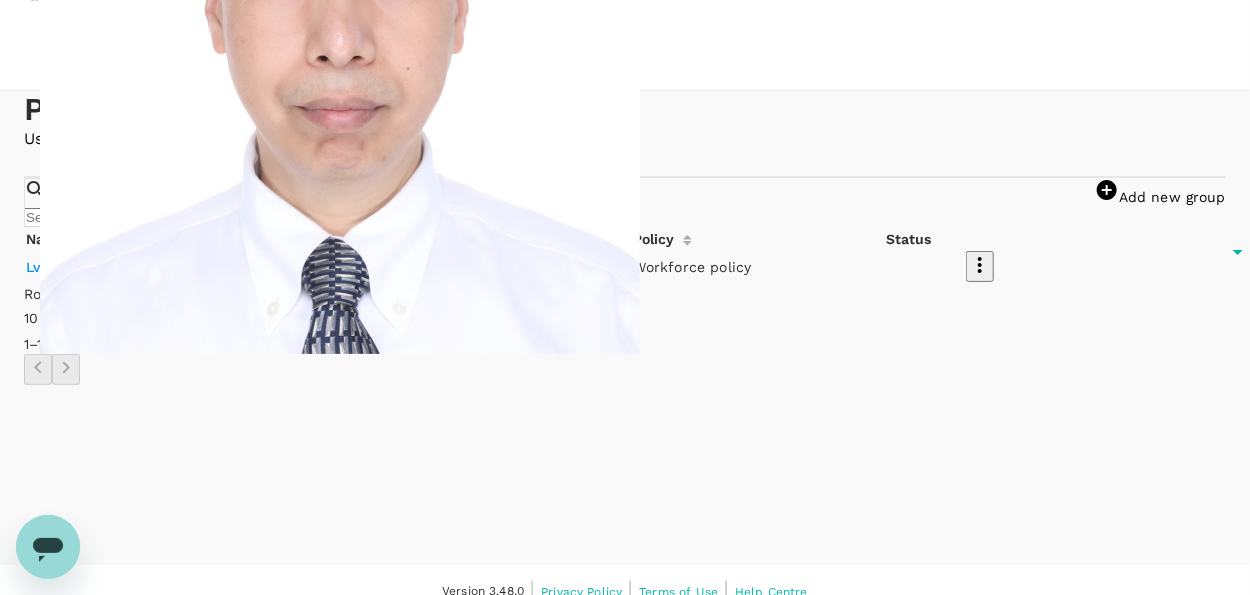scroll, scrollTop: 0, scrollLeft: 0, axis: both 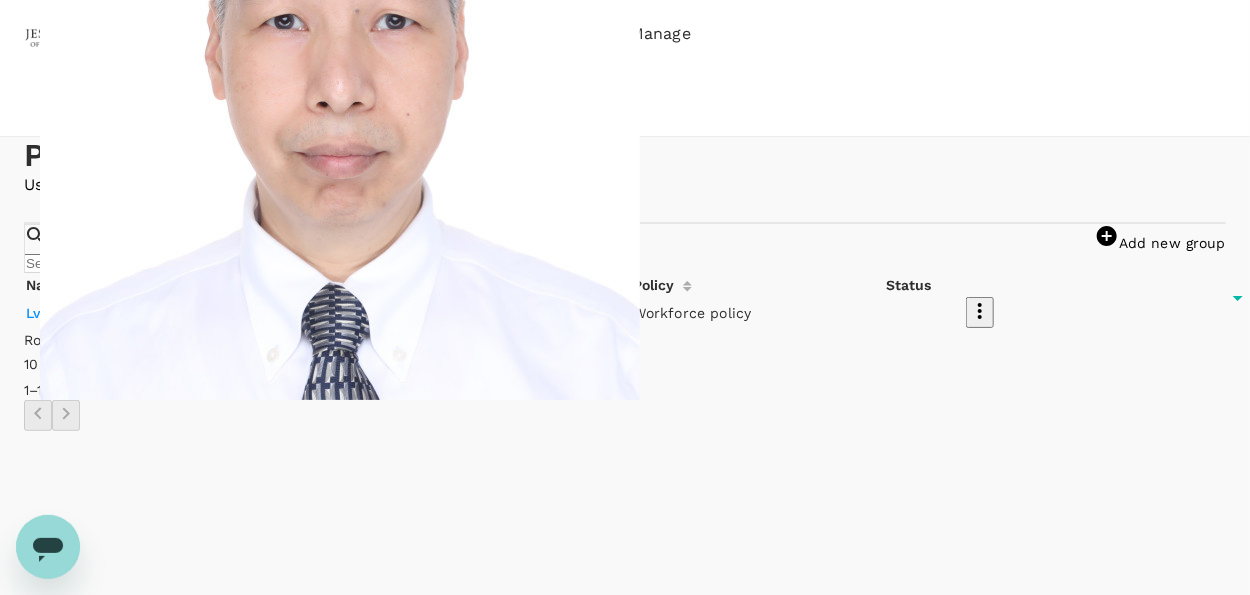 click on "People" at bounding box center (625, 155) 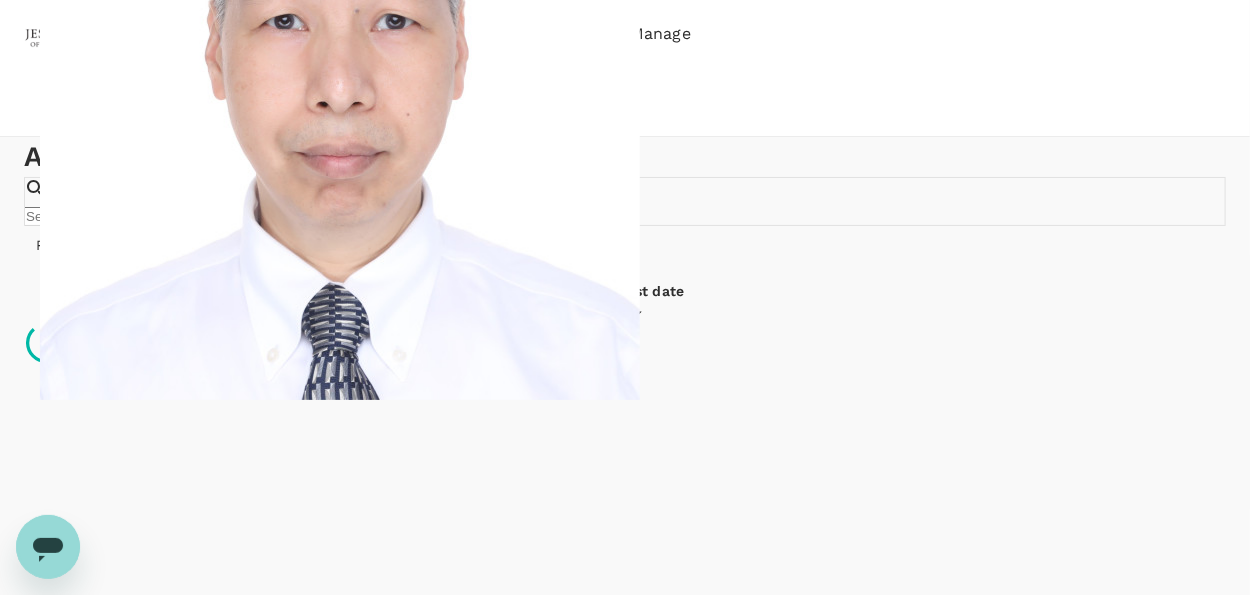 click on "Request type" at bounding box center (94, 240) 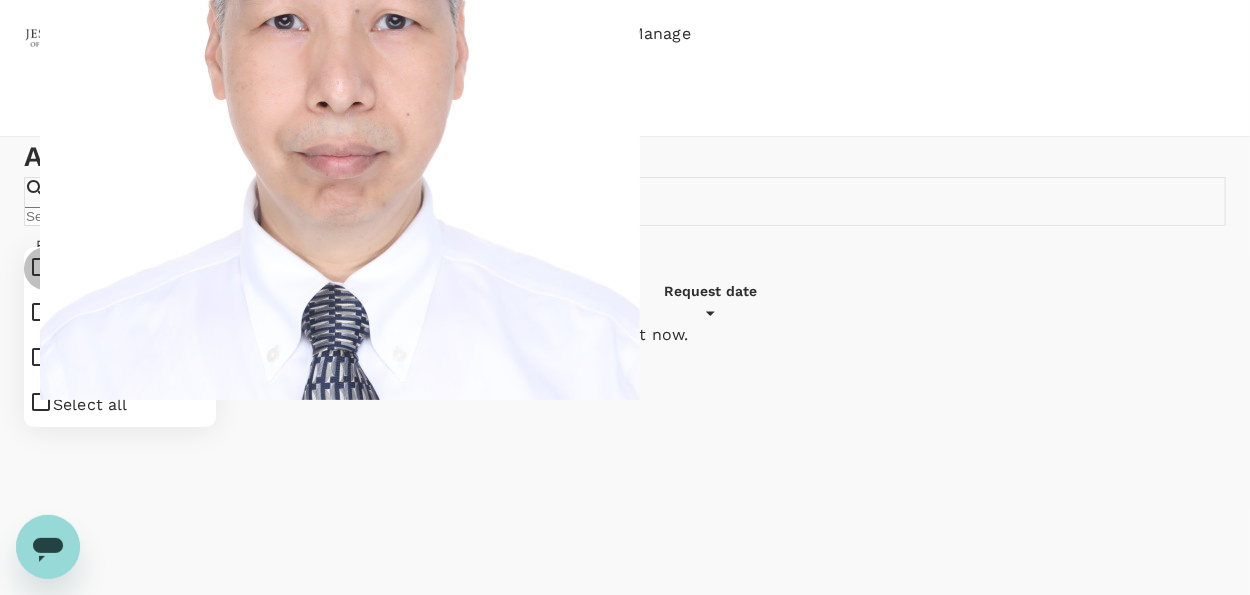 click on "Flight" at bounding box center (120, 269) 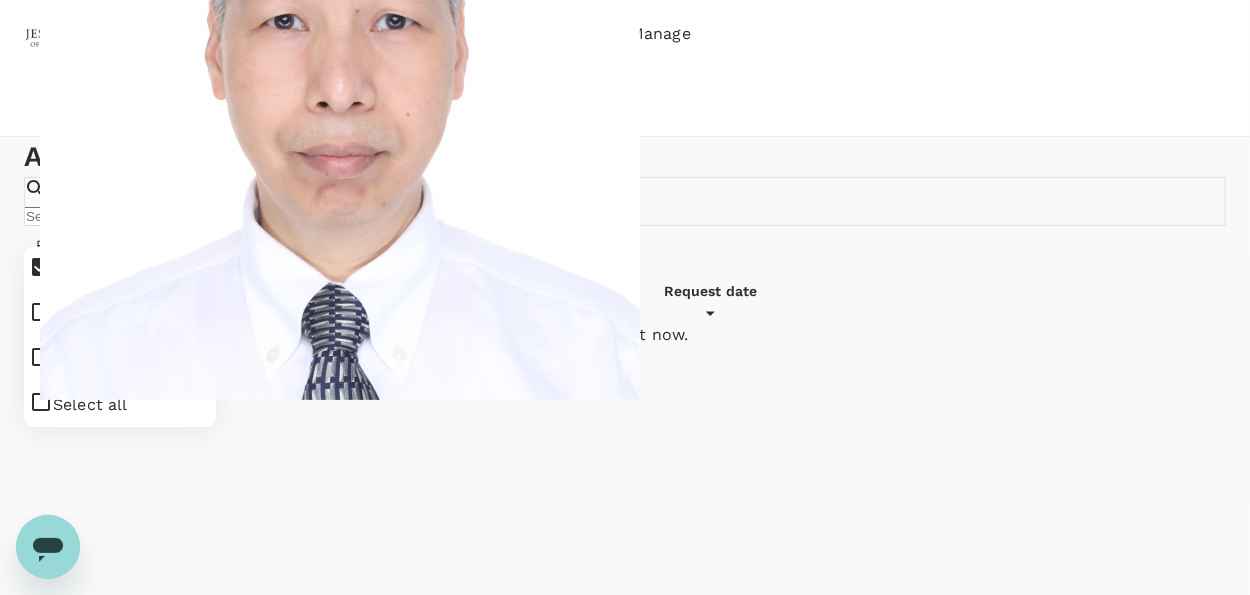 click on "Request type Status" at bounding box center [621, 236] 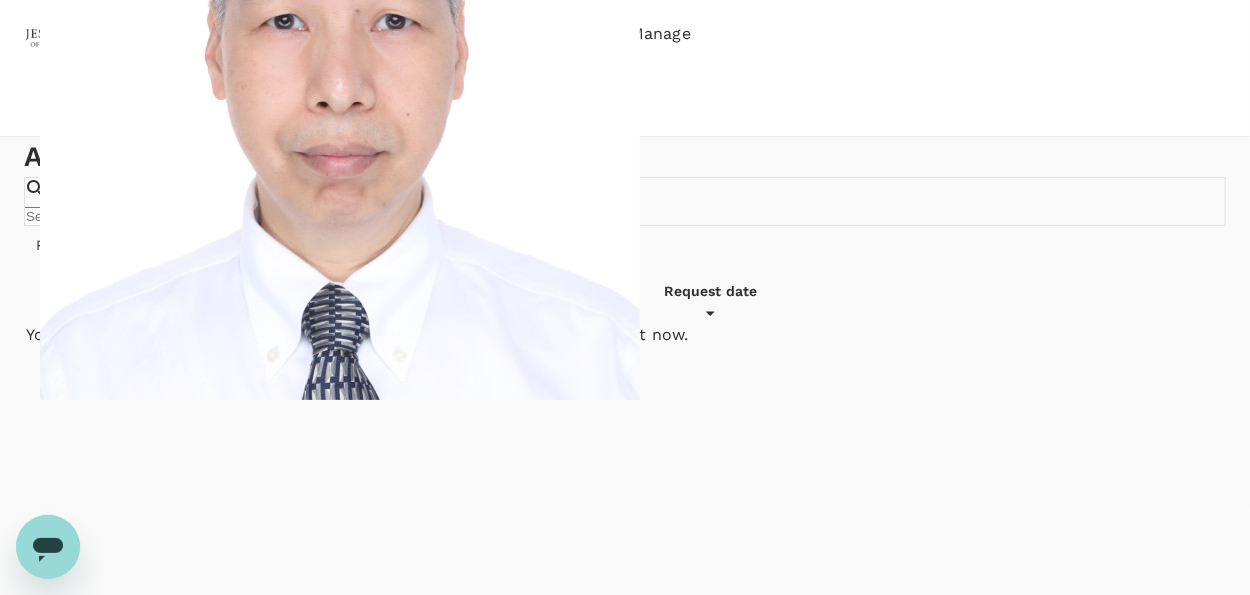 click at bounding box center [110, 216] 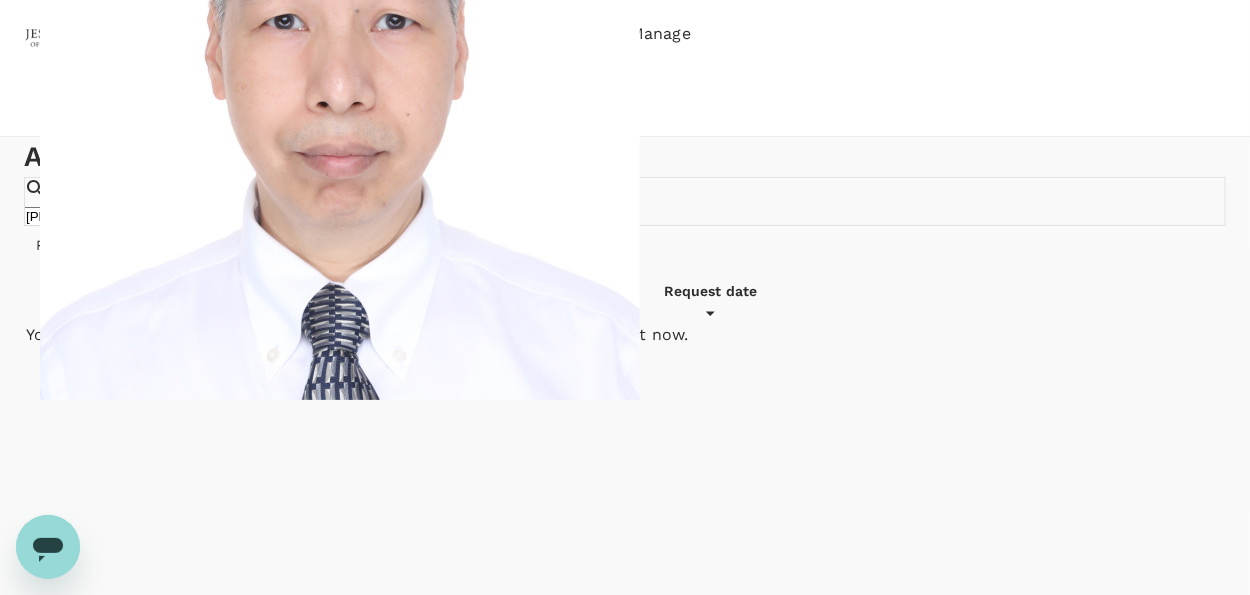 type on "[PERSON_NAME]" 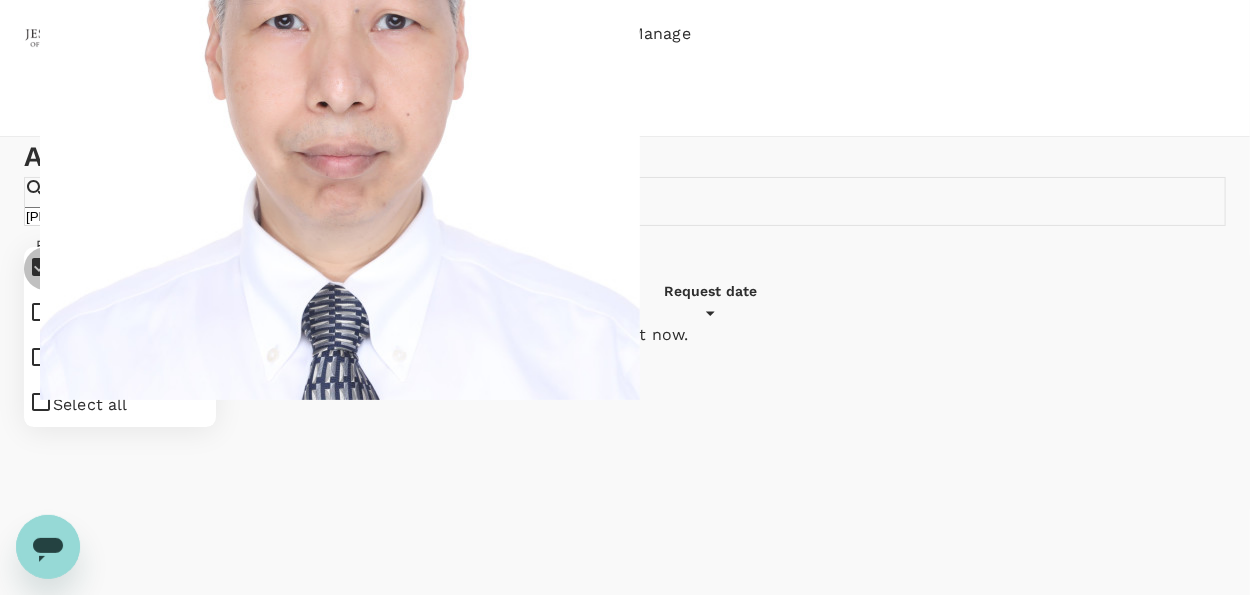 click on "Flight" at bounding box center [120, 269] 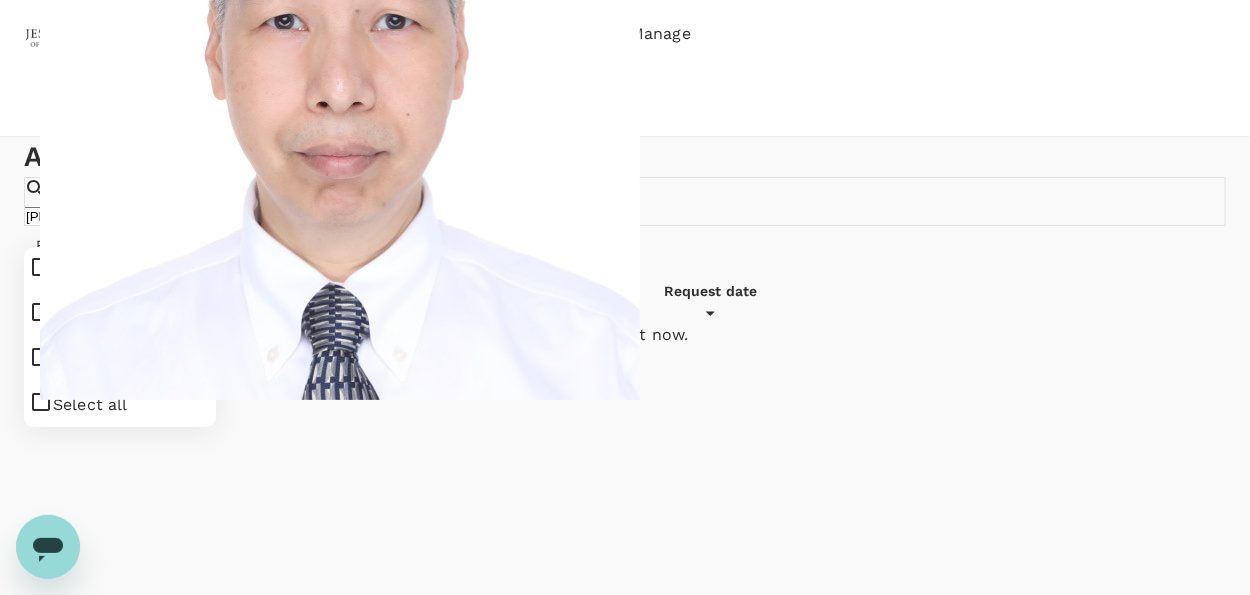 click on "Approvals ​ [PERSON_NAME] ​" at bounding box center [625, 181] 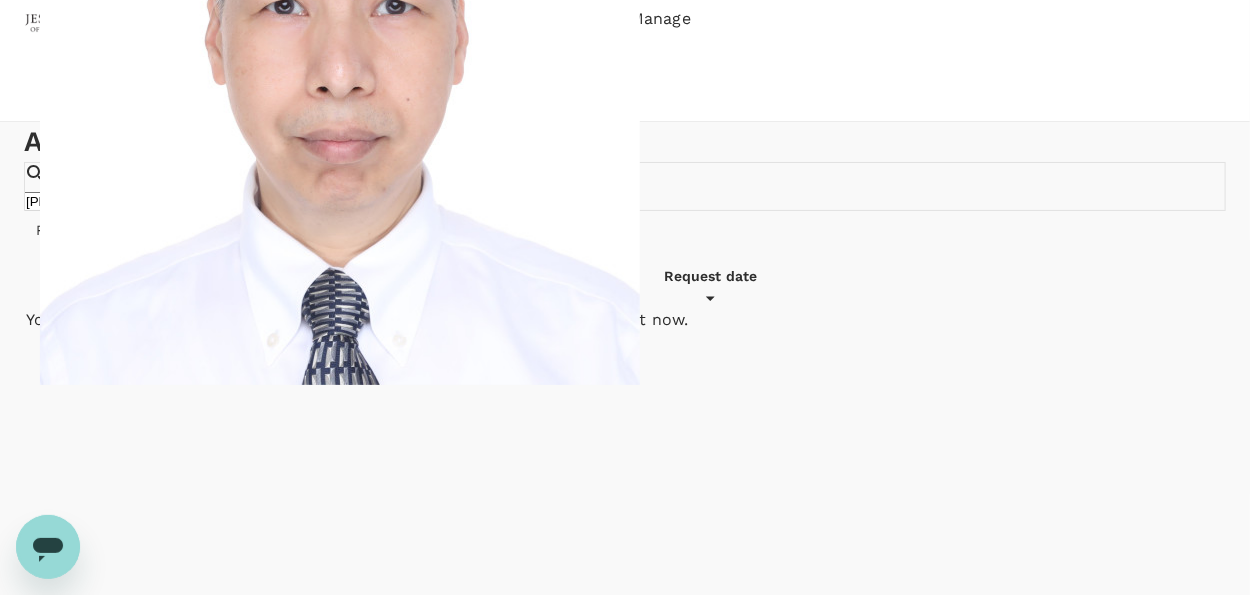 scroll, scrollTop: 0, scrollLeft: 0, axis: both 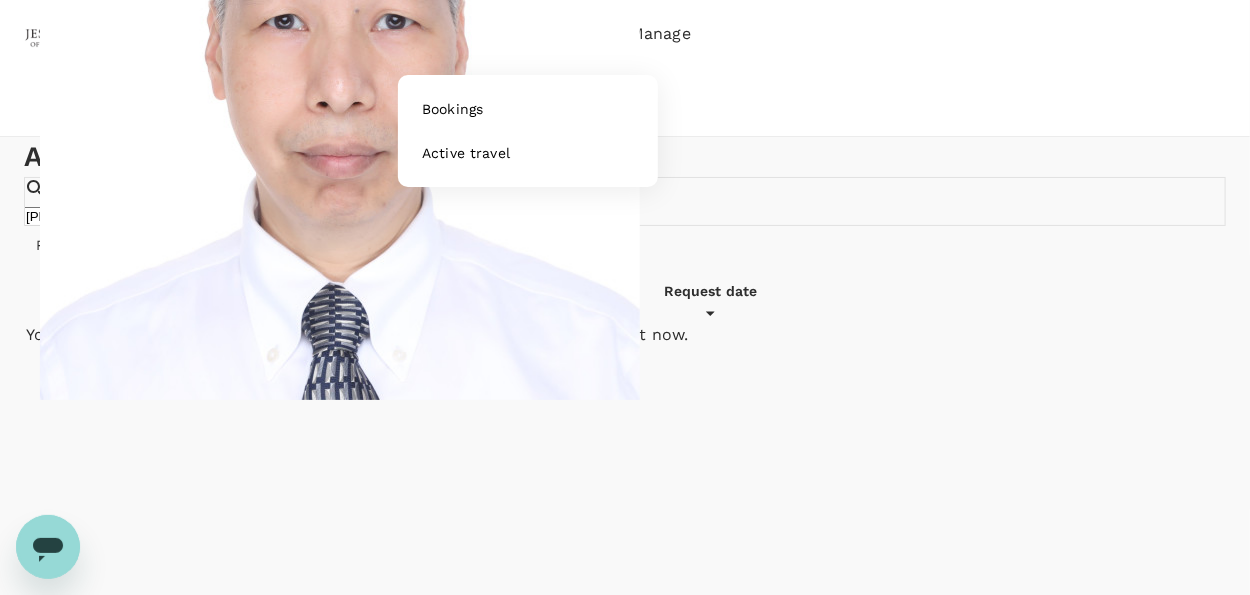 click on "Reports" at bounding box center (480, 34) 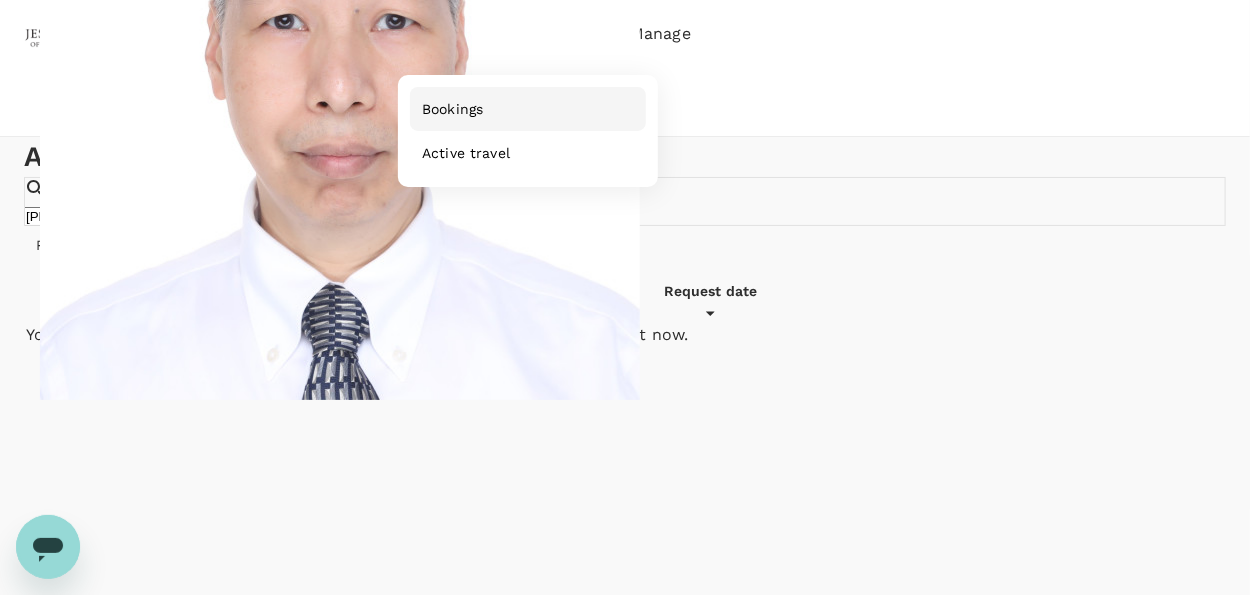 click on "Bookings" at bounding box center [452, 109] 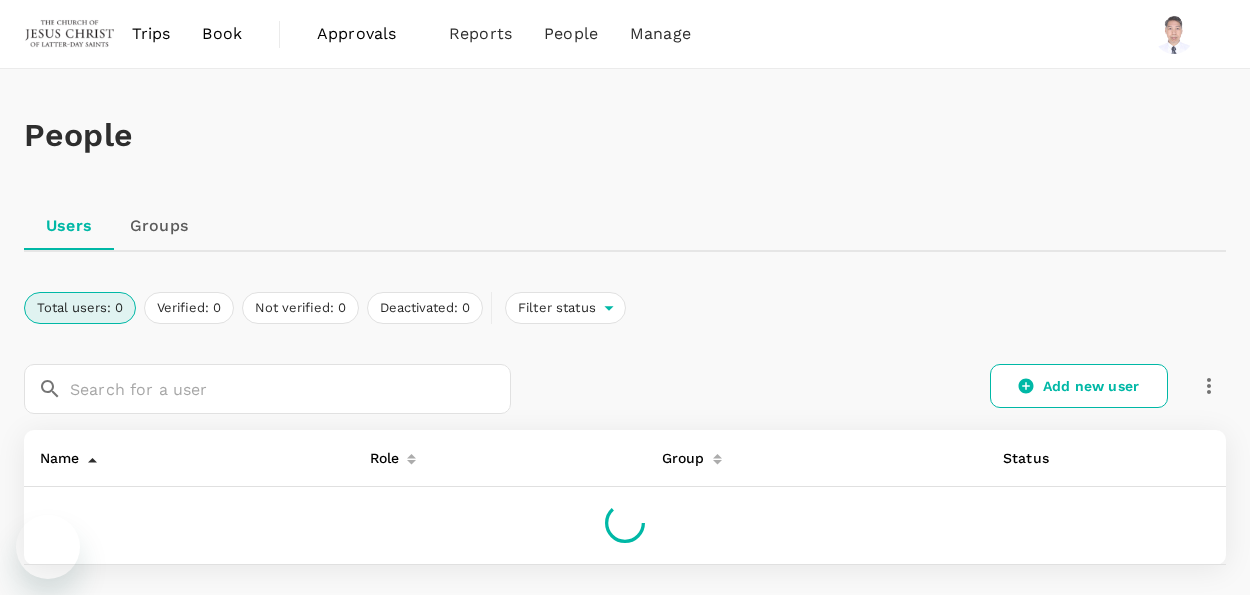 scroll, scrollTop: 0, scrollLeft: 0, axis: both 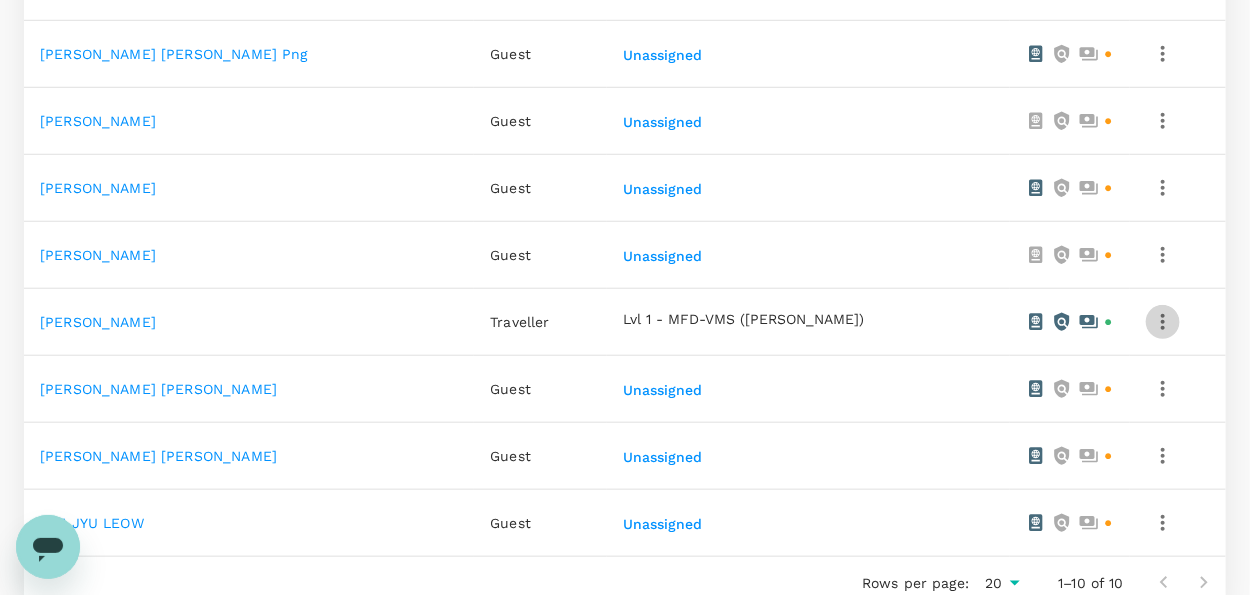 click 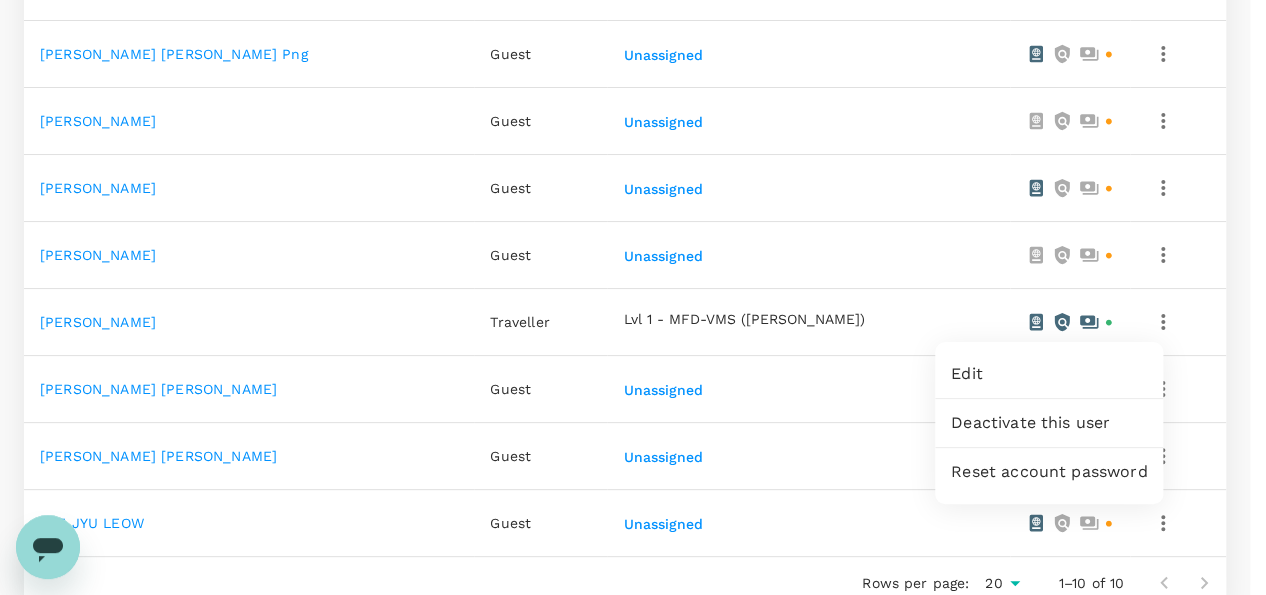 click at bounding box center [633, 297] 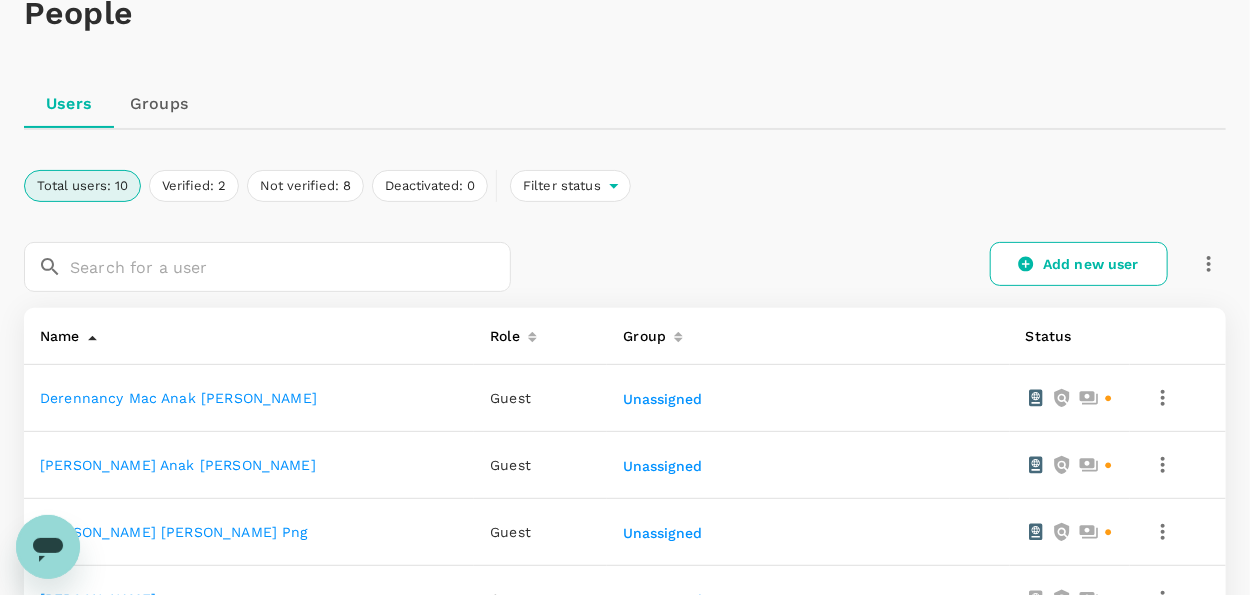 scroll, scrollTop: 92, scrollLeft: 0, axis: vertical 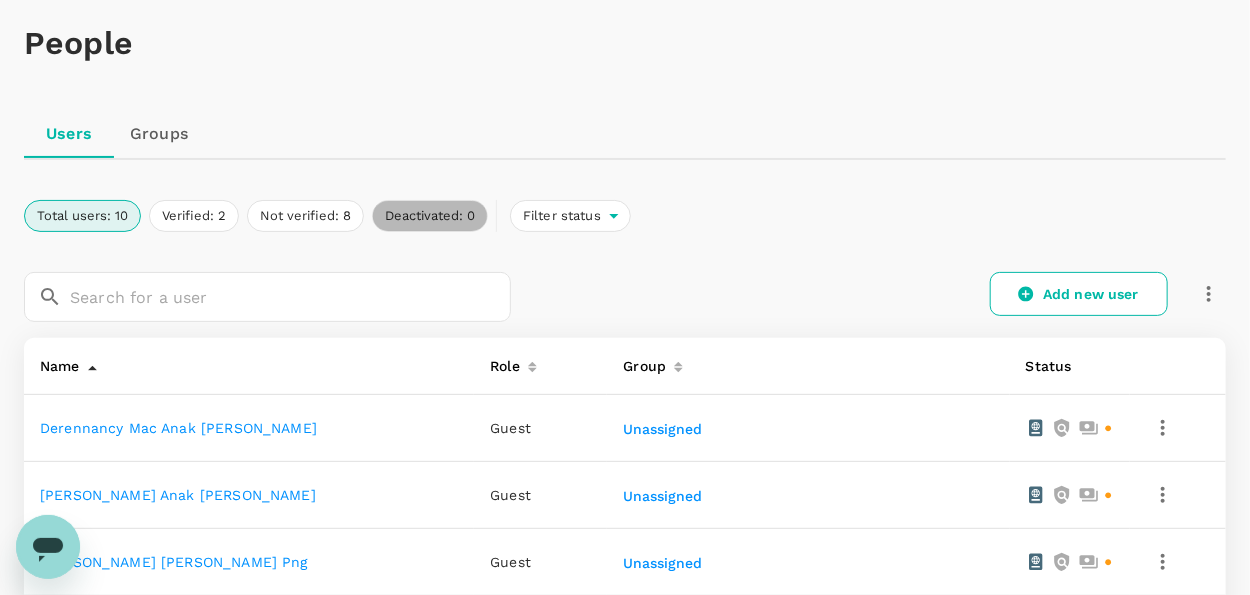 click on "Deactivated: 0" at bounding box center [430, 216] 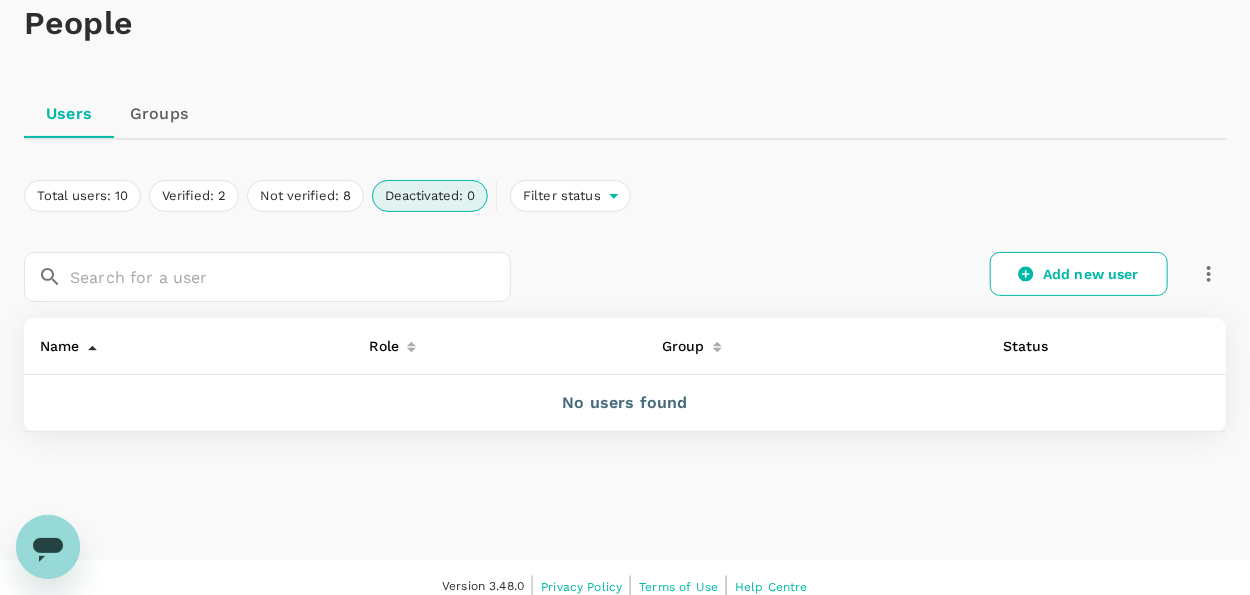 scroll, scrollTop: 128, scrollLeft: 0, axis: vertical 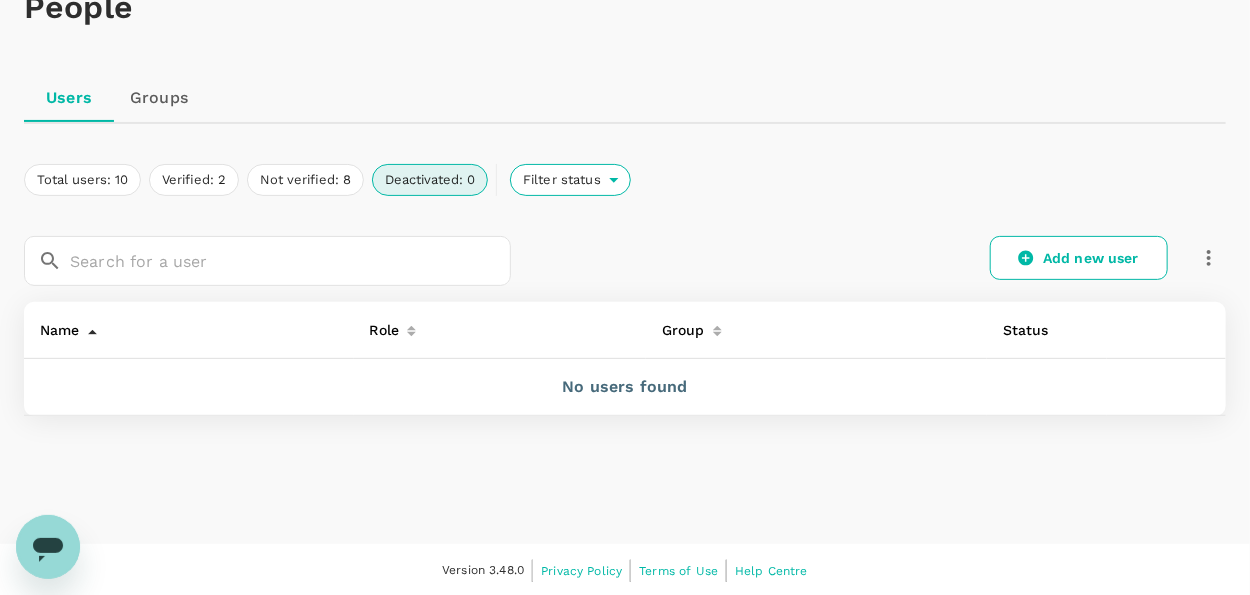 click on "Filter status" at bounding box center [560, 180] 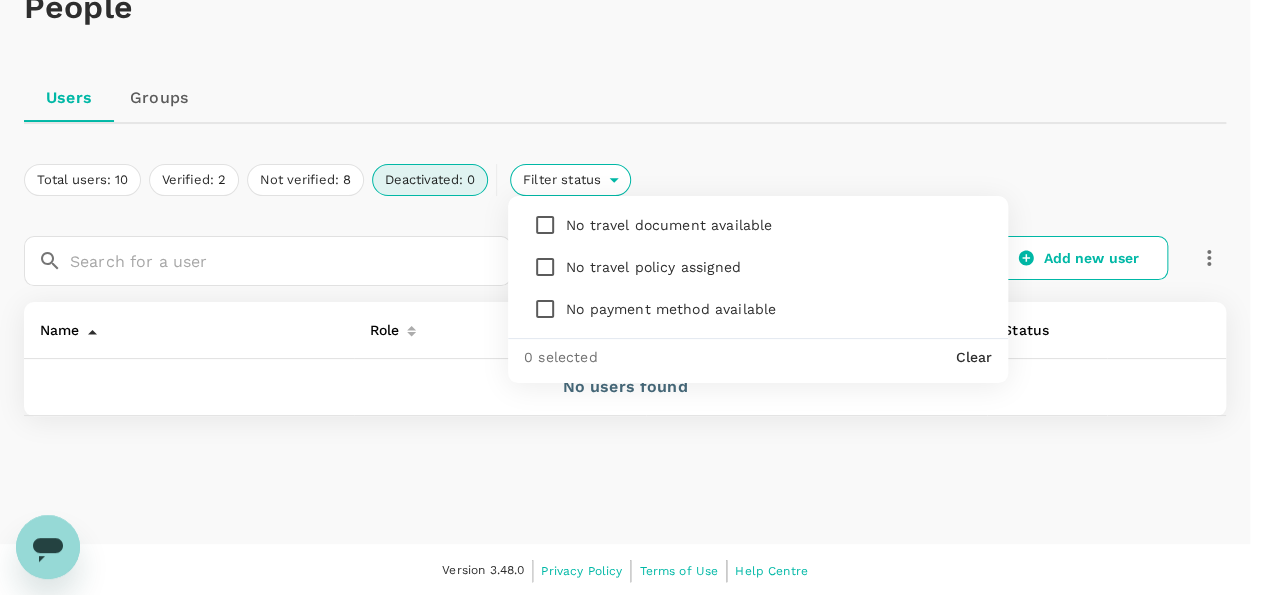 click at bounding box center [633, 297] 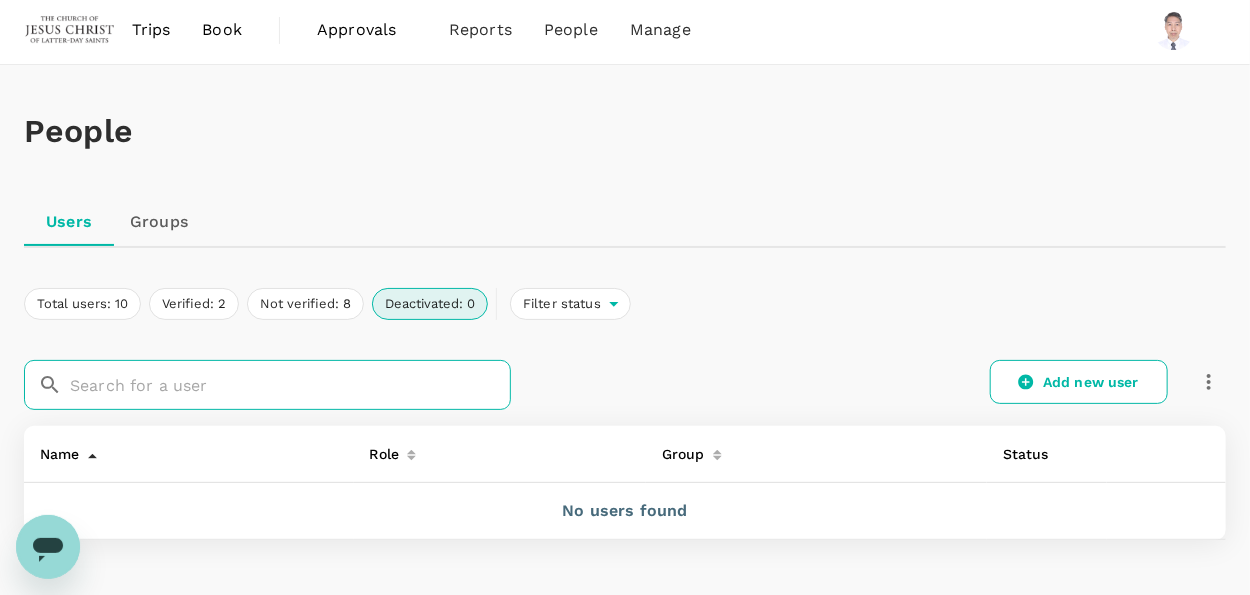 scroll, scrollTop: 0, scrollLeft: 0, axis: both 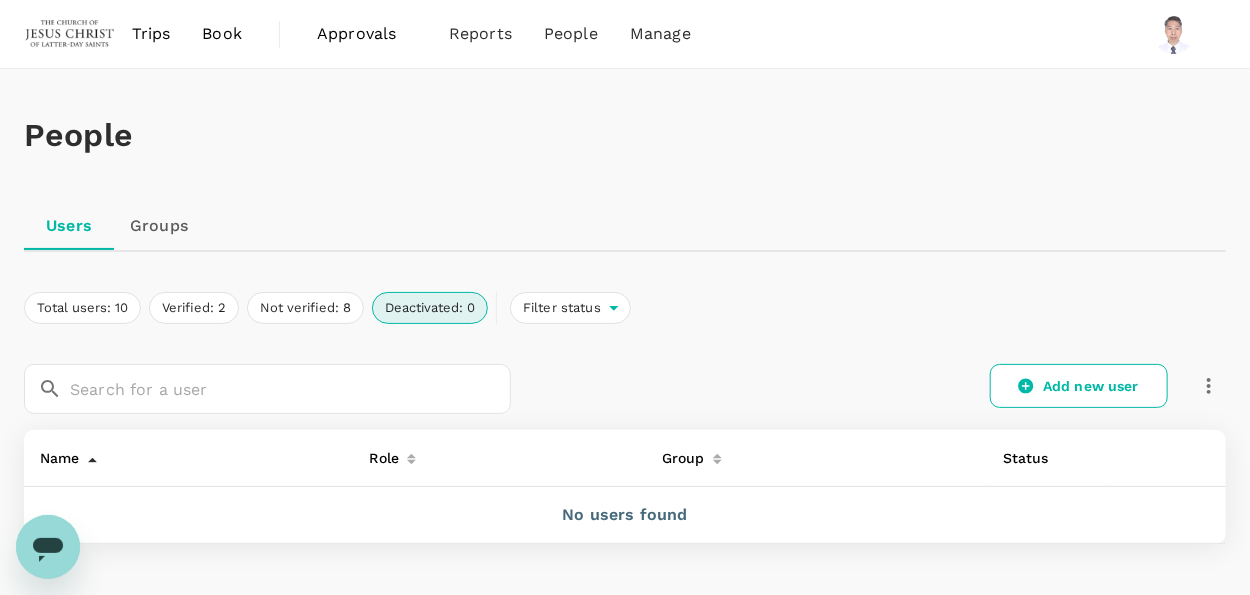 click on "Trips" at bounding box center [151, 34] 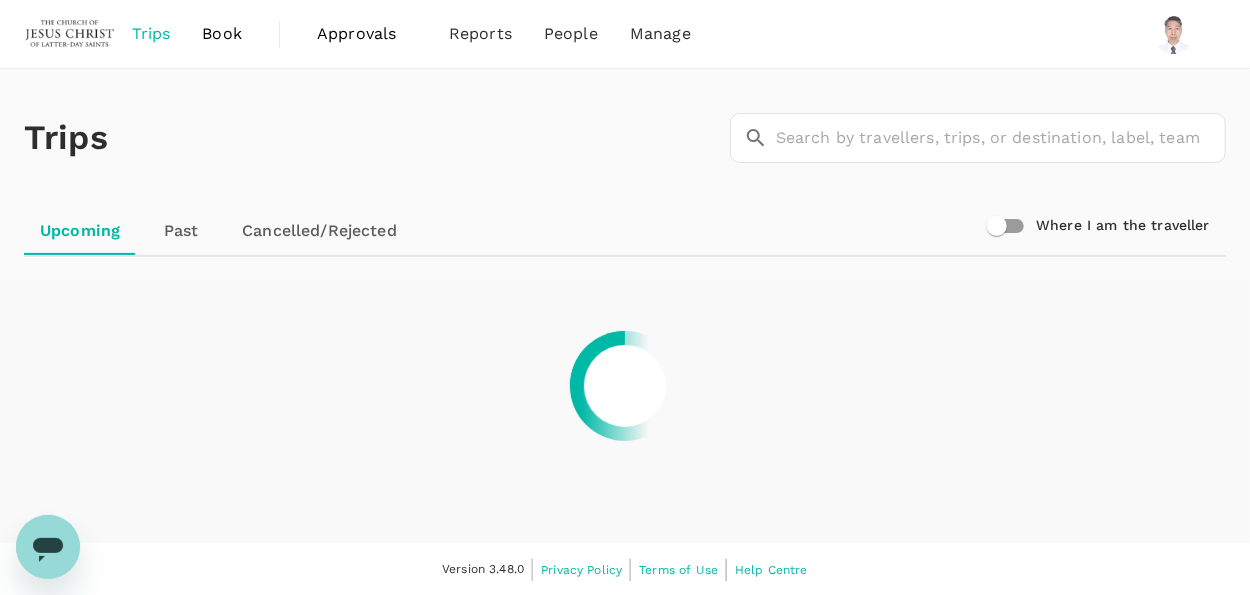 click on "Approvals" at bounding box center (367, 34) 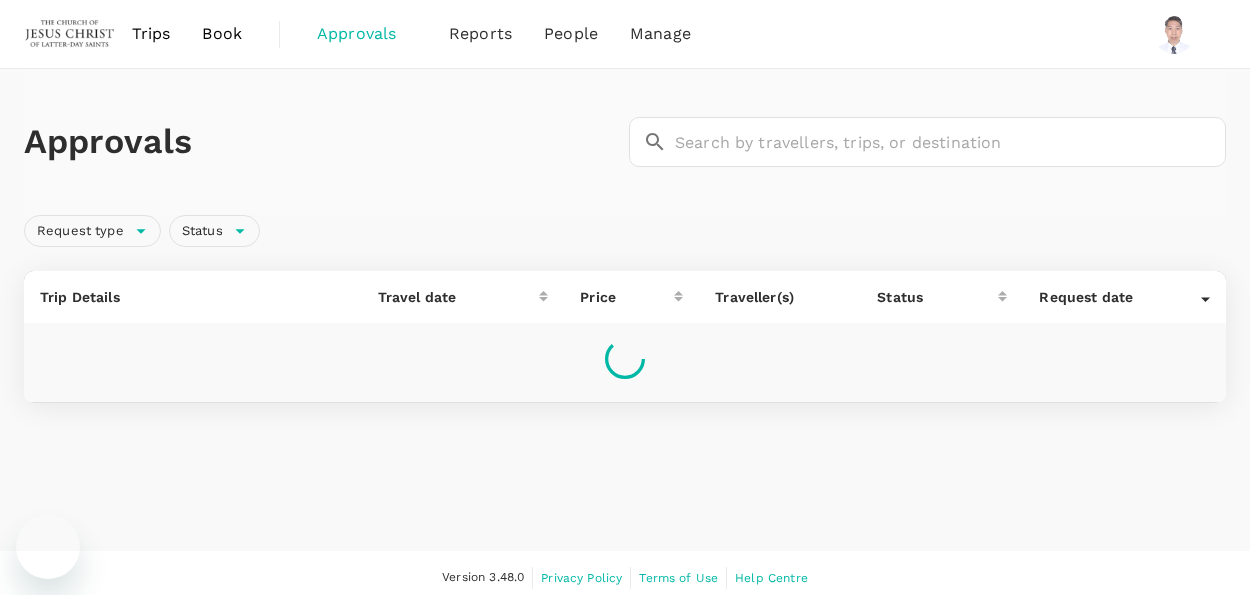 scroll, scrollTop: 0, scrollLeft: 0, axis: both 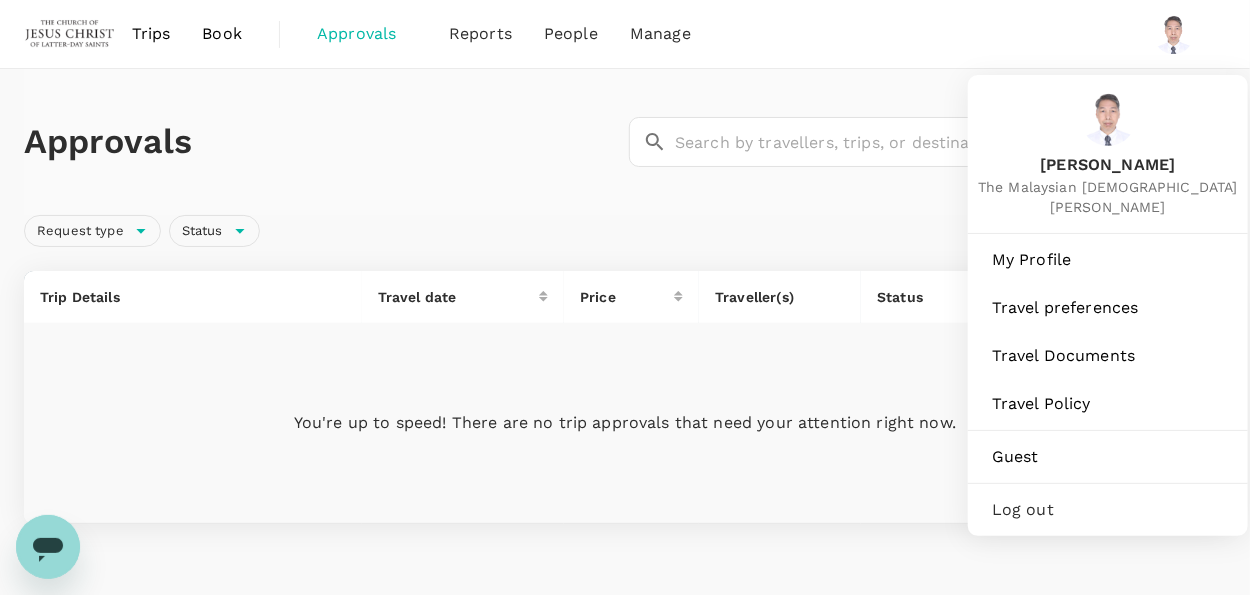 click at bounding box center (1174, 34) 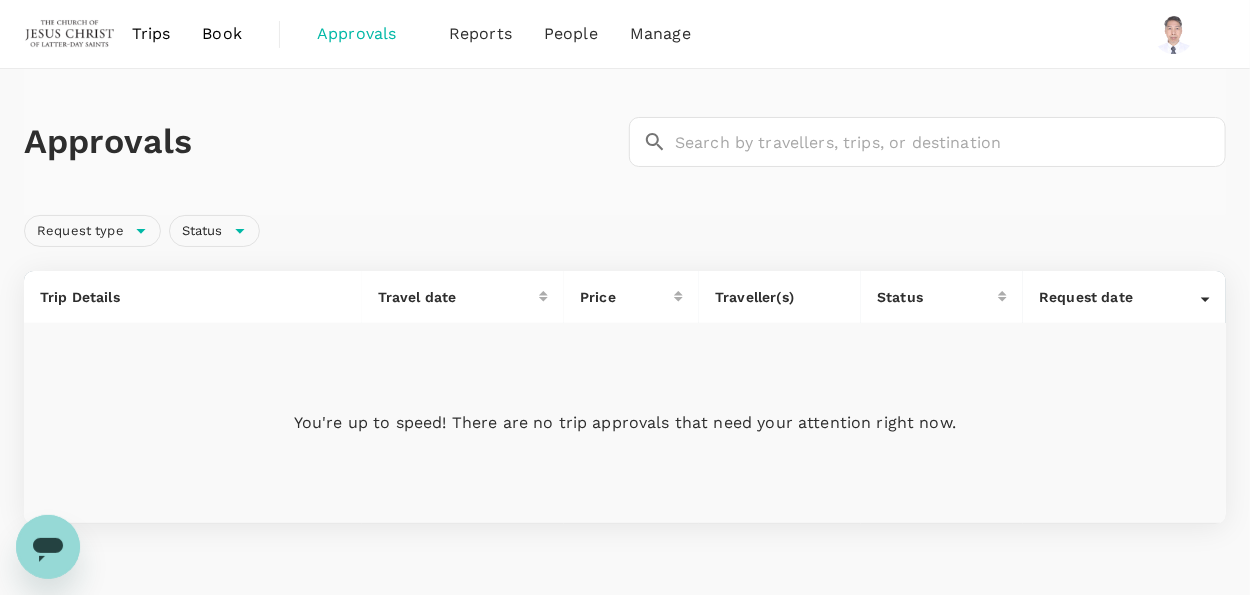 click at bounding box center (1174, 34) 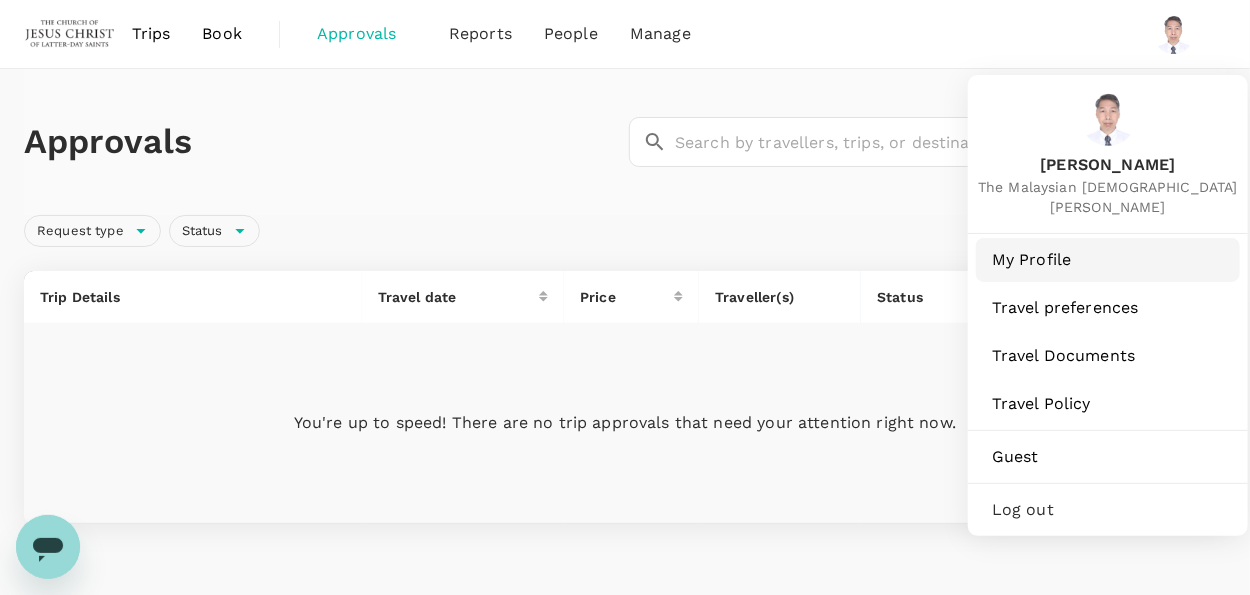 click on "My Profile" at bounding box center [1108, 260] 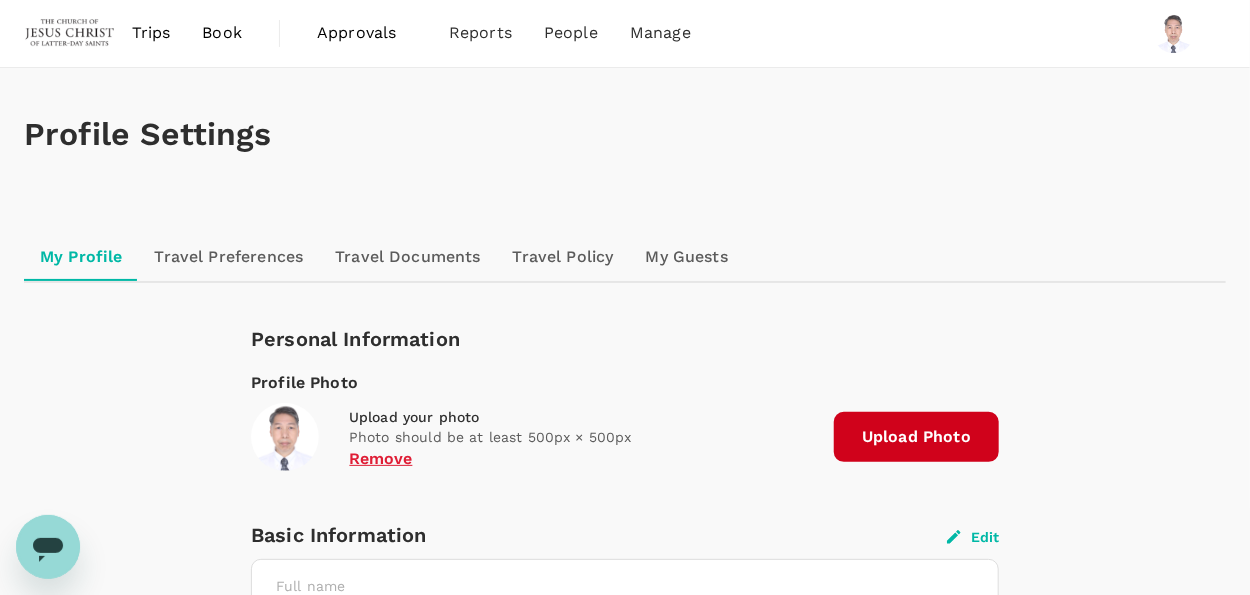 scroll, scrollTop: 0, scrollLeft: 0, axis: both 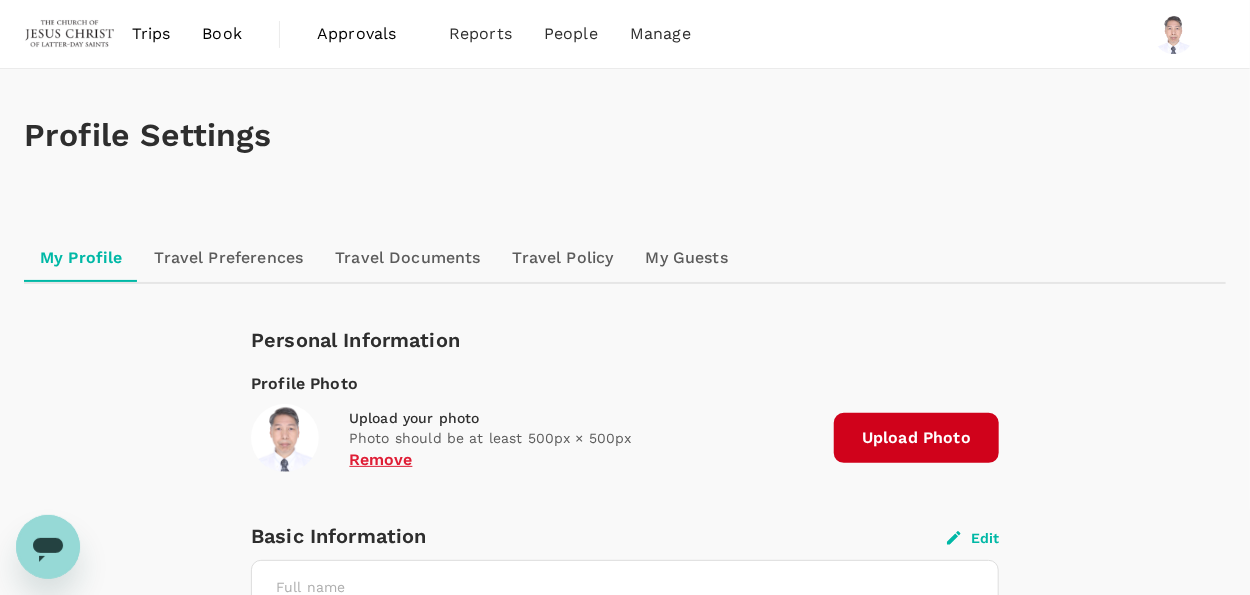 click on "Approvals" at bounding box center [367, 34] 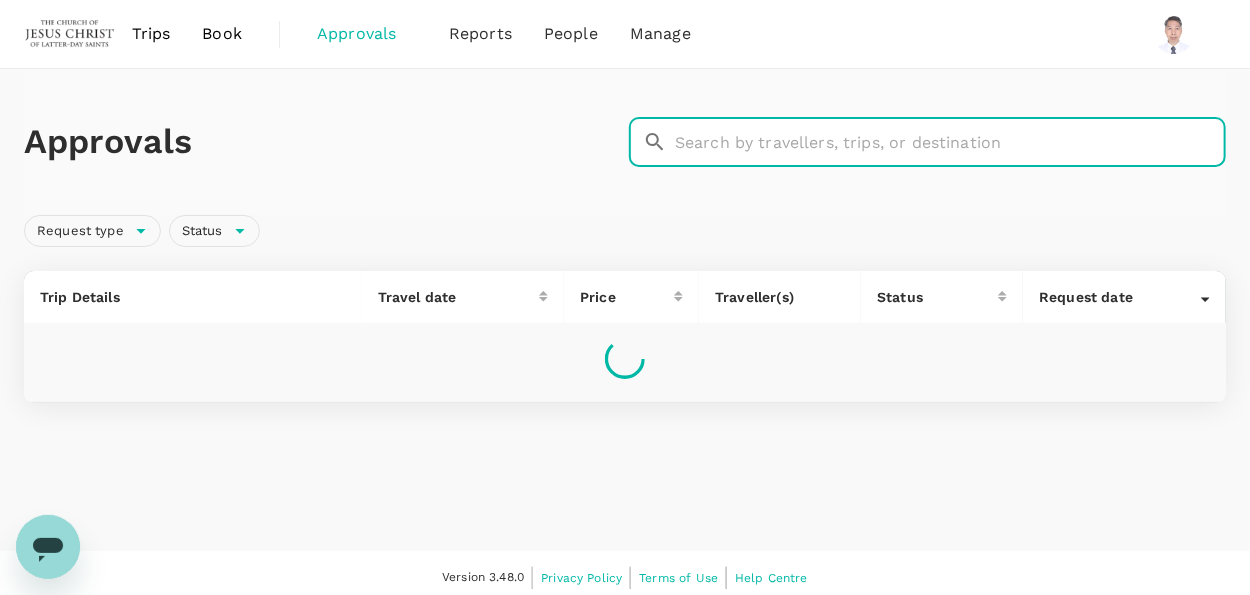 click at bounding box center (950, 142) 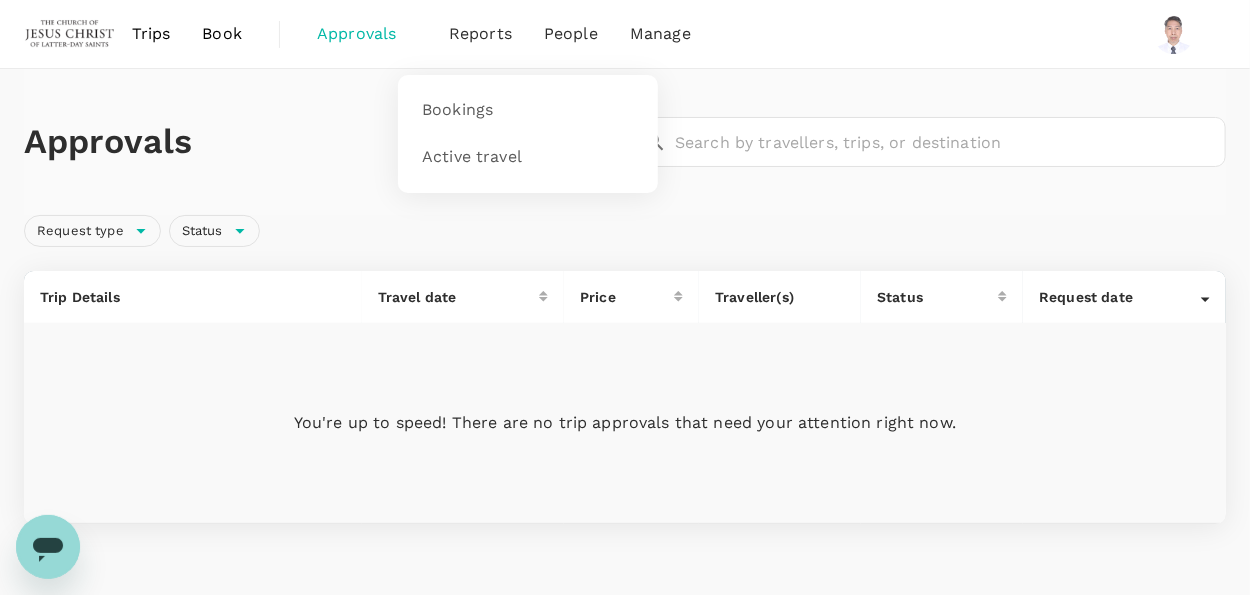 click on "Reports" at bounding box center (480, 34) 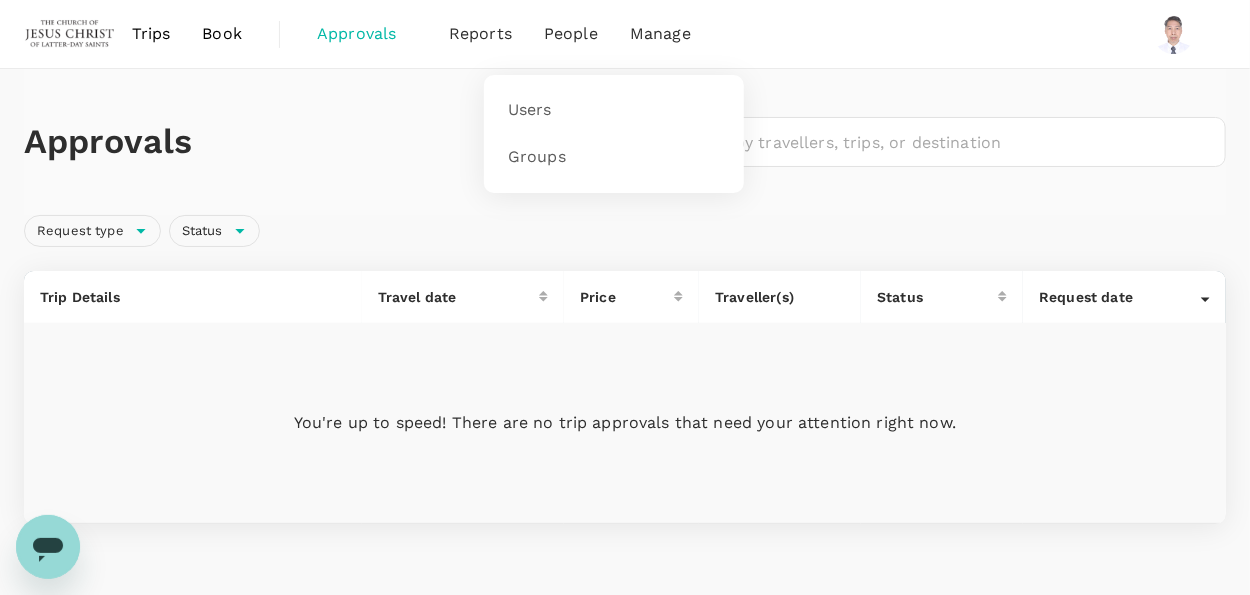 drag, startPoint x: 594, startPoint y: 27, endPoint x: 586, endPoint y: 39, distance: 14.422205 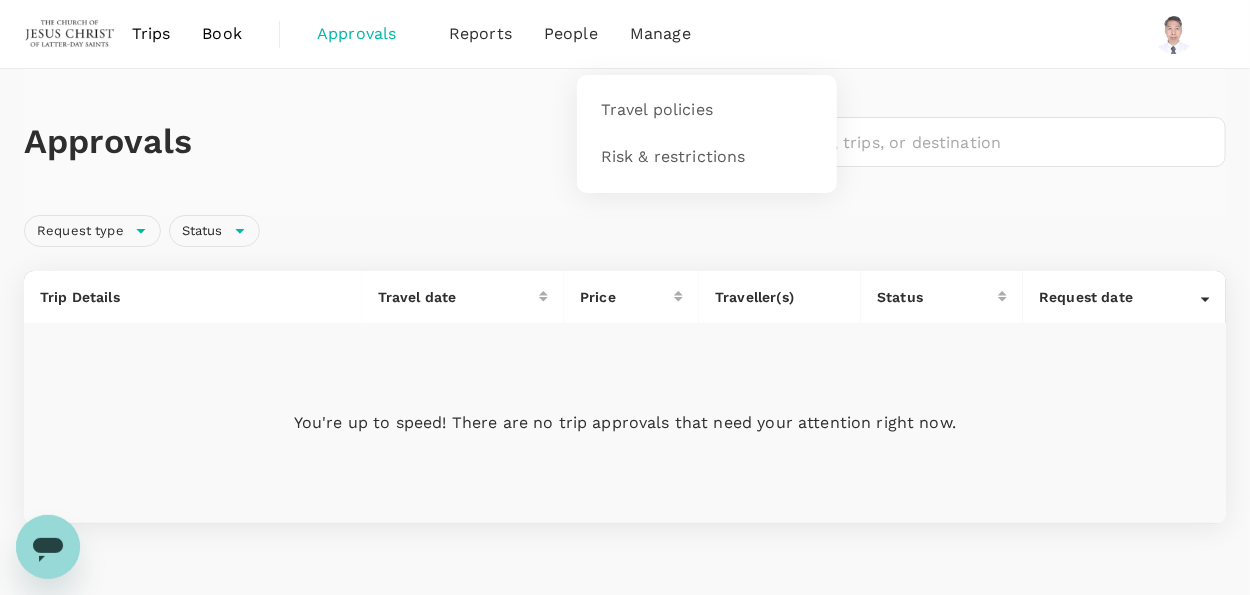 click on "Manage" at bounding box center (660, 34) 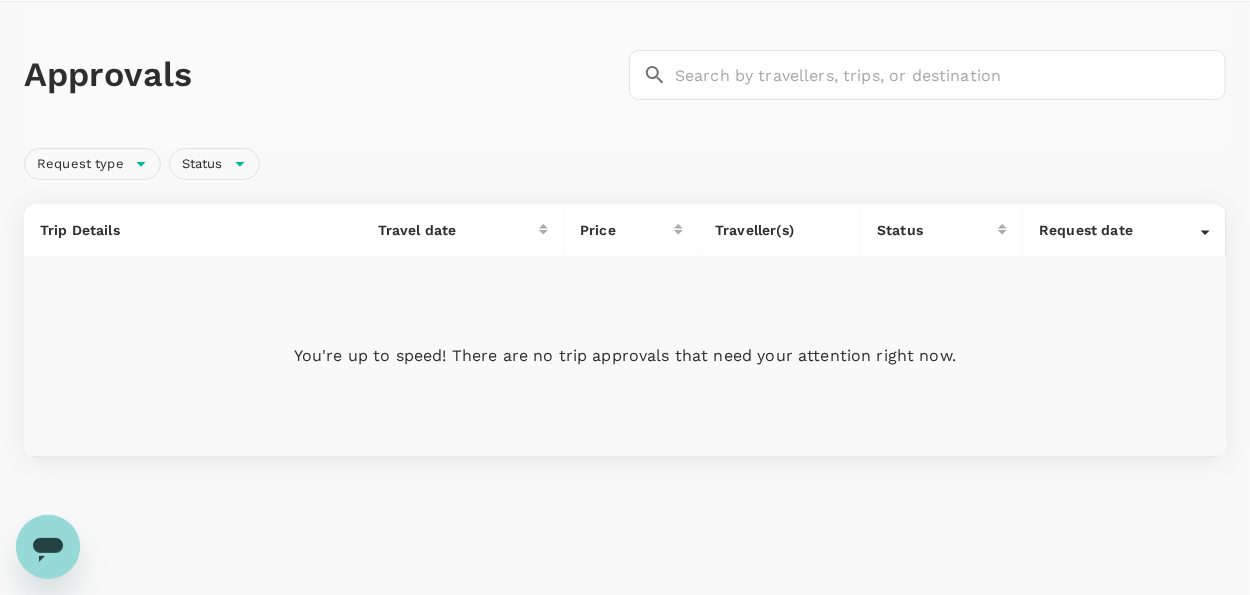scroll, scrollTop: 0, scrollLeft: 0, axis: both 